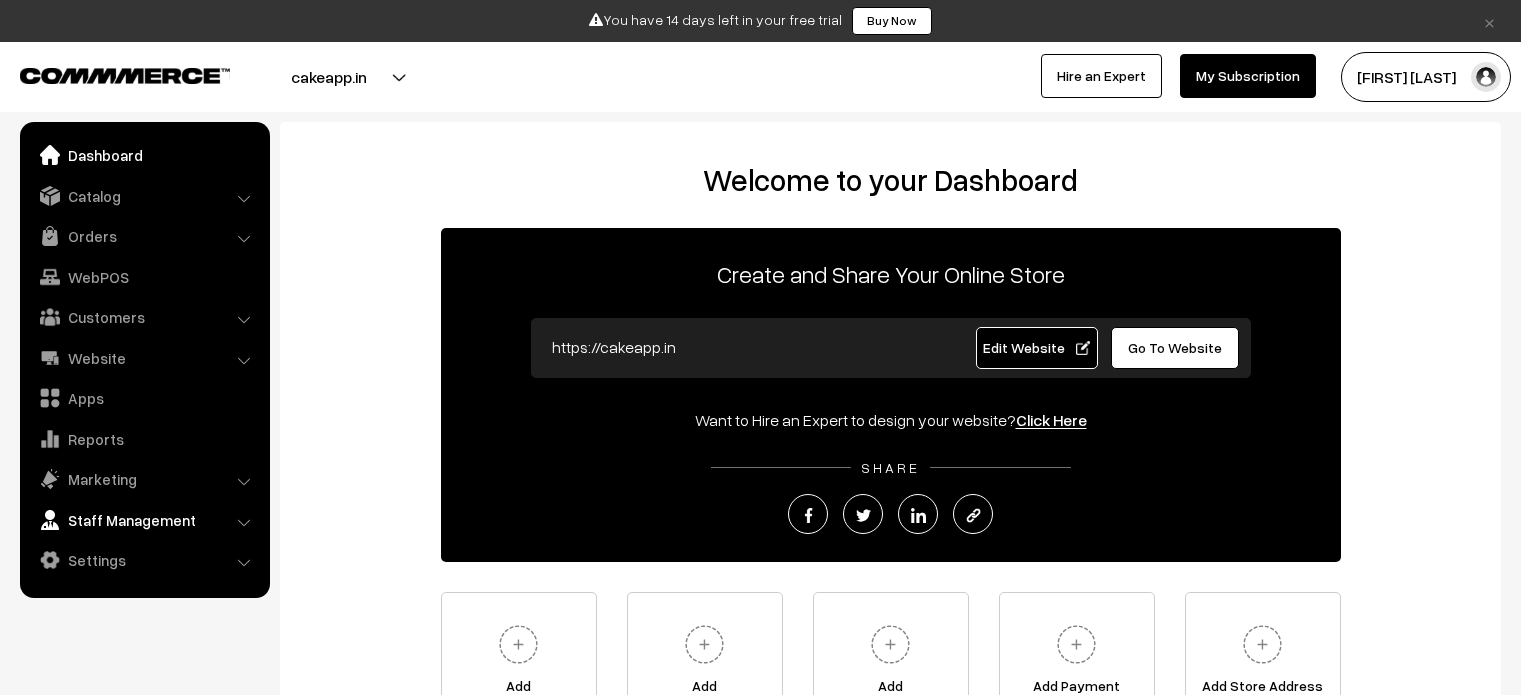 scroll, scrollTop: 0, scrollLeft: 0, axis: both 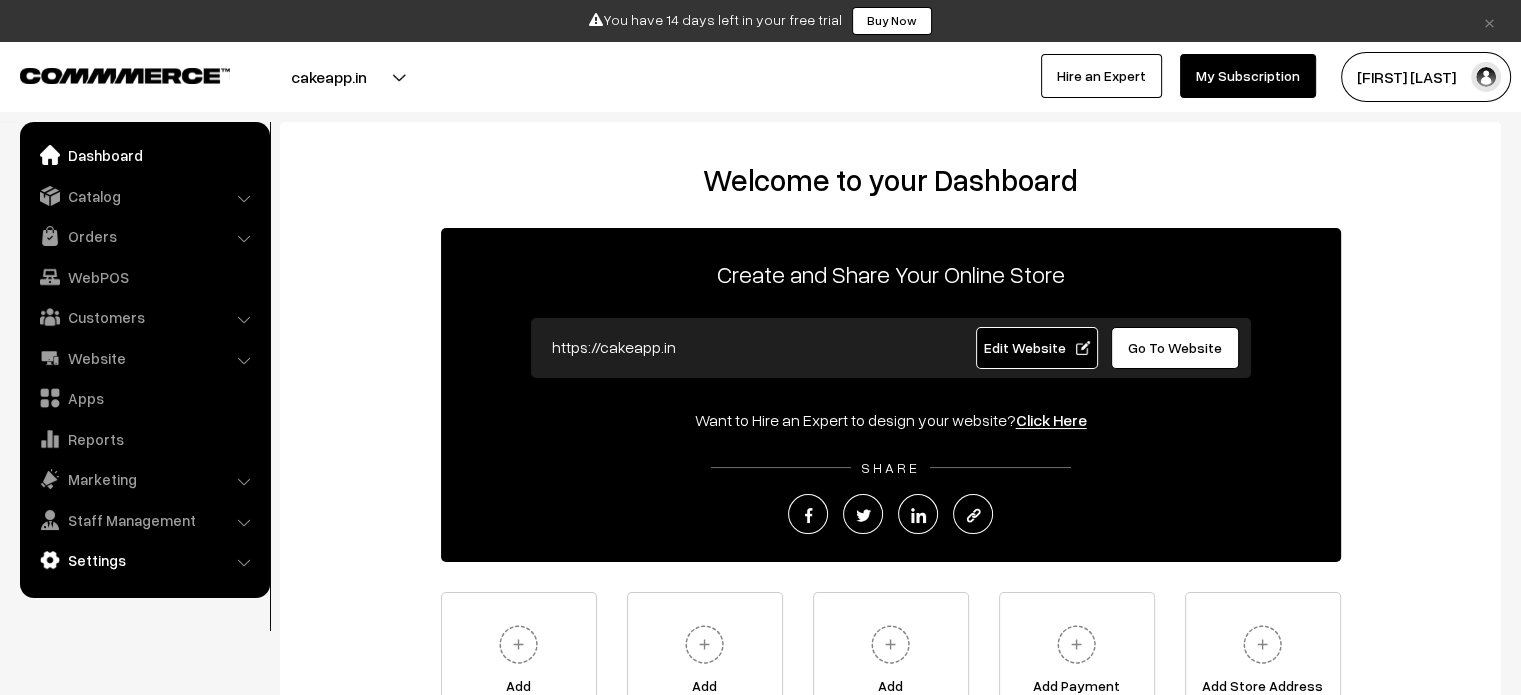 click on "Settings" at bounding box center (144, 560) 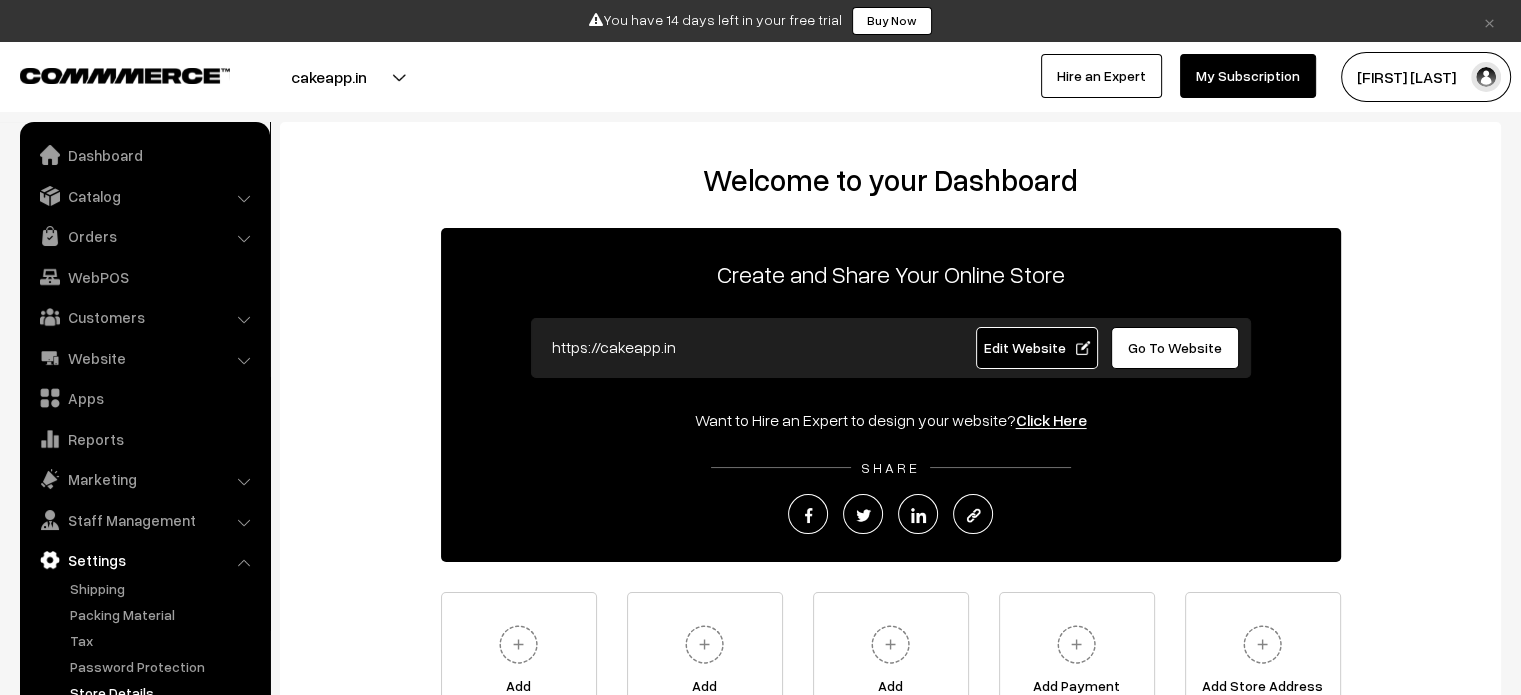 click on "Store Details" at bounding box center (164, 692) 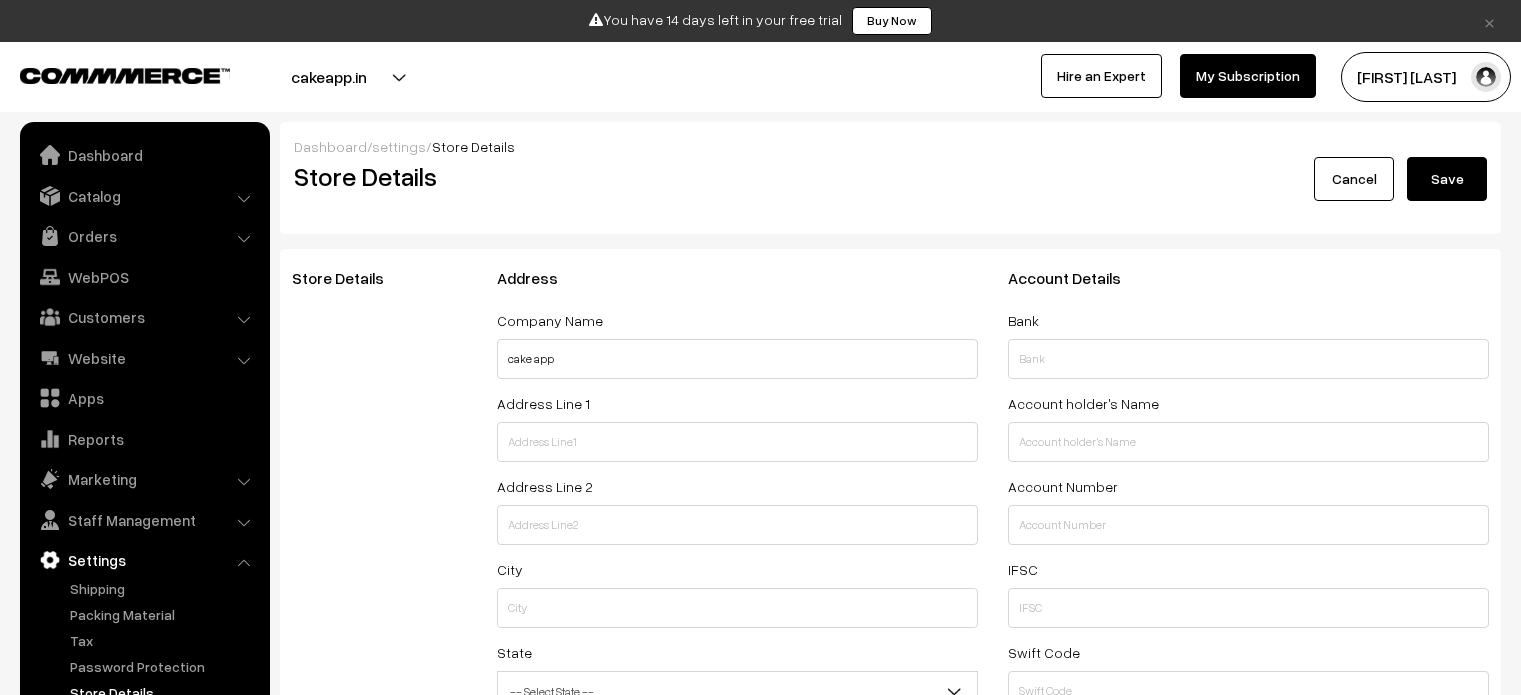 select on "99" 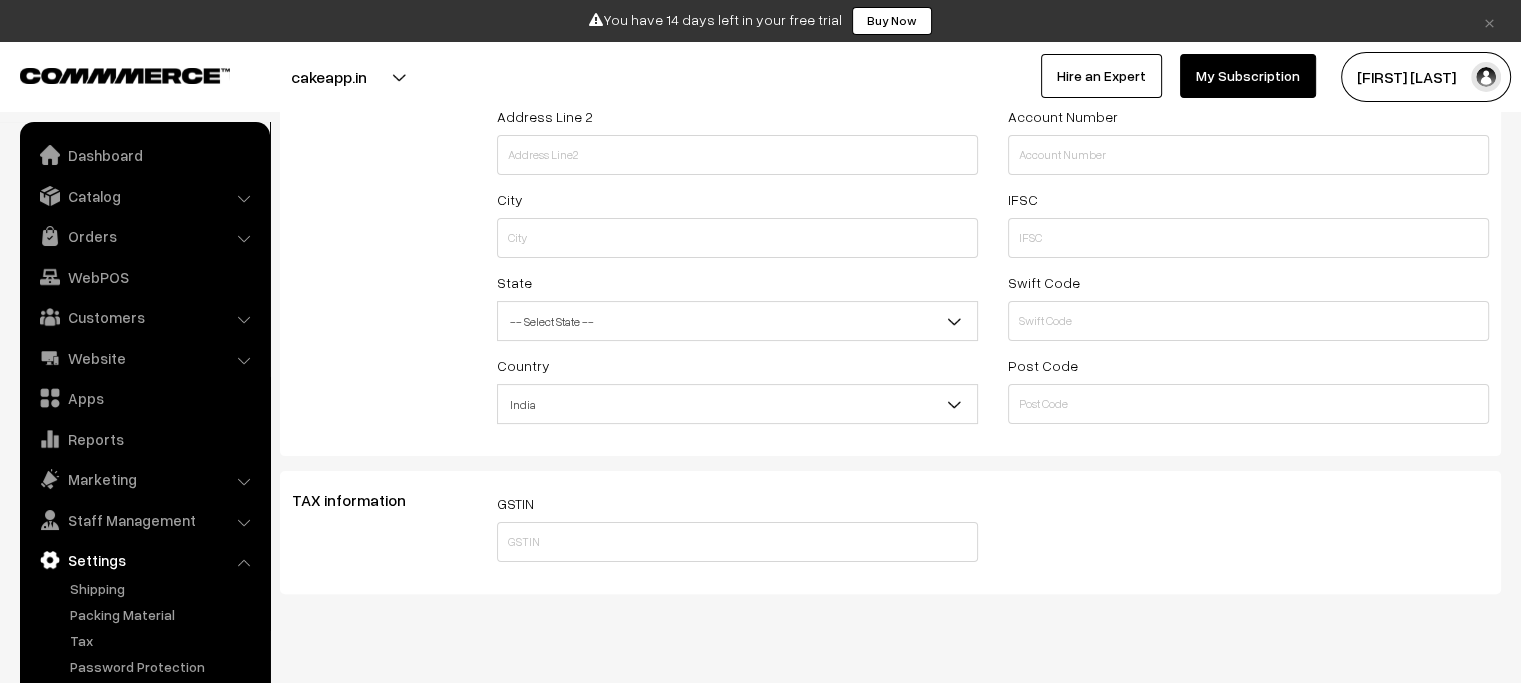 scroll, scrollTop: 402, scrollLeft: 0, axis: vertical 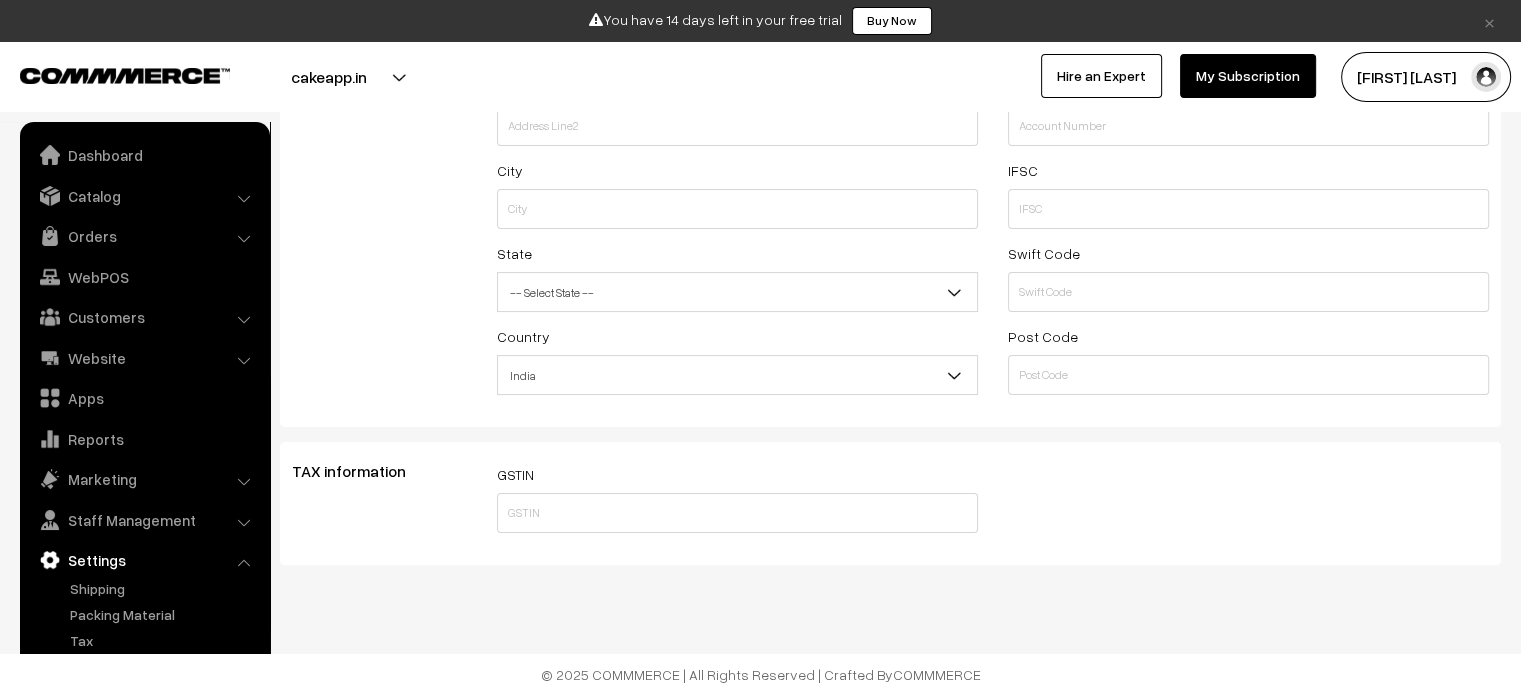 click on "GSTIN" at bounding box center [737, 497] 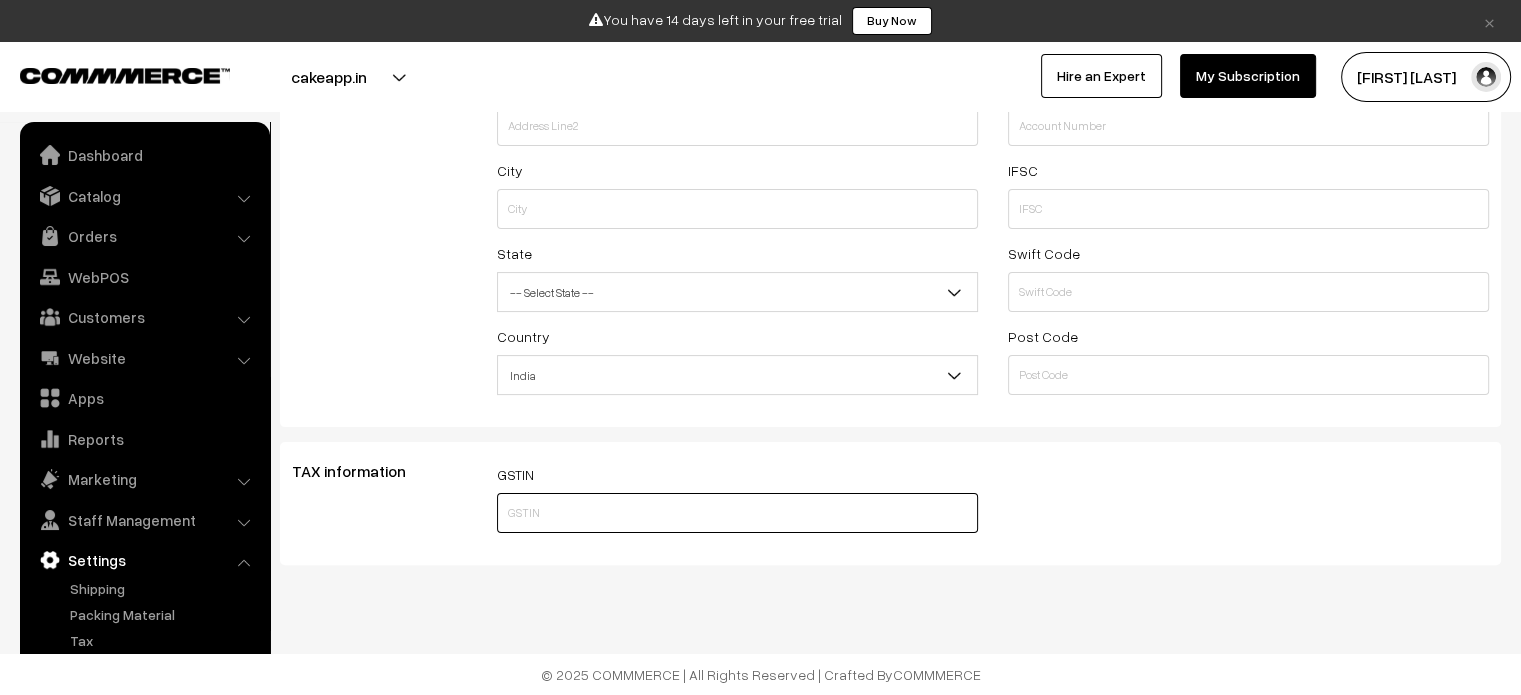 click at bounding box center [737, 513] 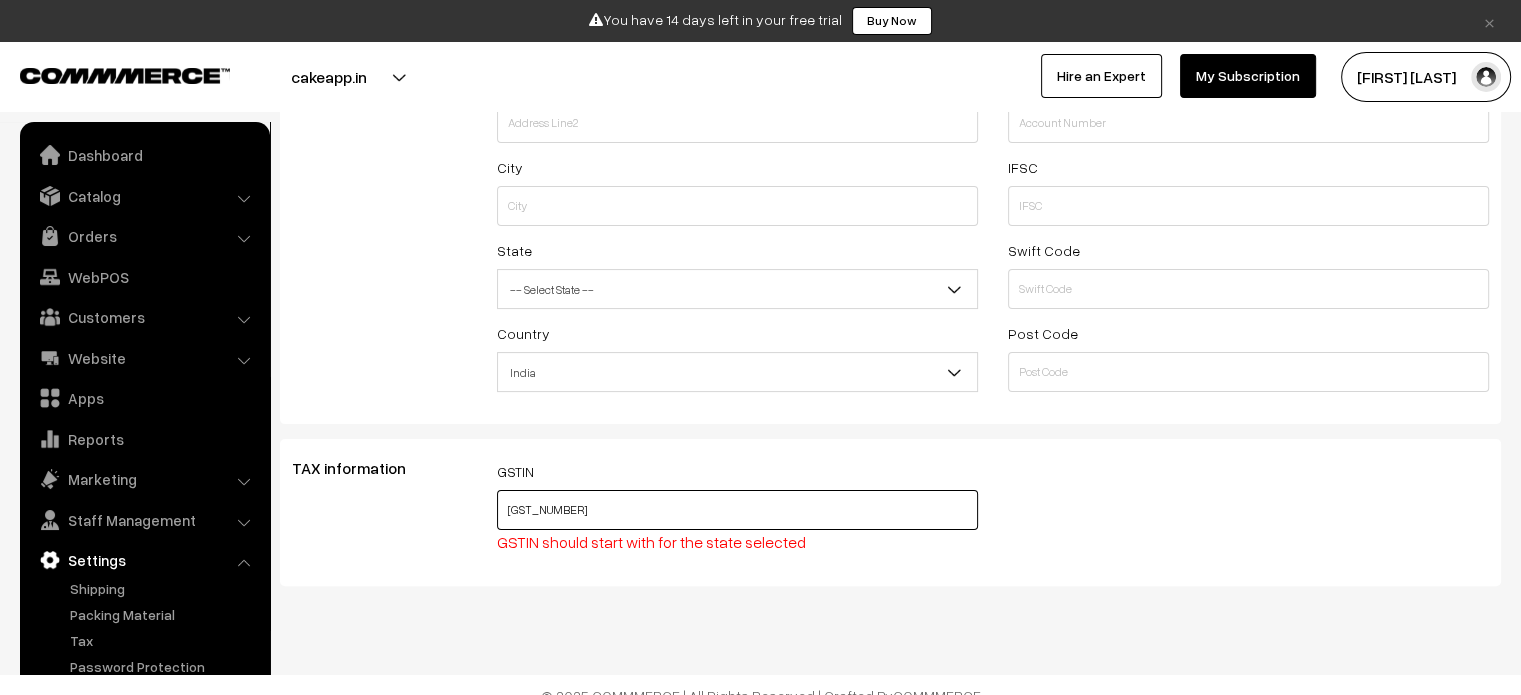 type on "[GST_NUMBER]" 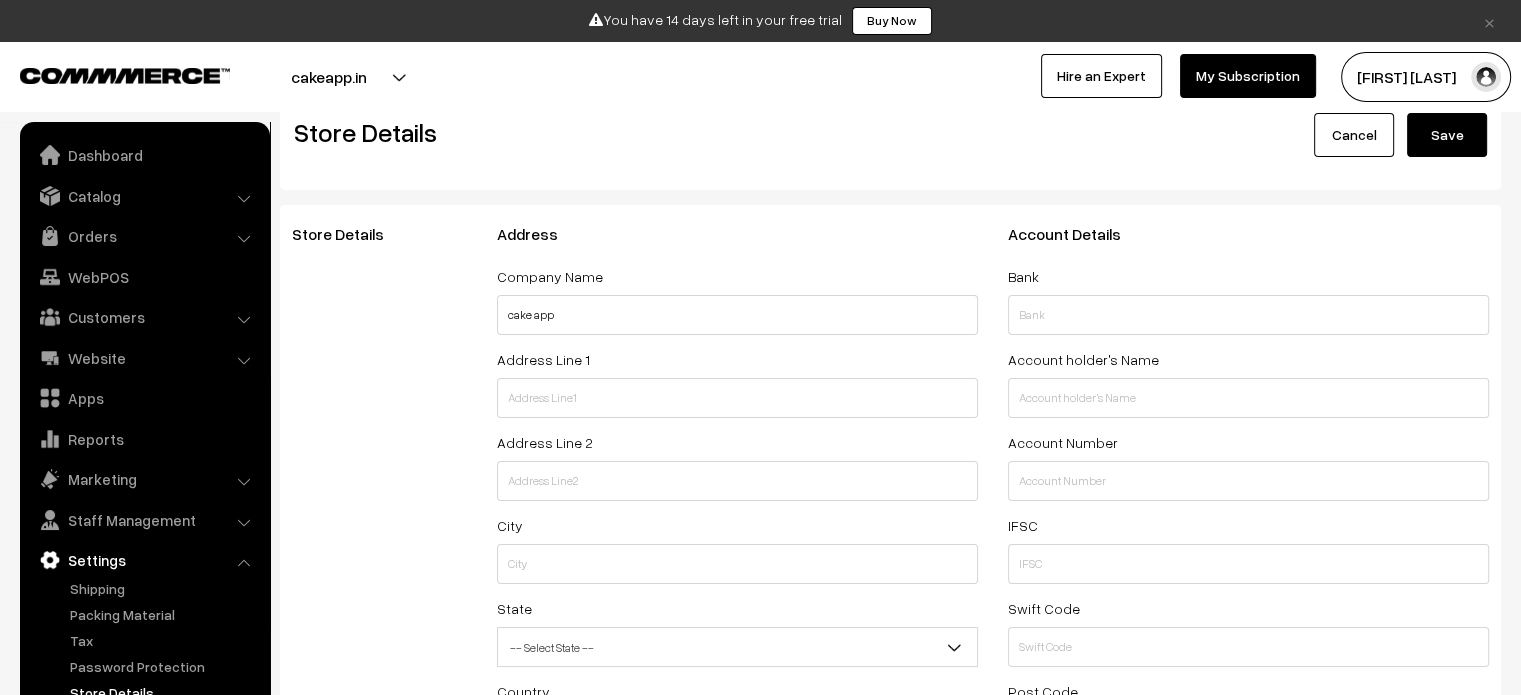 scroll, scrollTop: 0, scrollLeft: 0, axis: both 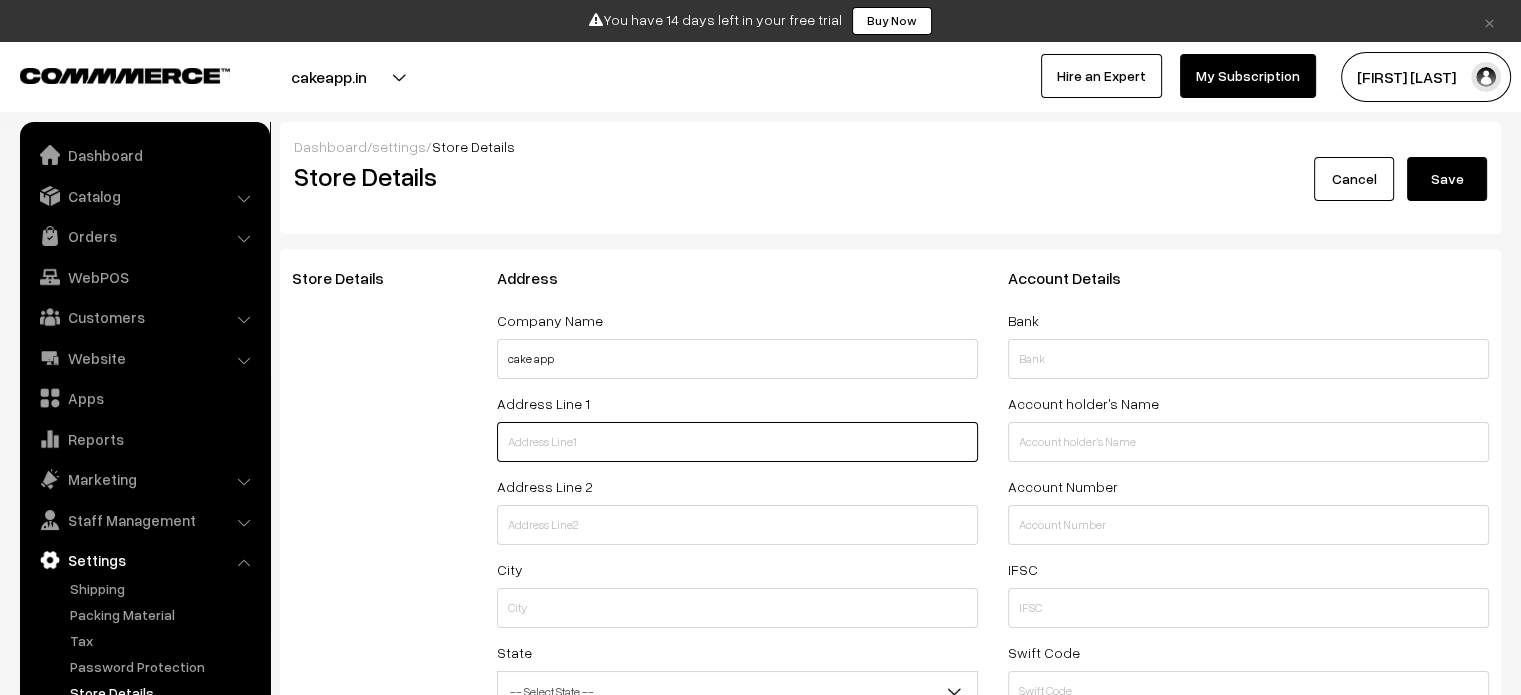 click at bounding box center [737, 442] 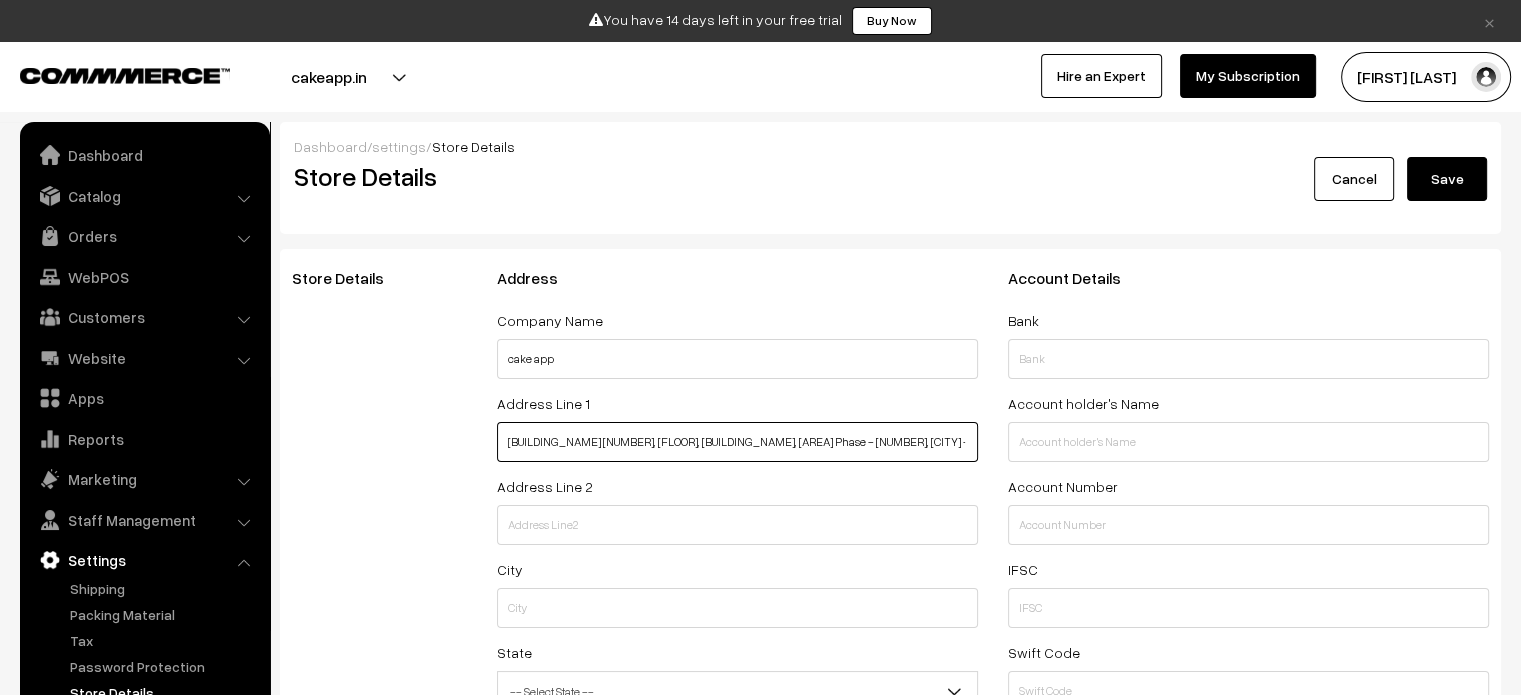 scroll, scrollTop: 0, scrollLeft: 4, axis: horizontal 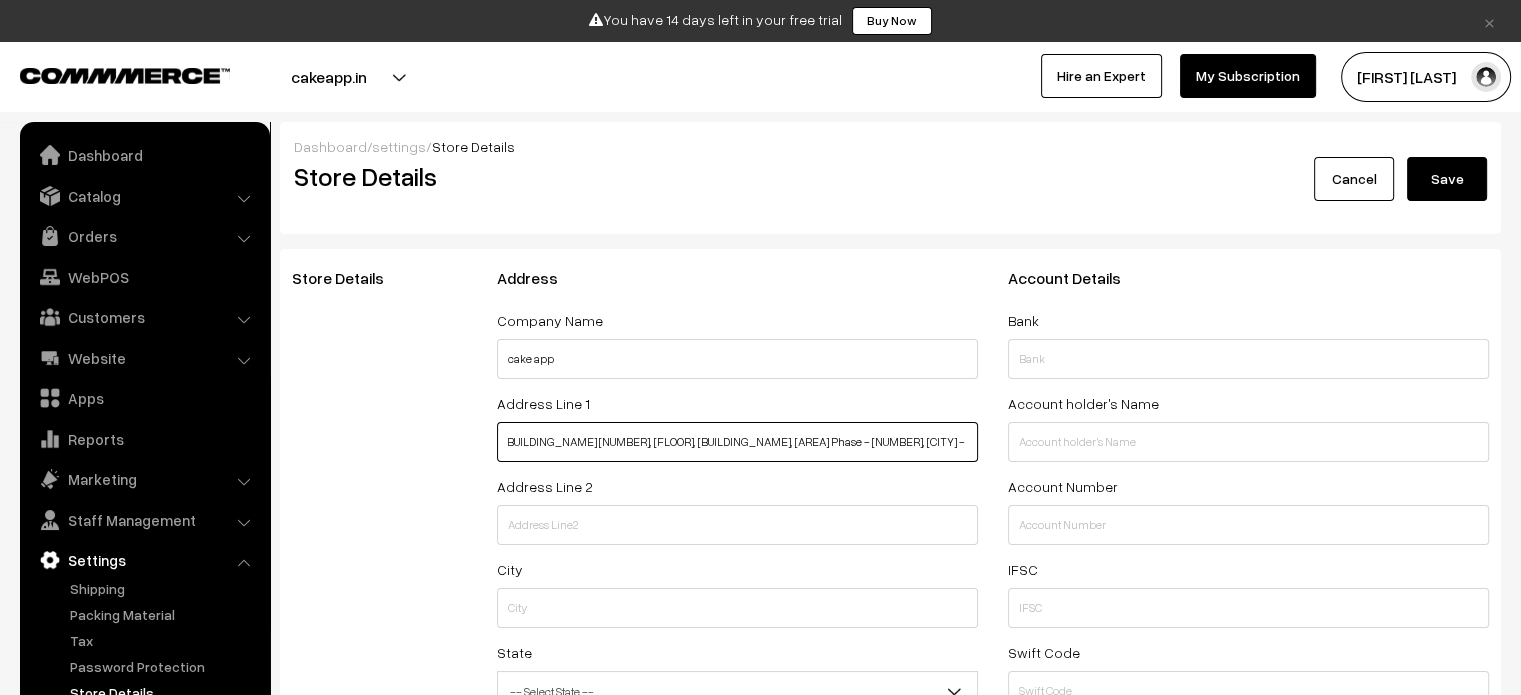 click on "[BUILDING_NAME] [NUMBER], [FLOOR], [BUILDING_NAME], [AREA] Phase - [NUMBER], [CITY] - [POSTAL_CODE]" at bounding box center [737, 442] 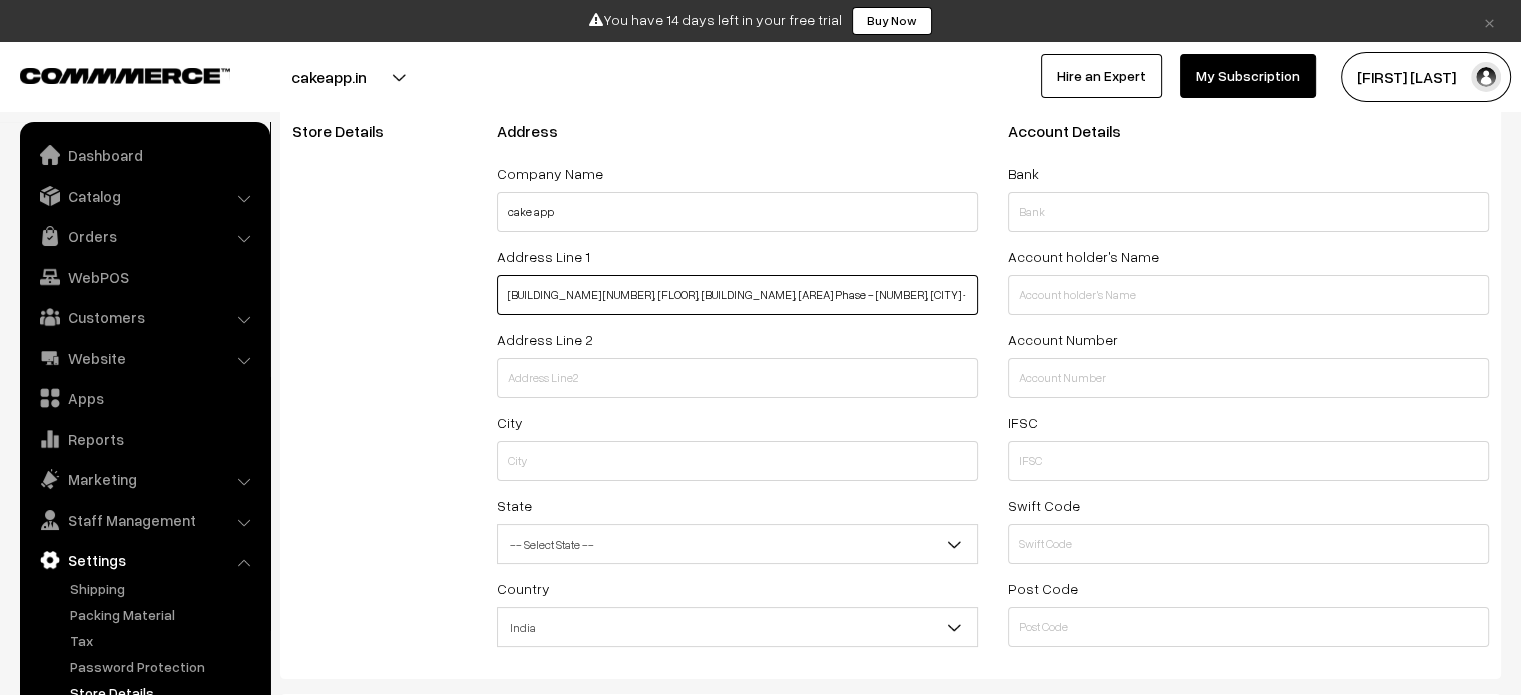 scroll, scrollTop: 148, scrollLeft: 0, axis: vertical 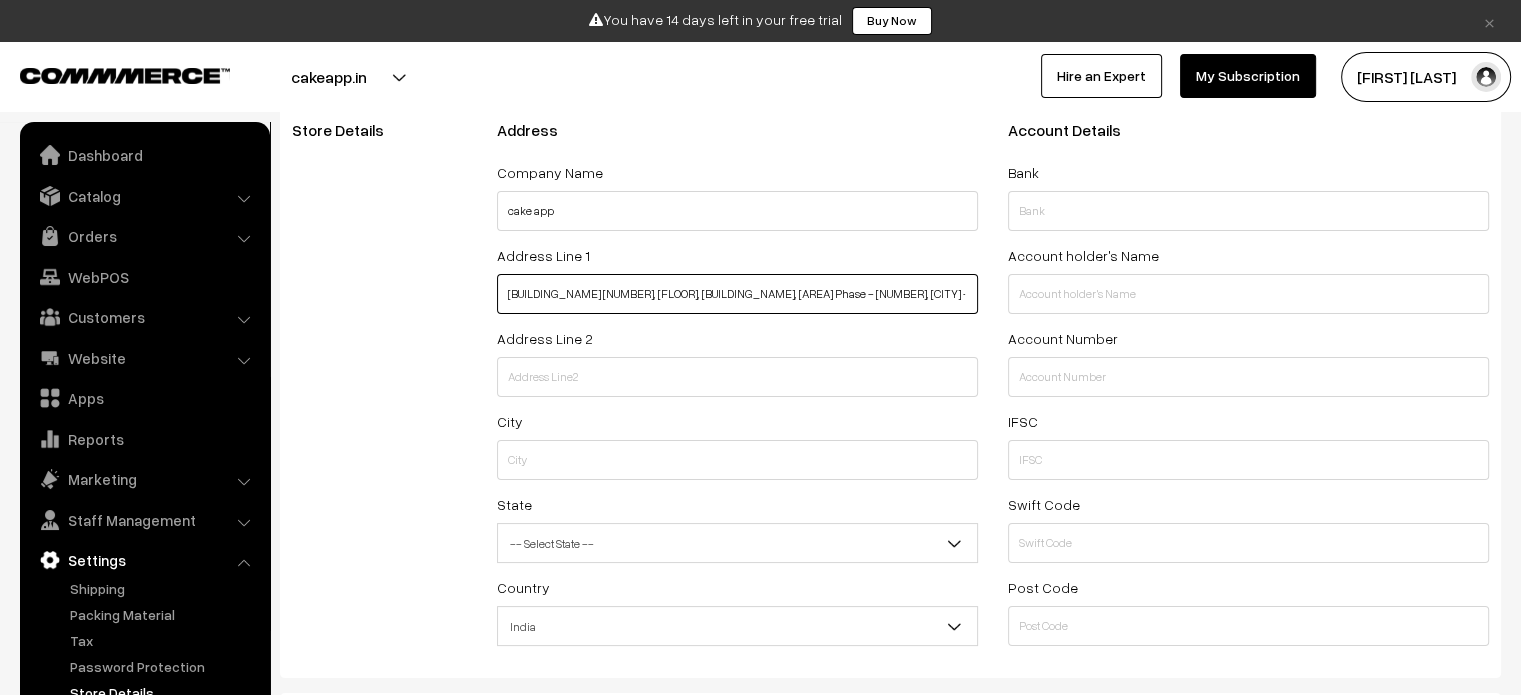 type on "Referpin A-19, Ground Floor, FIEE Complex, Okhla Industrial Area Phase - 2, New Delhi -" 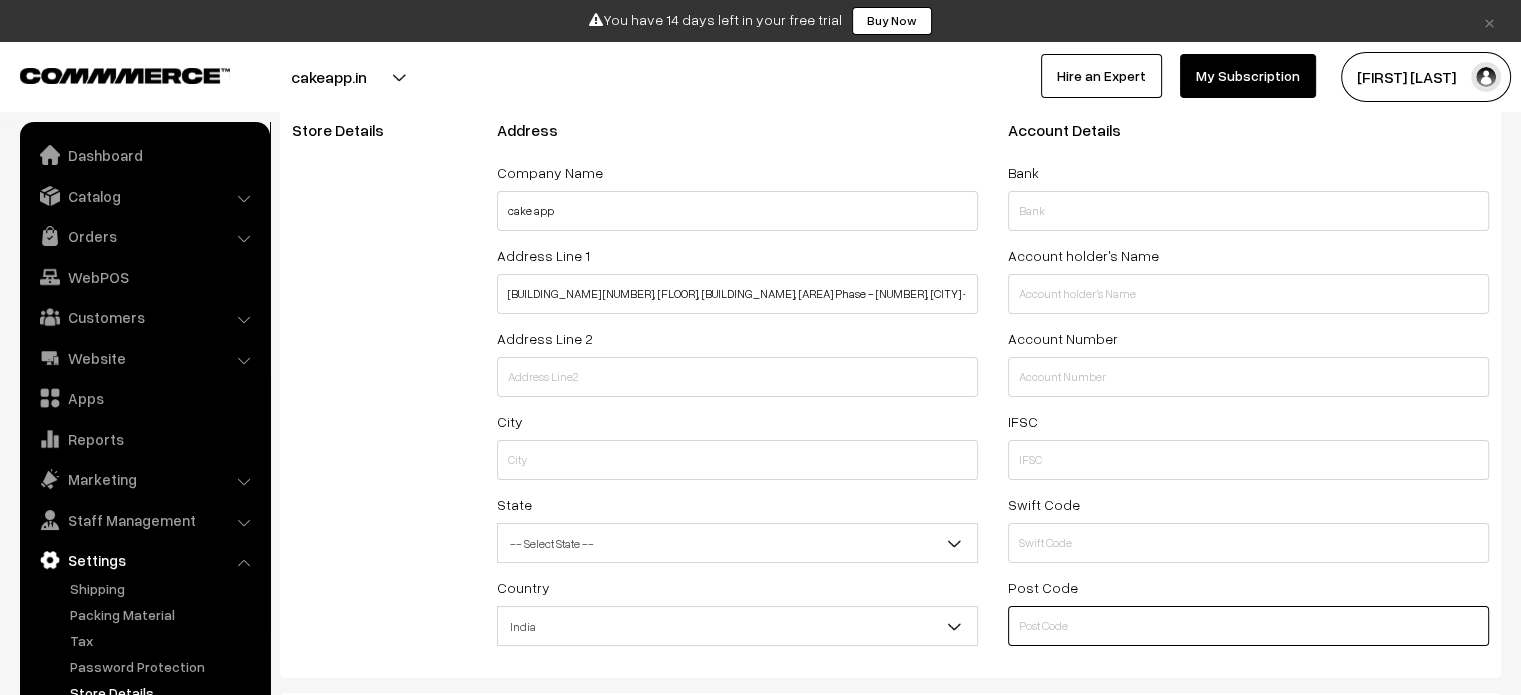 paste on "110020" 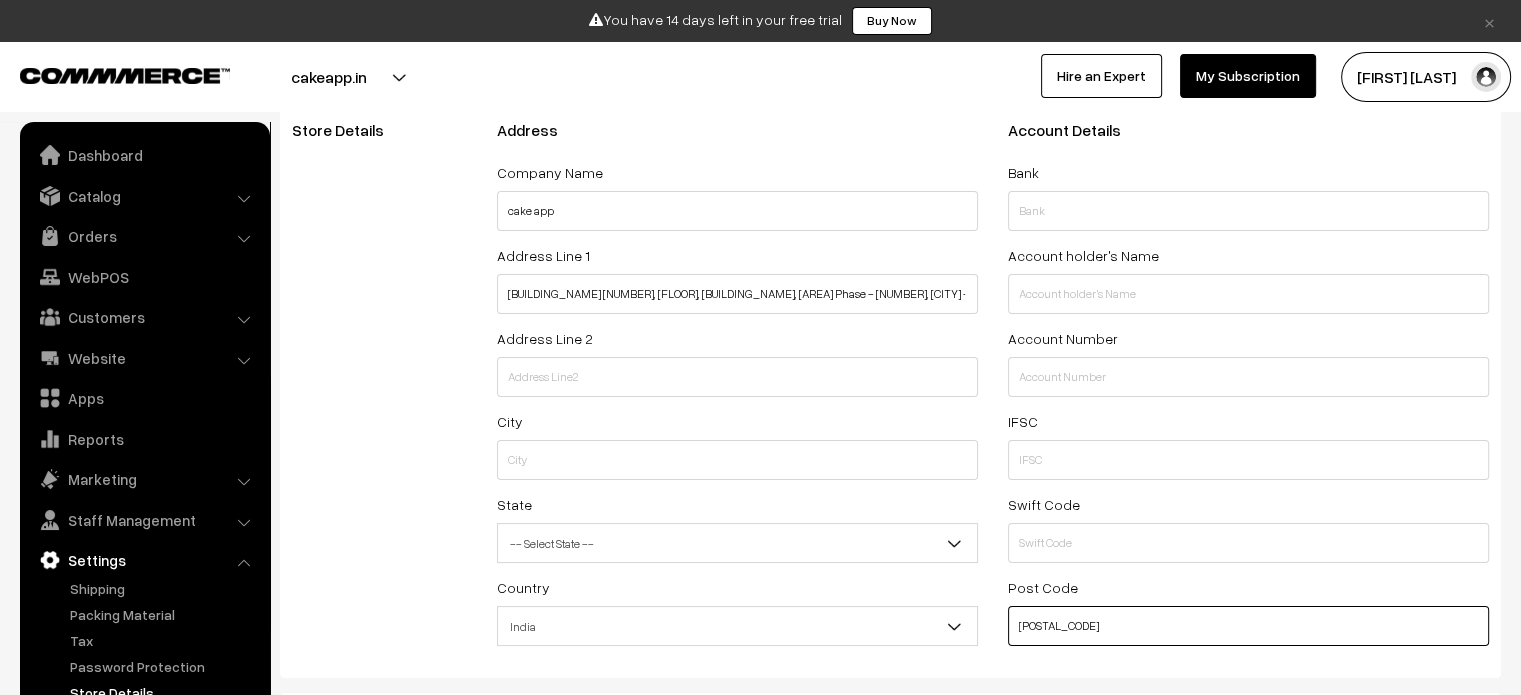 click on "110020" at bounding box center (1248, 626) 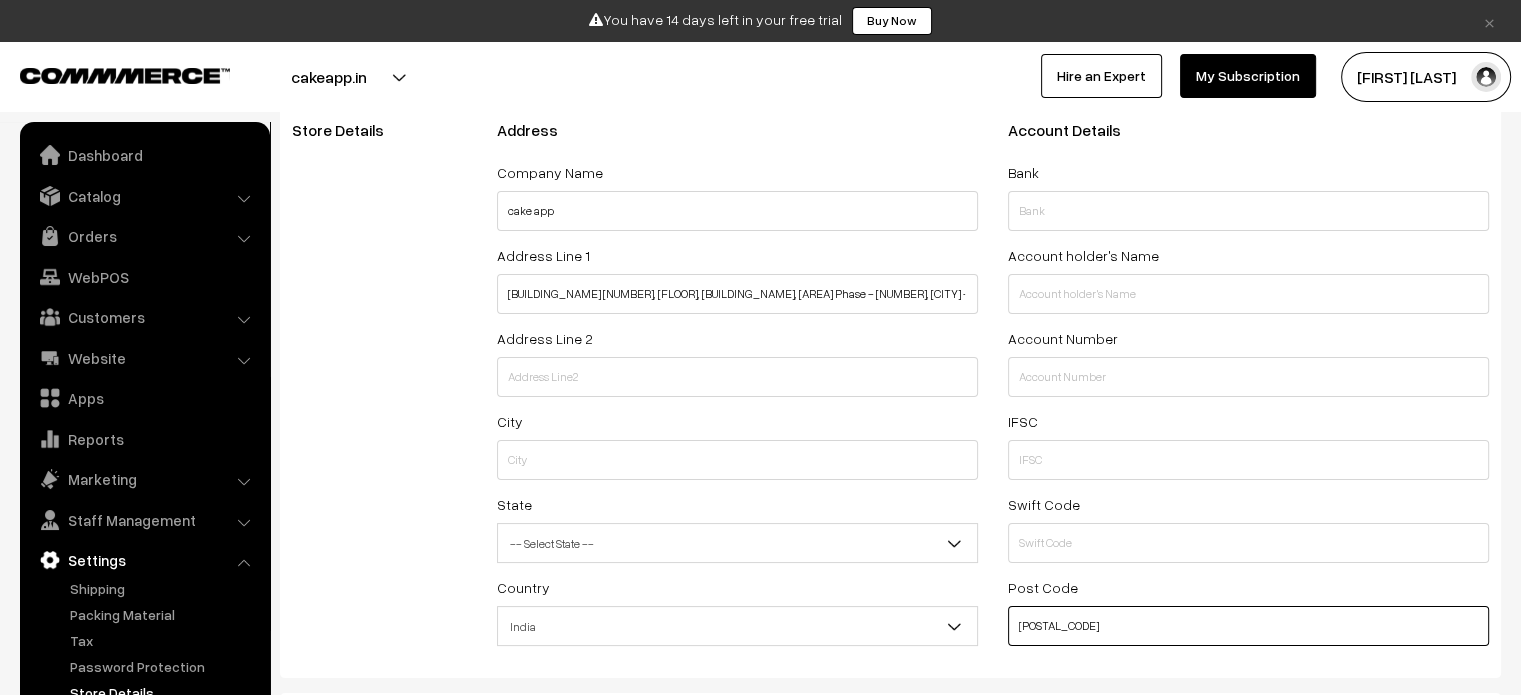 type on "110020" 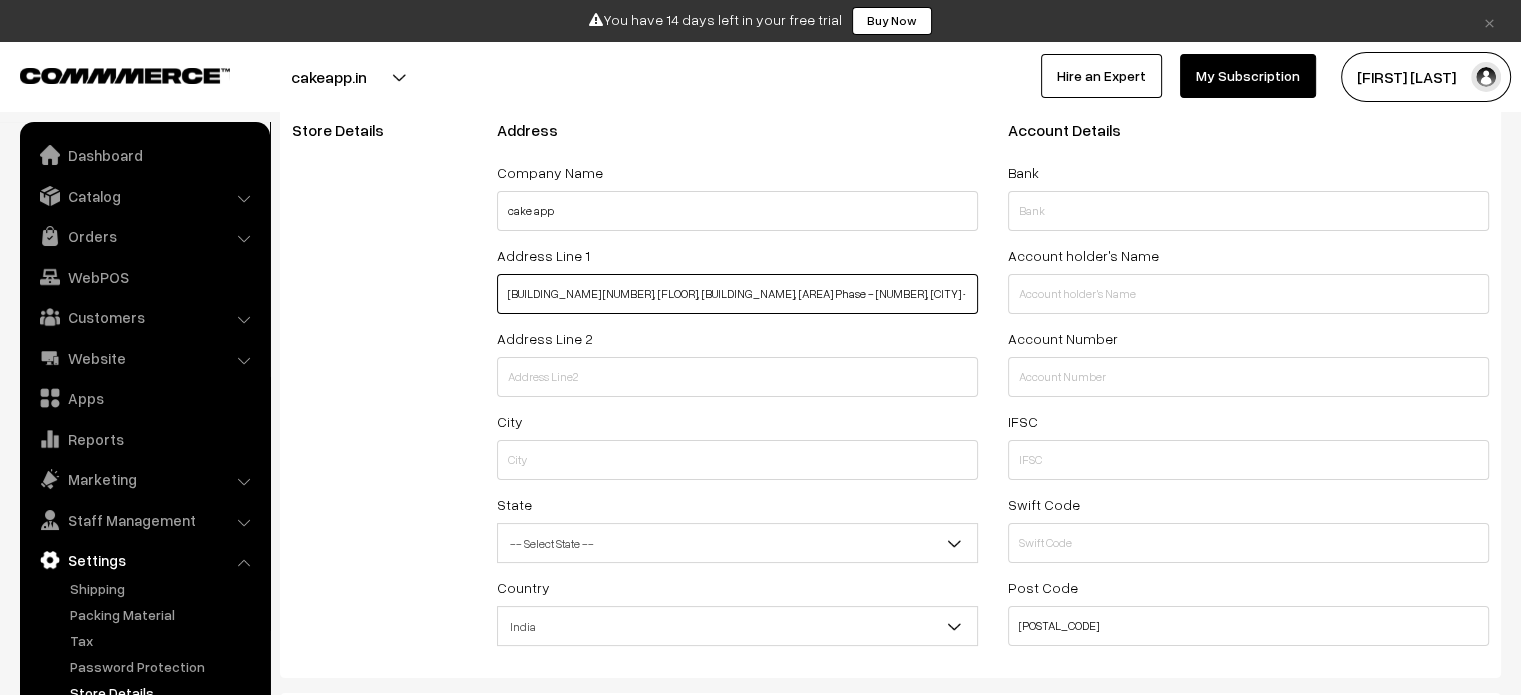 drag, startPoint x: 645, startPoint y: 290, endPoint x: 855, endPoint y: 291, distance: 210.00238 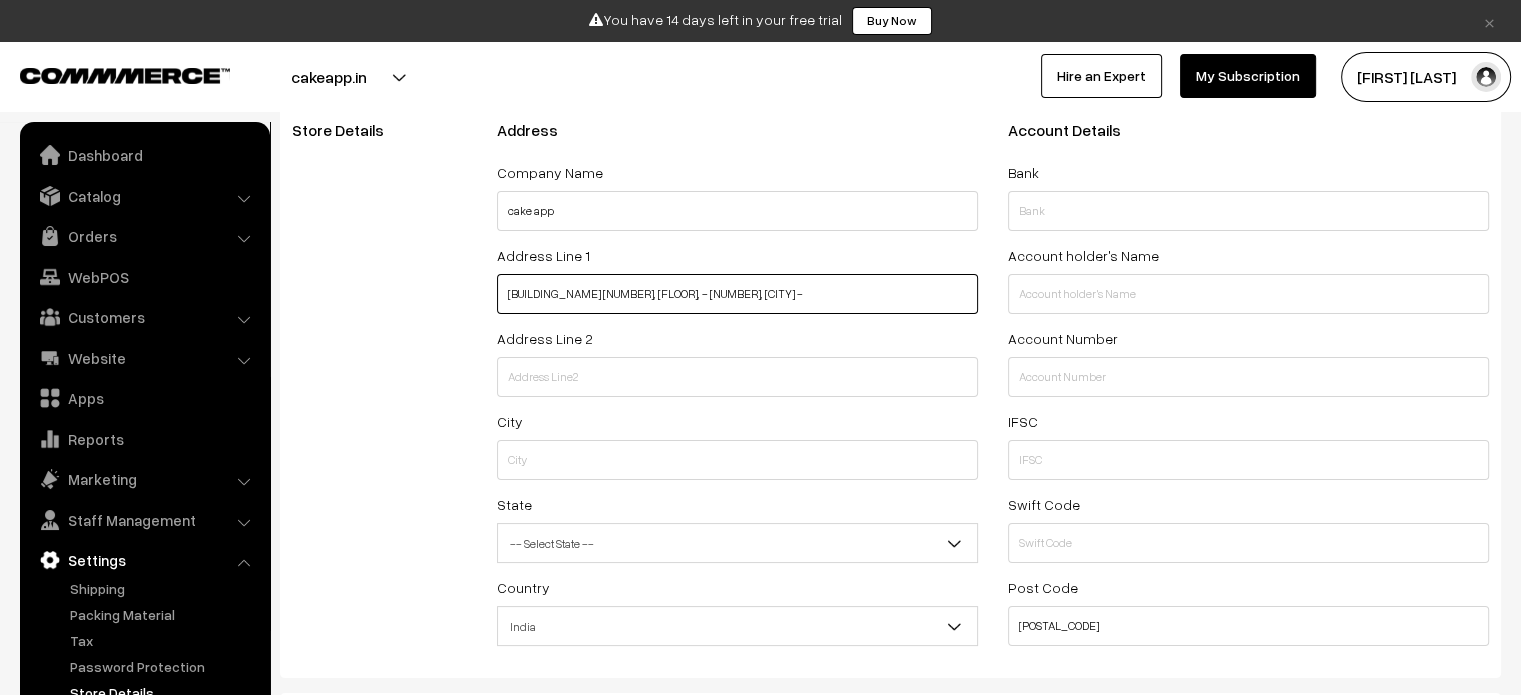 type on "Referpin A-19, Ground Floor,  - 2, New Delhi -" 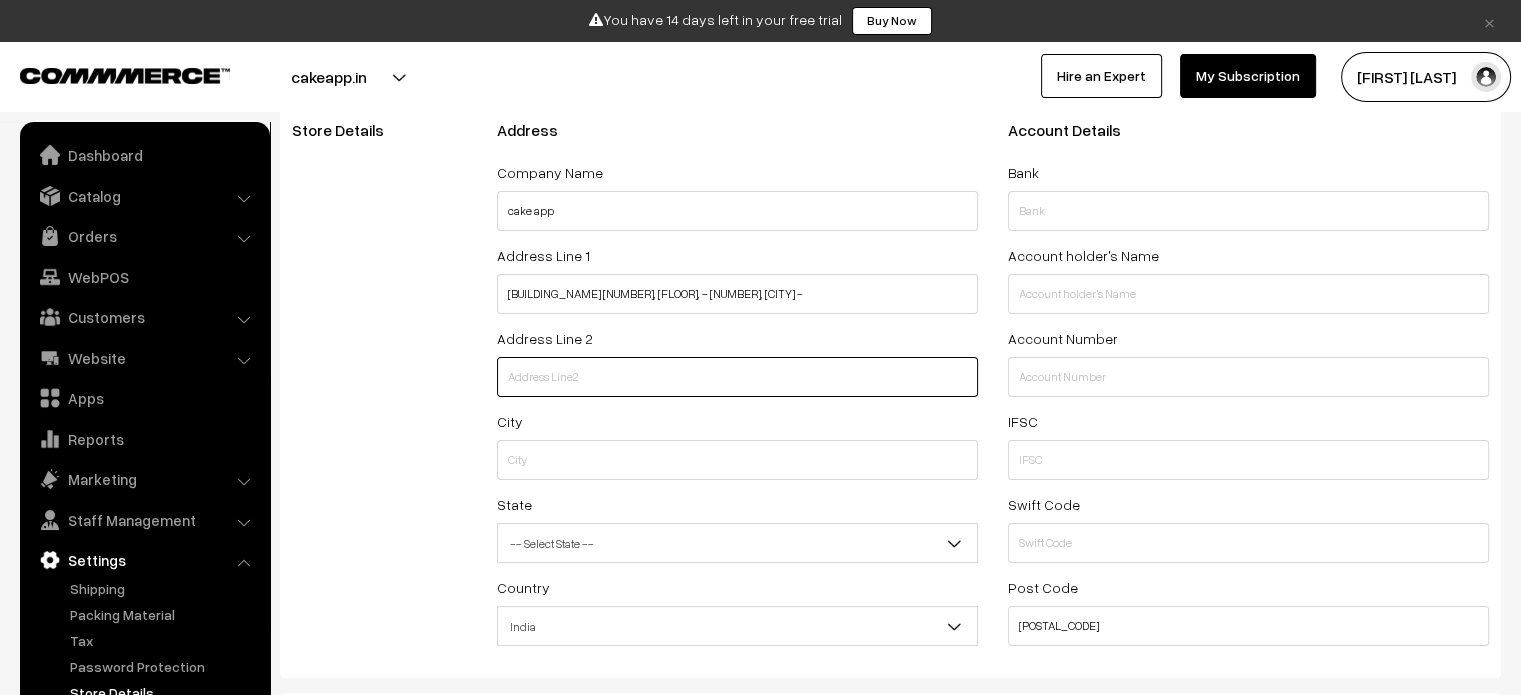 paste on "FIEE Complex, Okhla Industrial Area Phase" 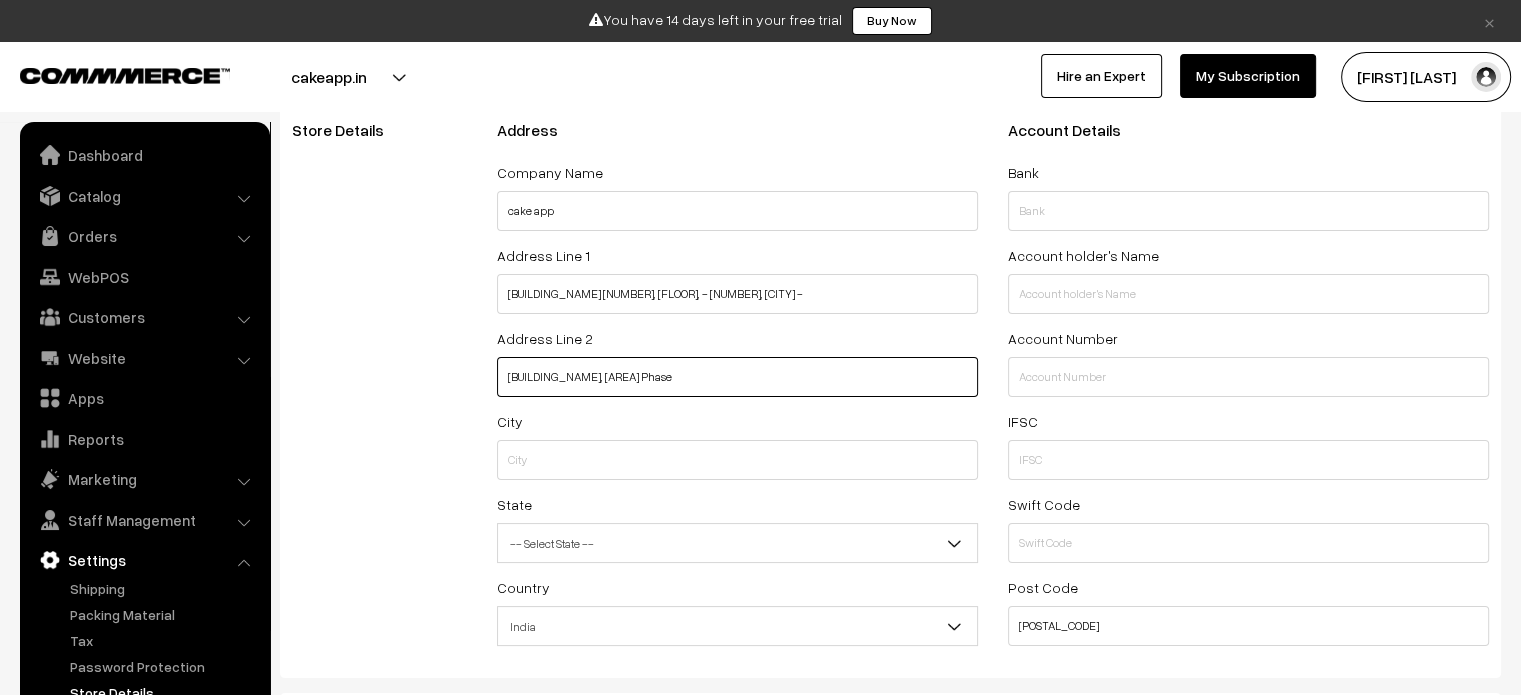 click on "FIEE Complex, Okhla Industrial Area Phase" at bounding box center [737, 377] 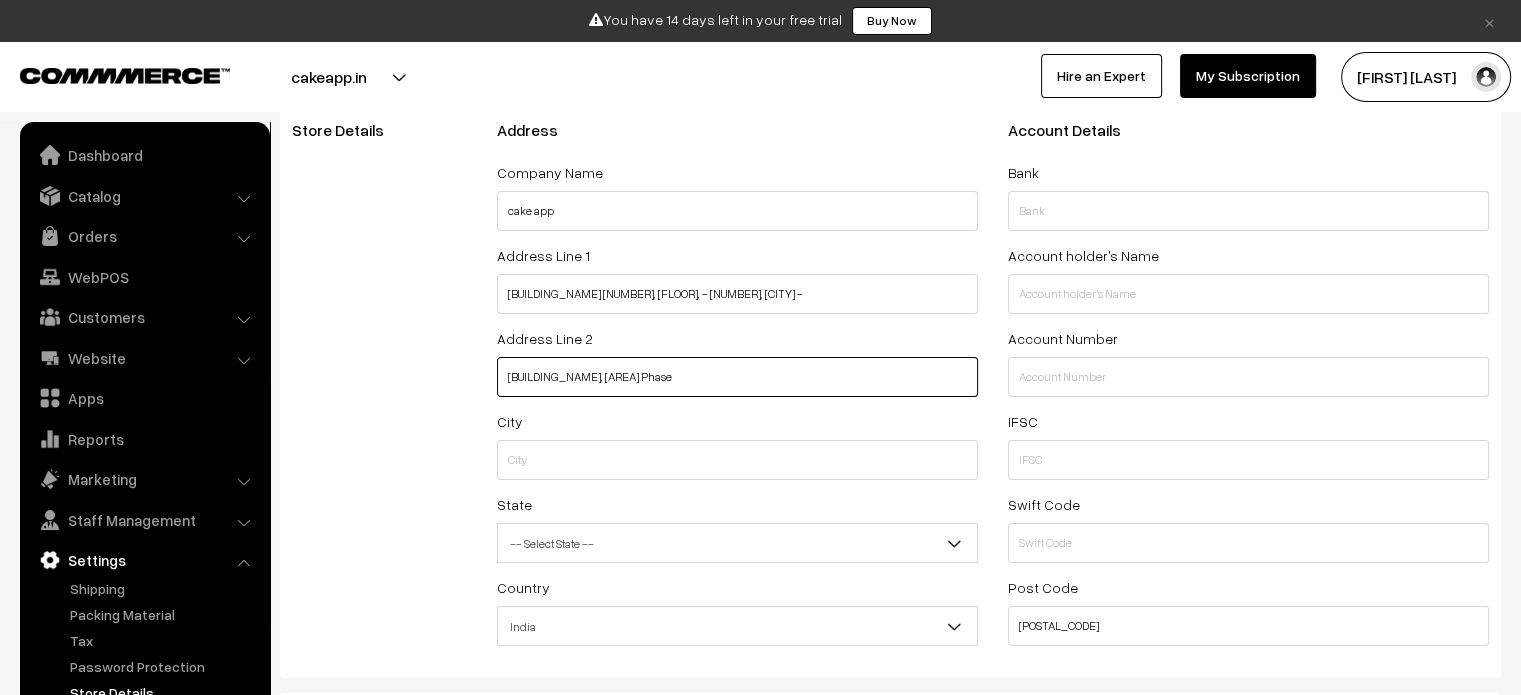 type on "FIEE Complex, Okhla Industrial Area Phase" 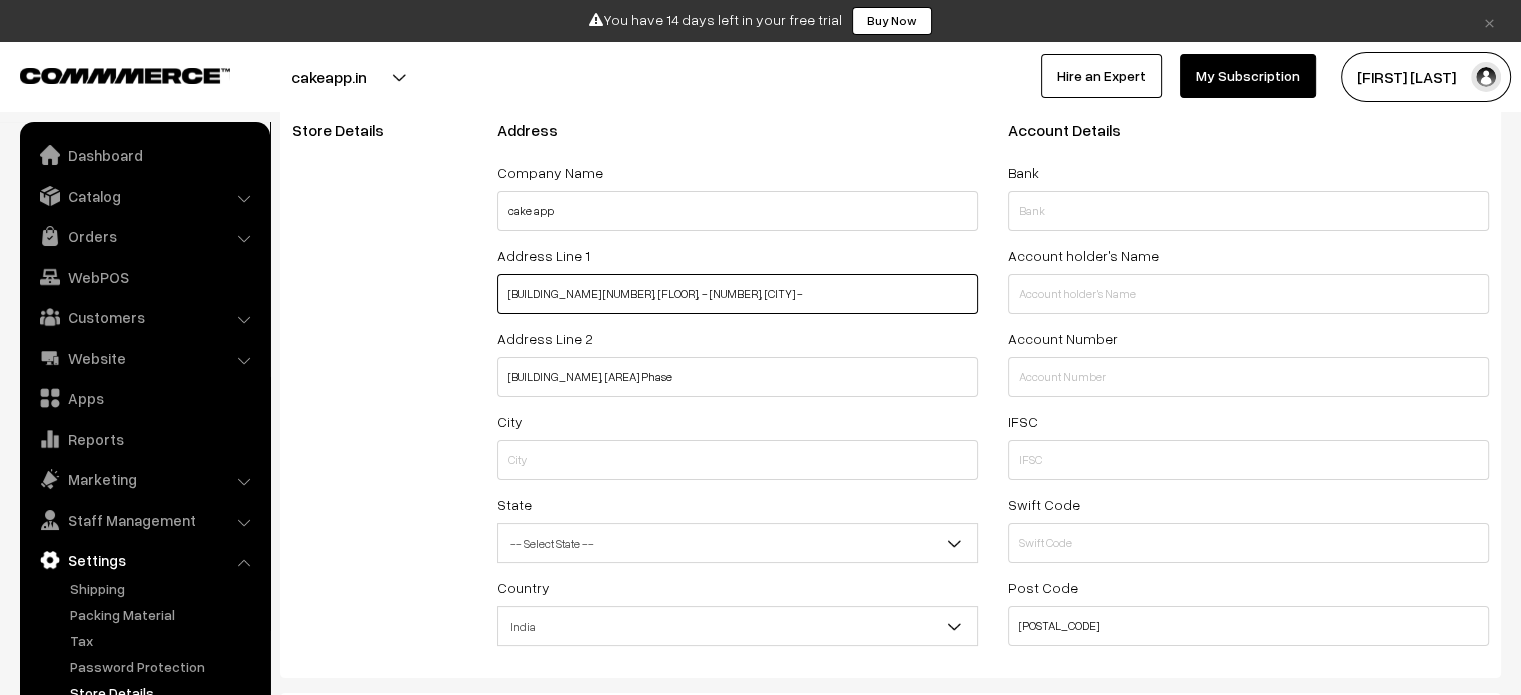 drag, startPoint x: 668, startPoint y: 291, endPoint x: 716, endPoint y: 304, distance: 49.729267 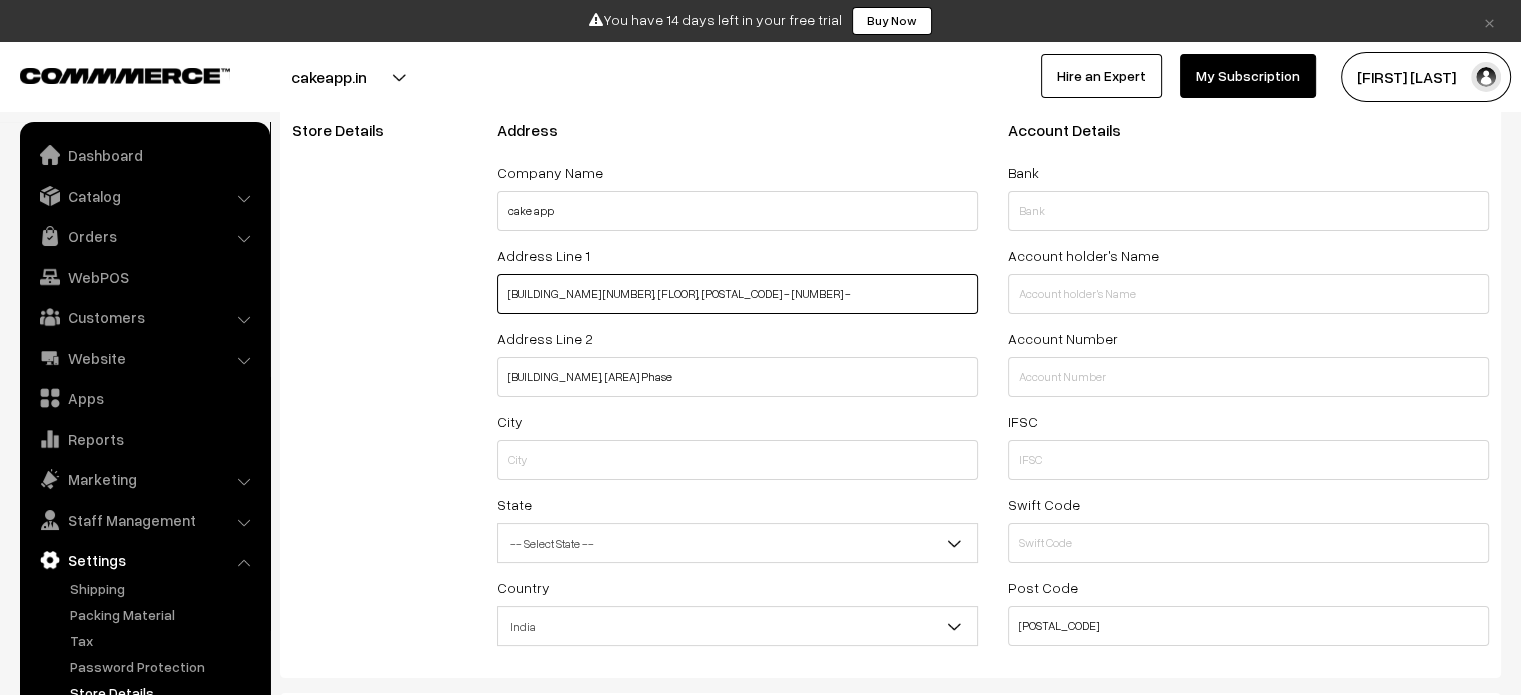 type on "Referpin A-19, Ground Floor,  - 2,  -" 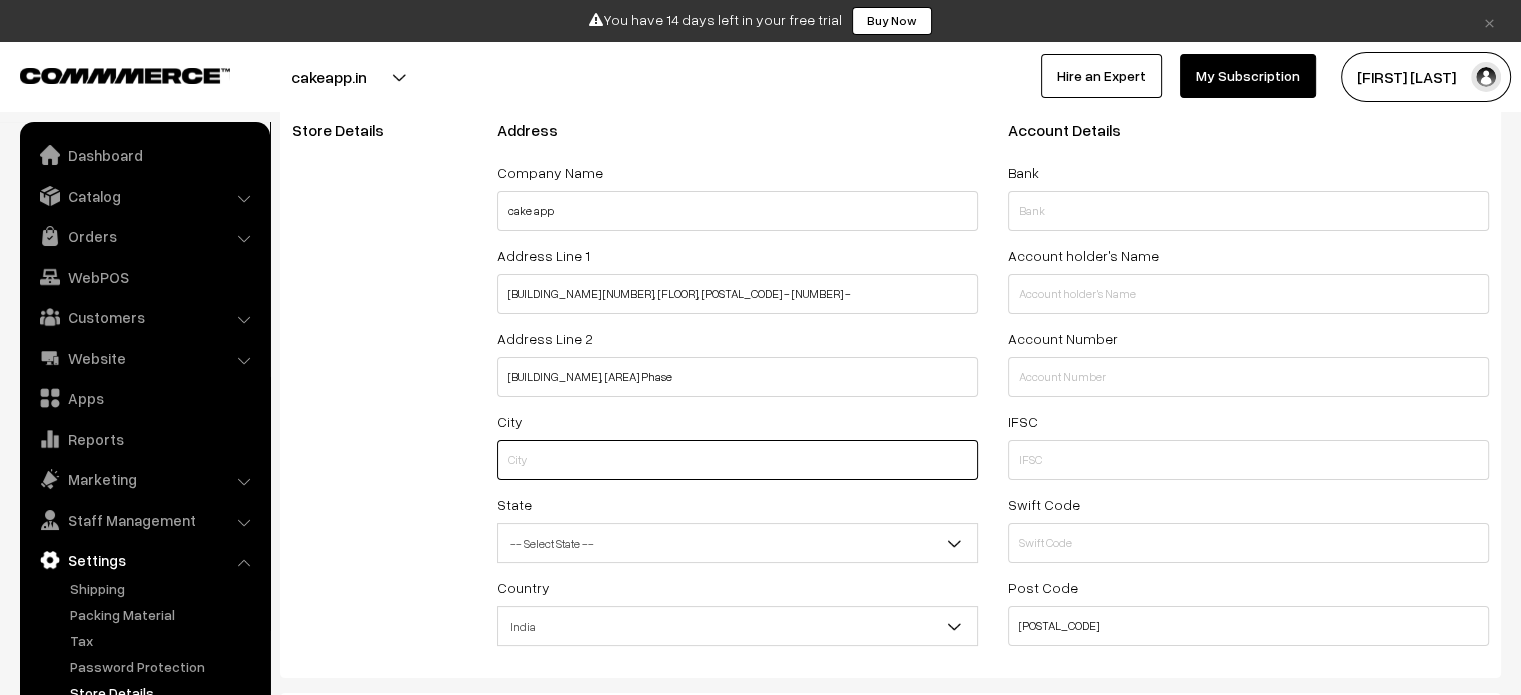 click at bounding box center (737, 460) 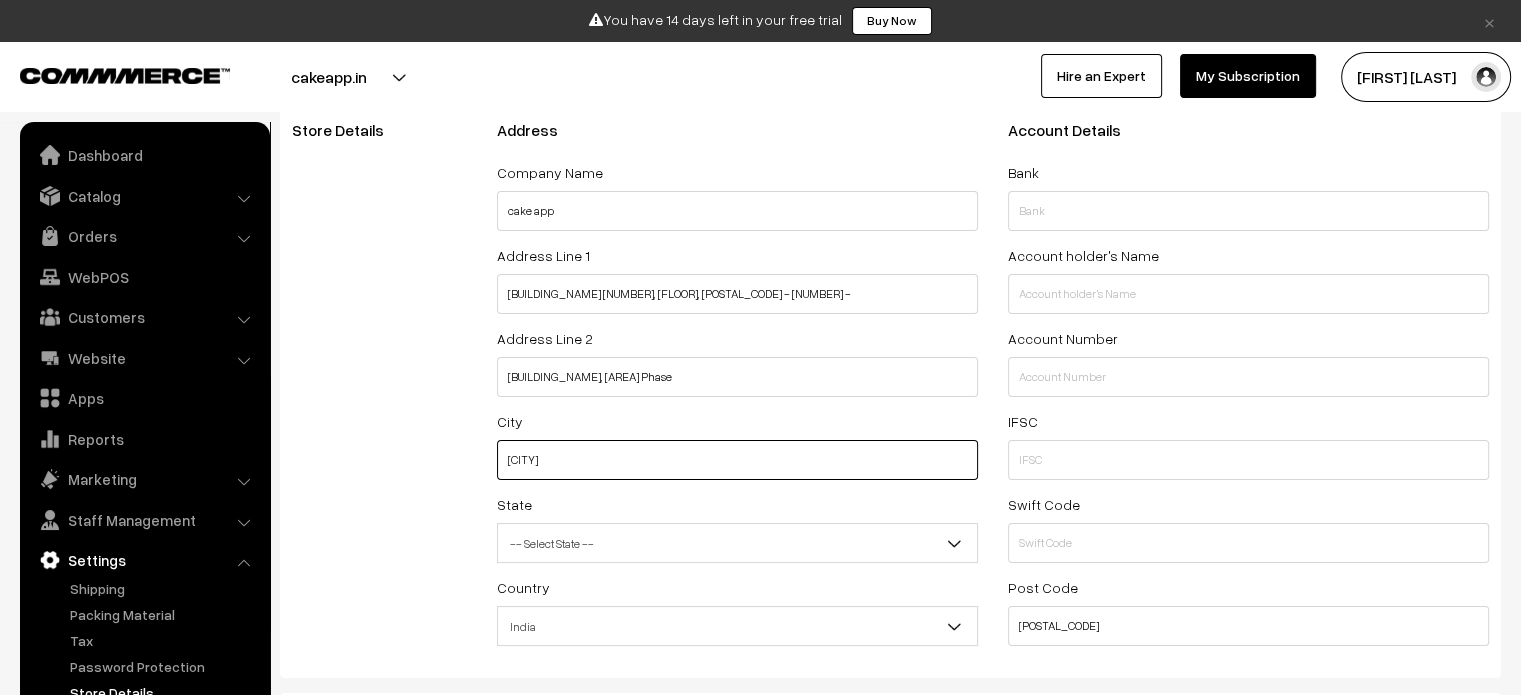 type on "New Delhi" 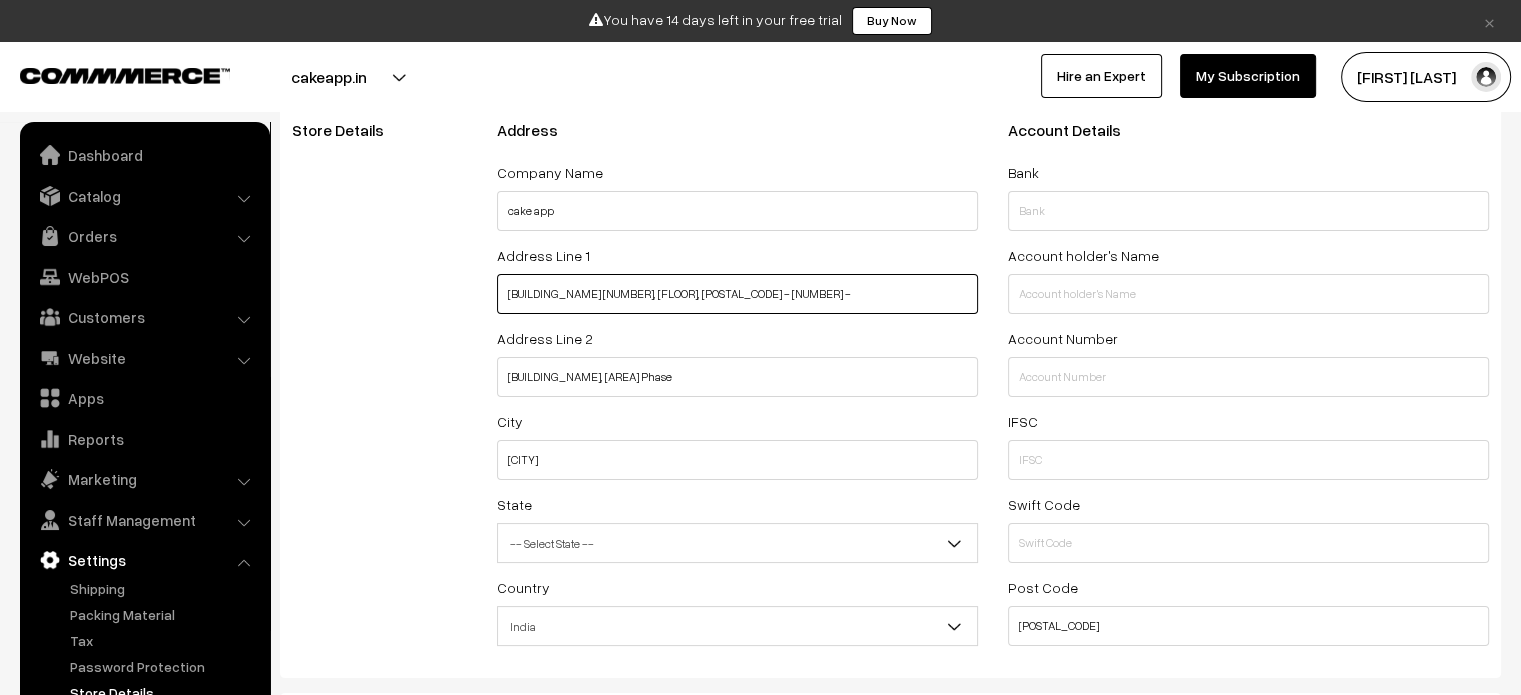 drag, startPoint x: 668, startPoint y: 295, endPoint x: 649, endPoint y: 296, distance: 19.026299 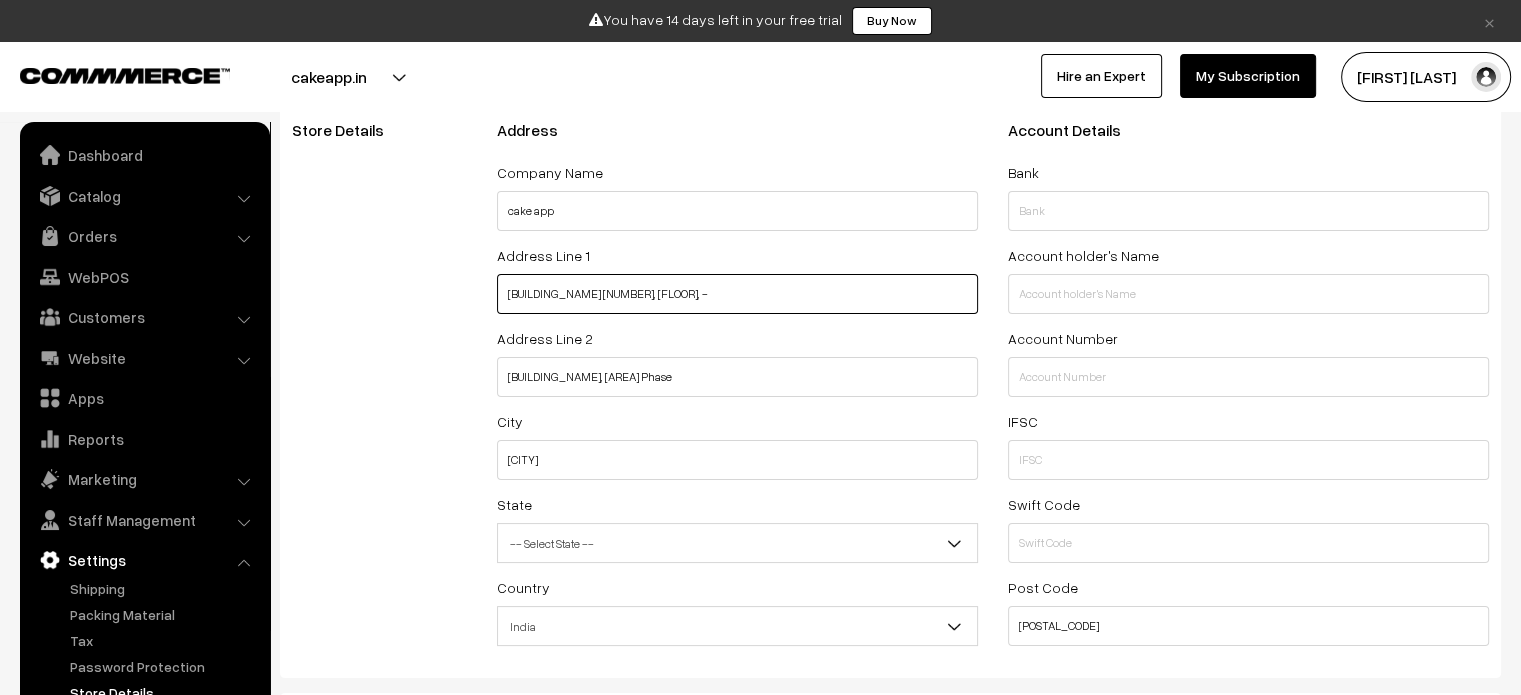 type on "Referpin A-19, Ground Floor,   -" 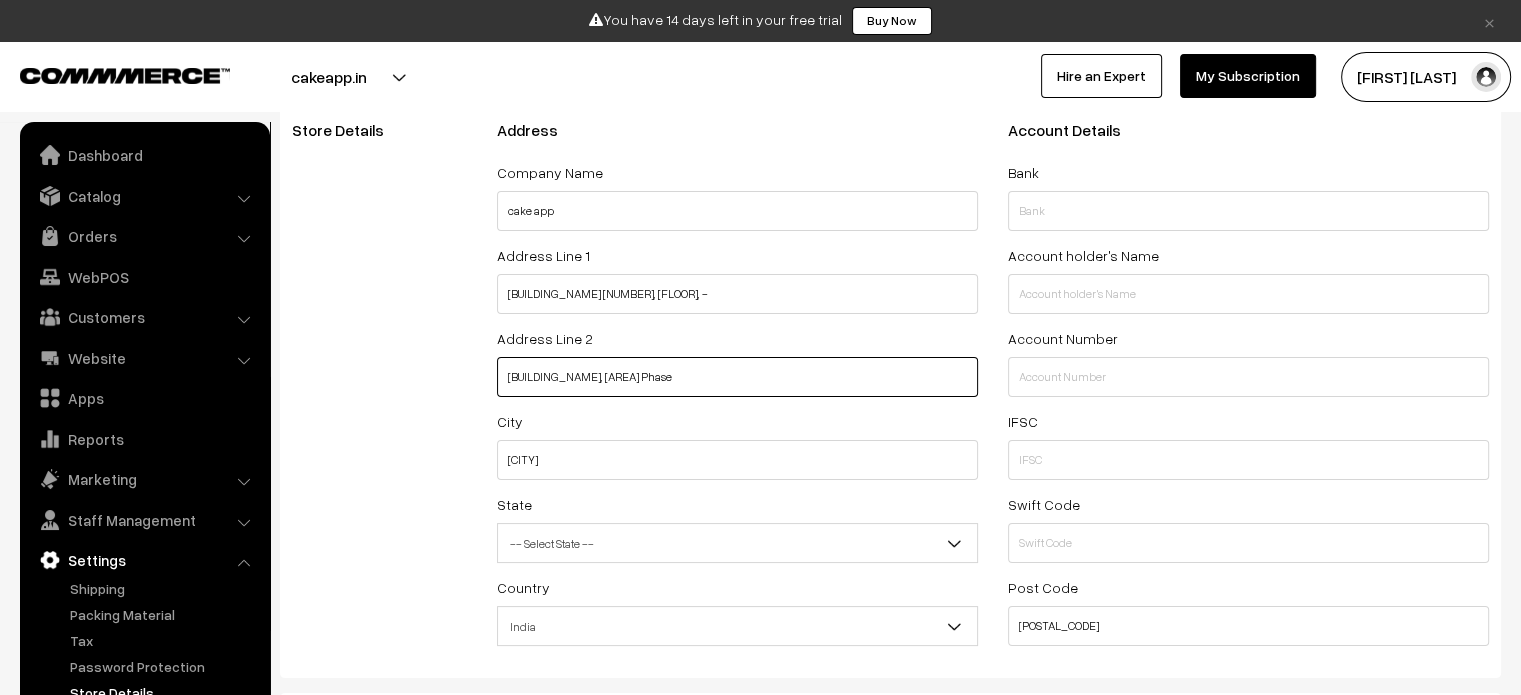 click on "FIEE Complex, Okhla Industrial Area Phase" at bounding box center [737, 377] 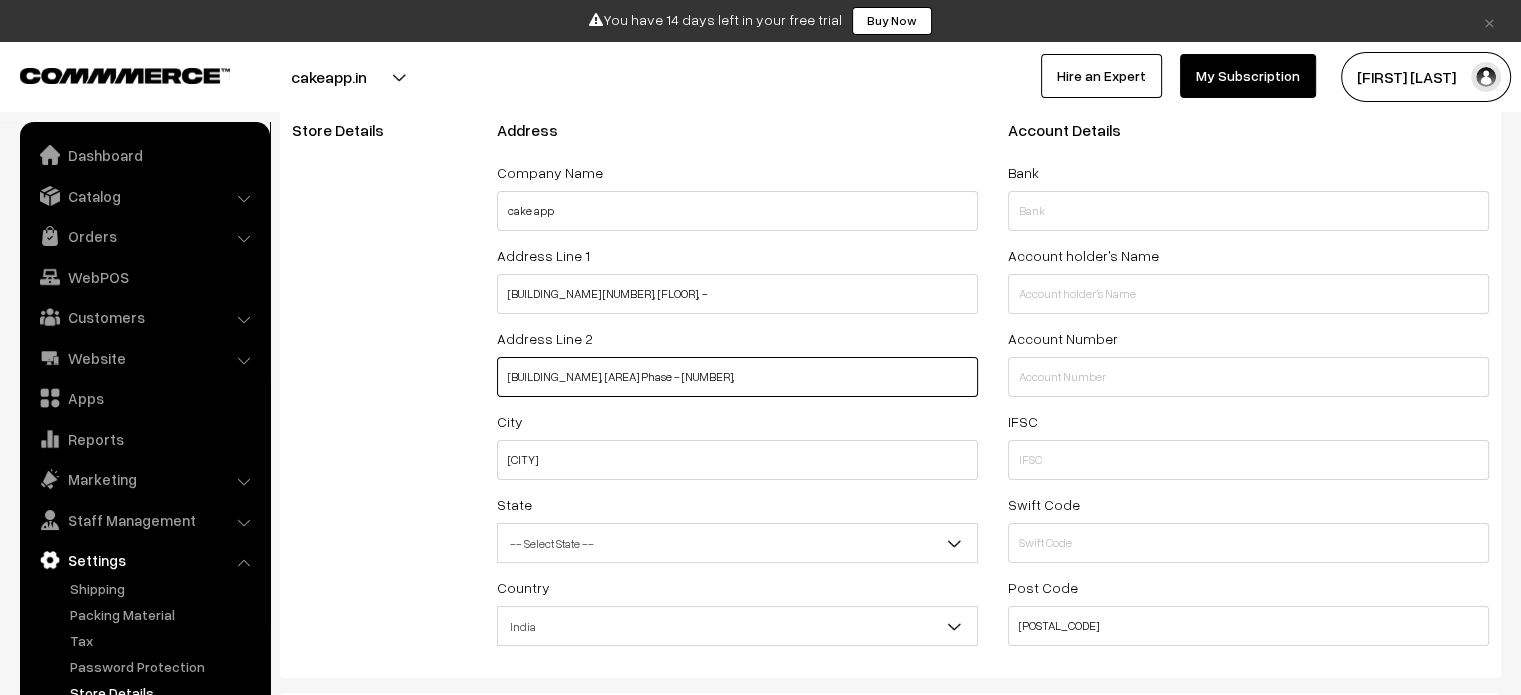 type on "FIEE Complex, Okhla Industrial Area Phase - 2," 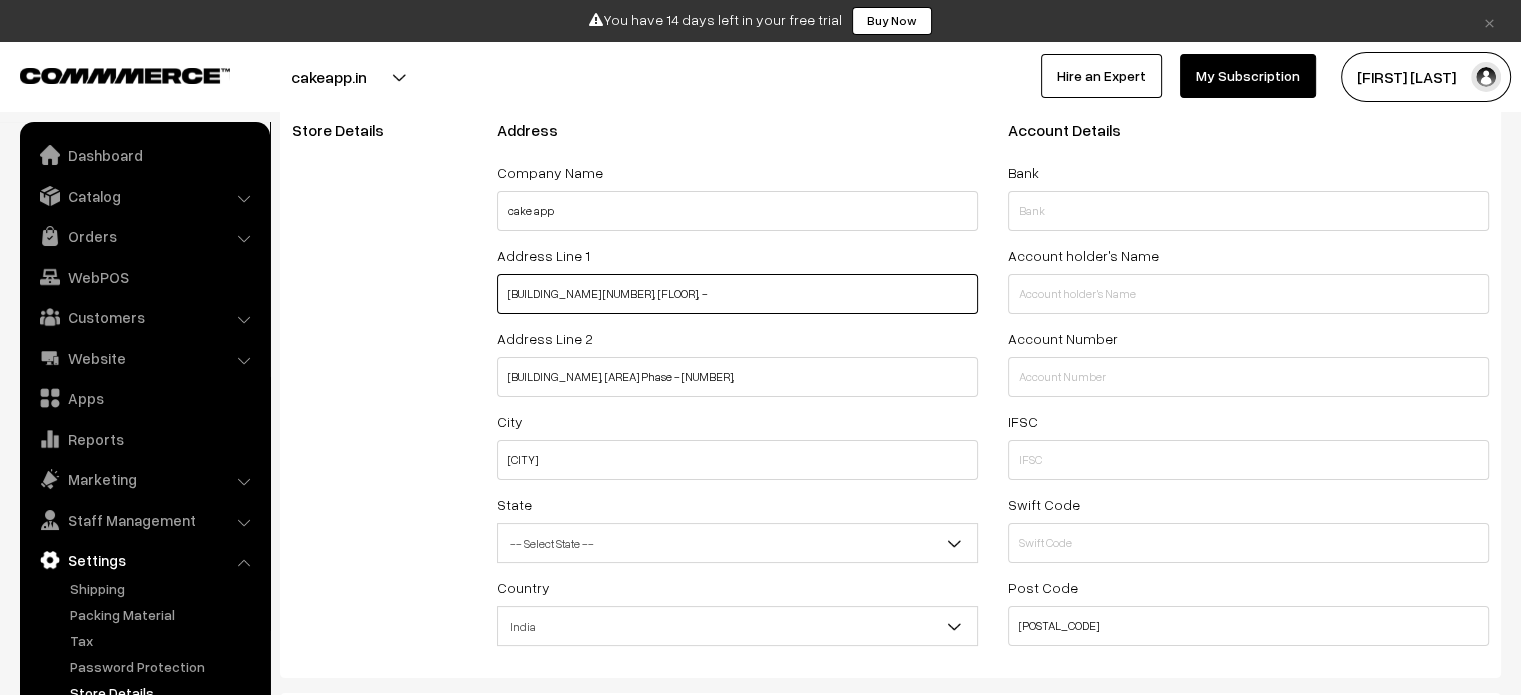 click on "Referpin A-19, Ground Floor,   -" at bounding box center (737, 294) 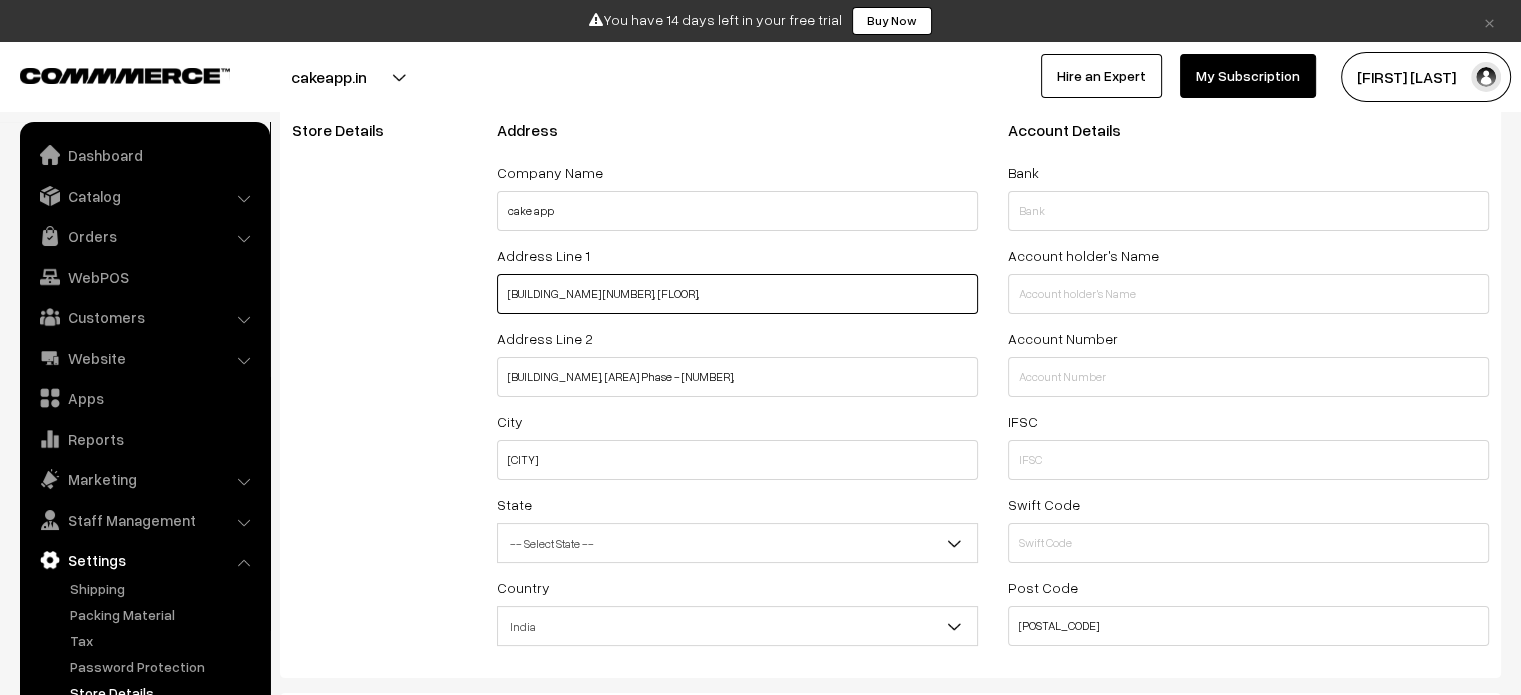type on "Referpin A-19, Ground Floor," 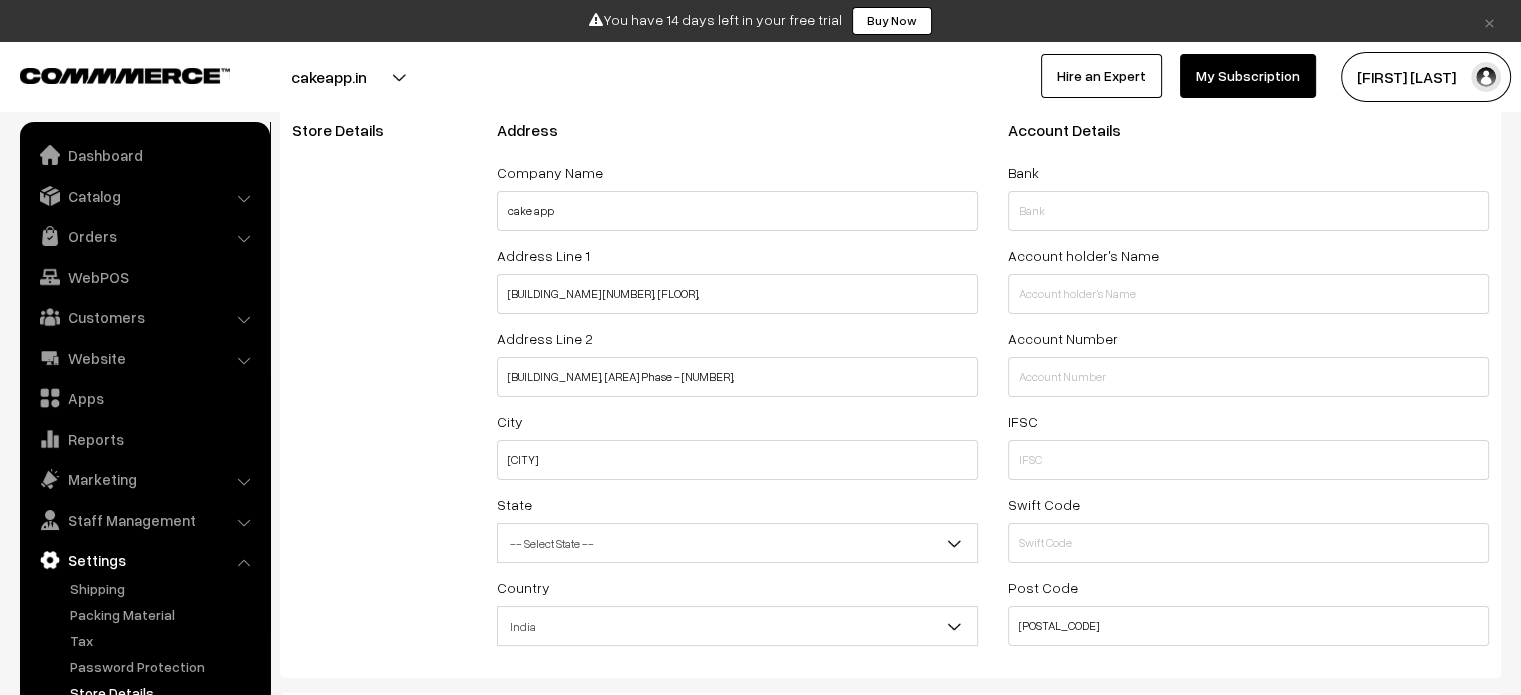 click on "-- Select State --" at bounding box center (737, 543) 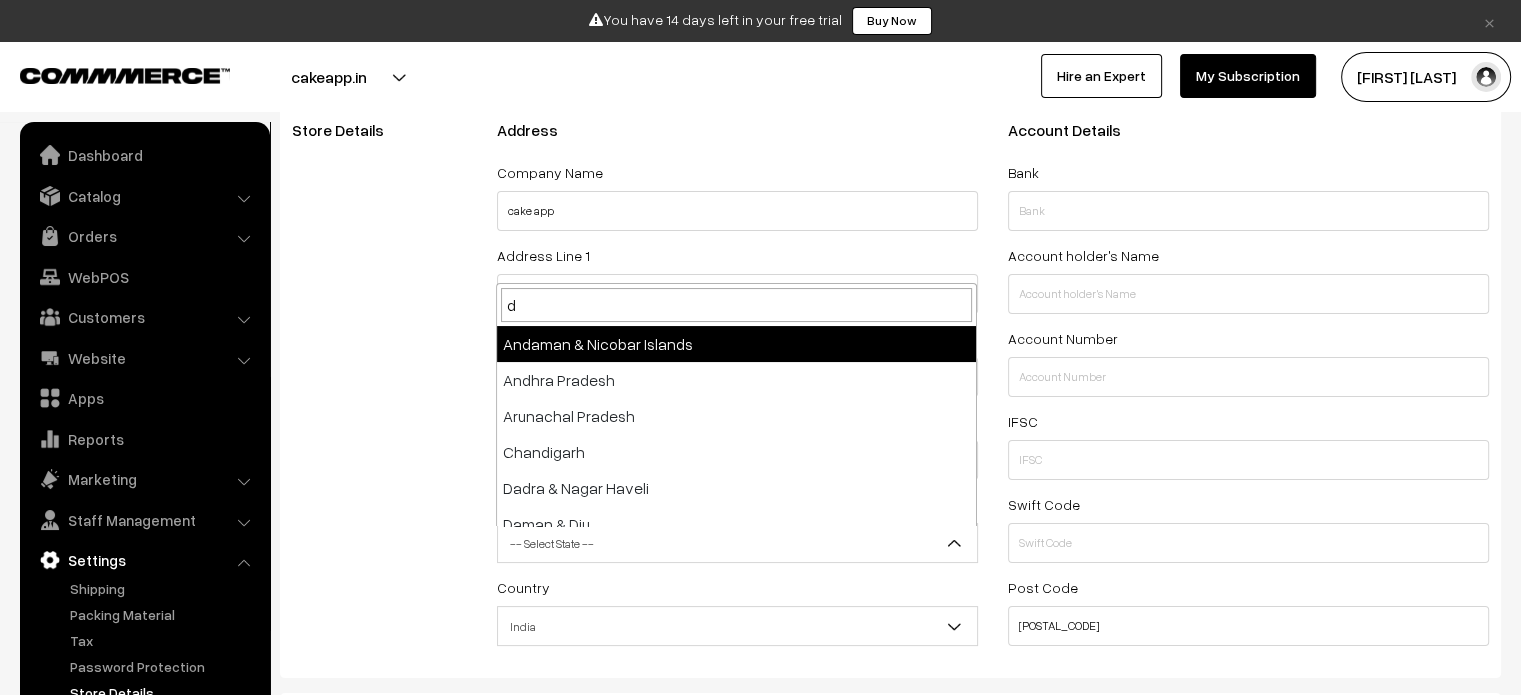 click on "d" at bounding box center [736, 305] 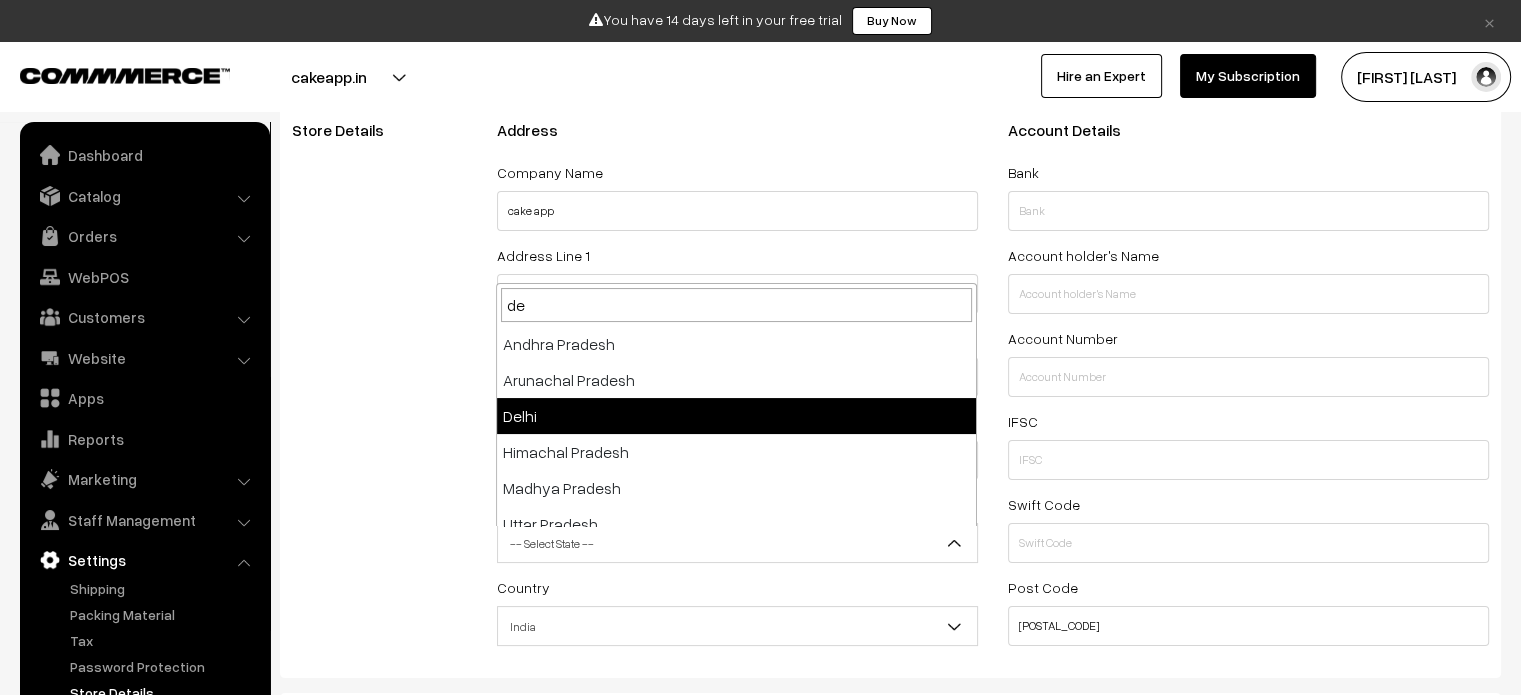 type on "de" 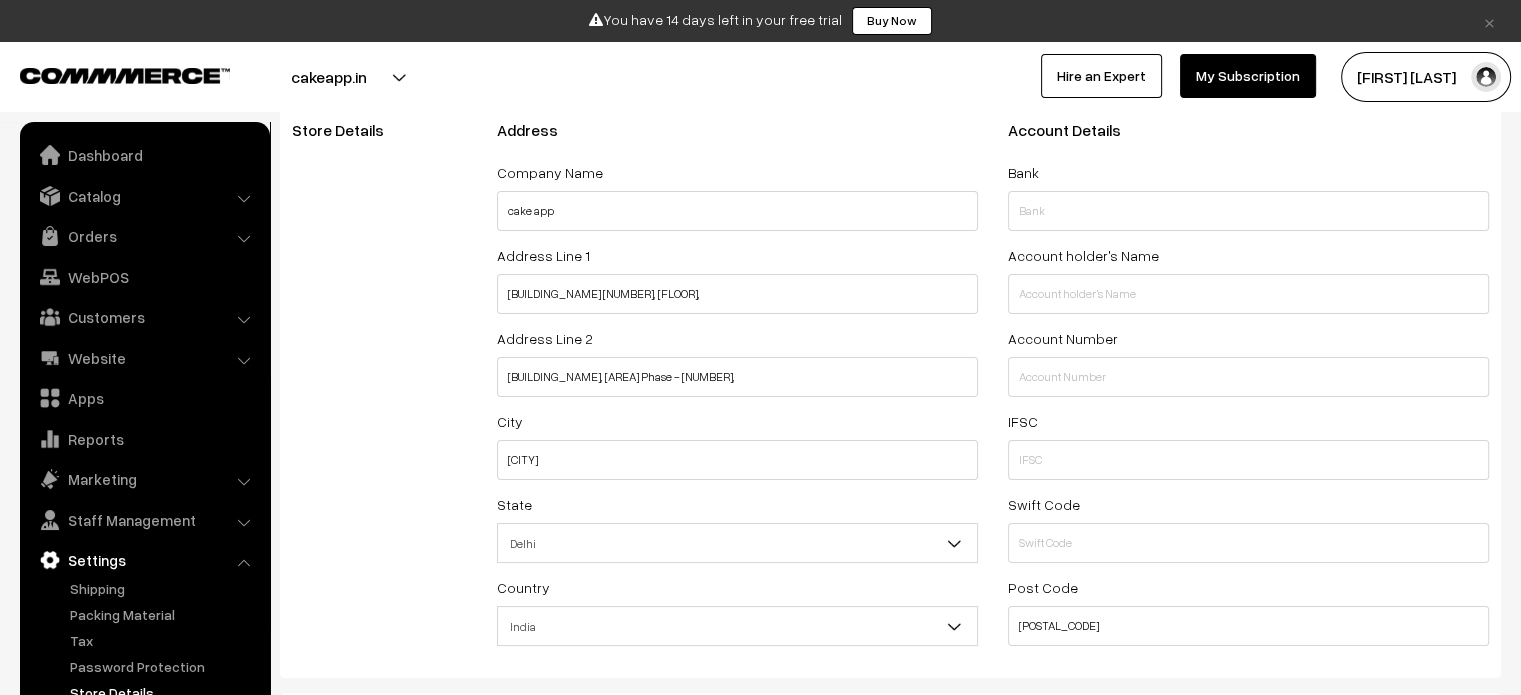 click on "Store Details" at bounding box center [379, 389] 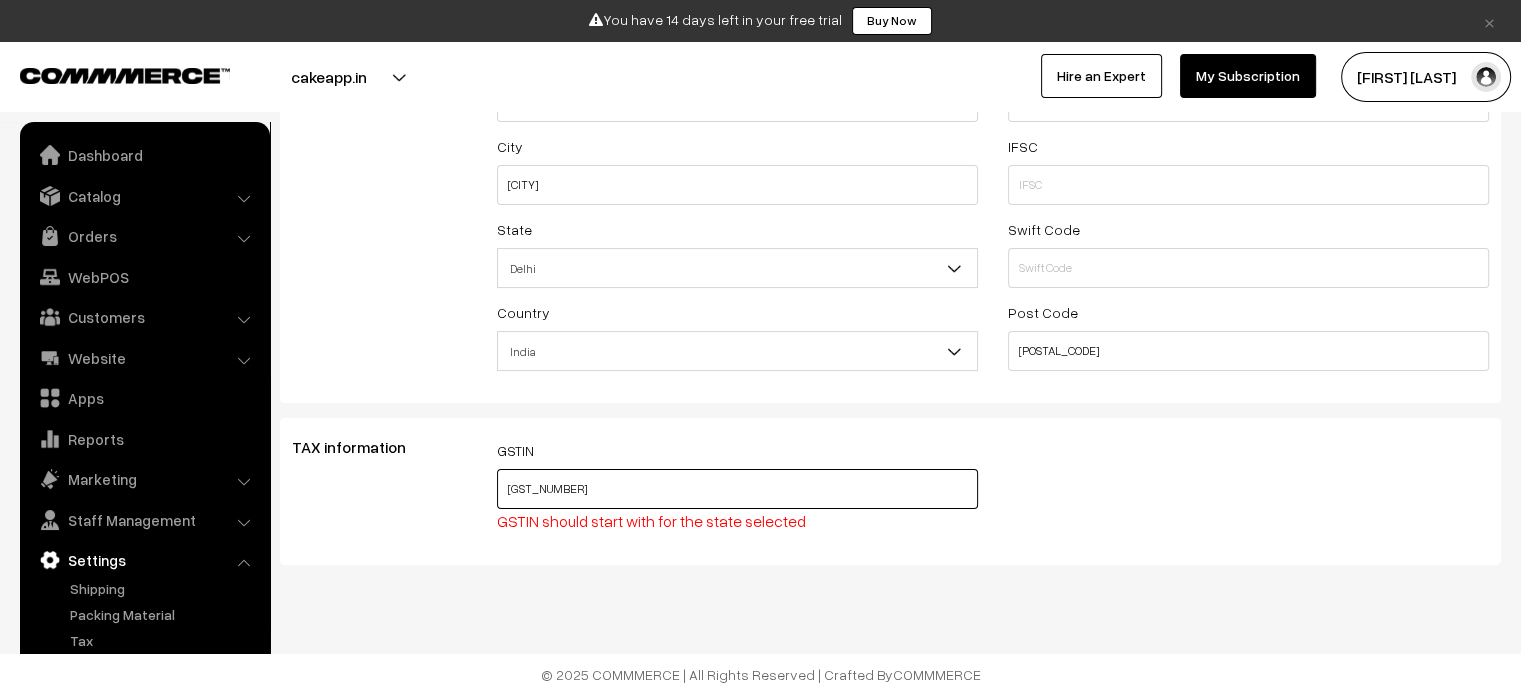 click on "07AAMCR9038C1Z7" at bounding box center [737, 489] 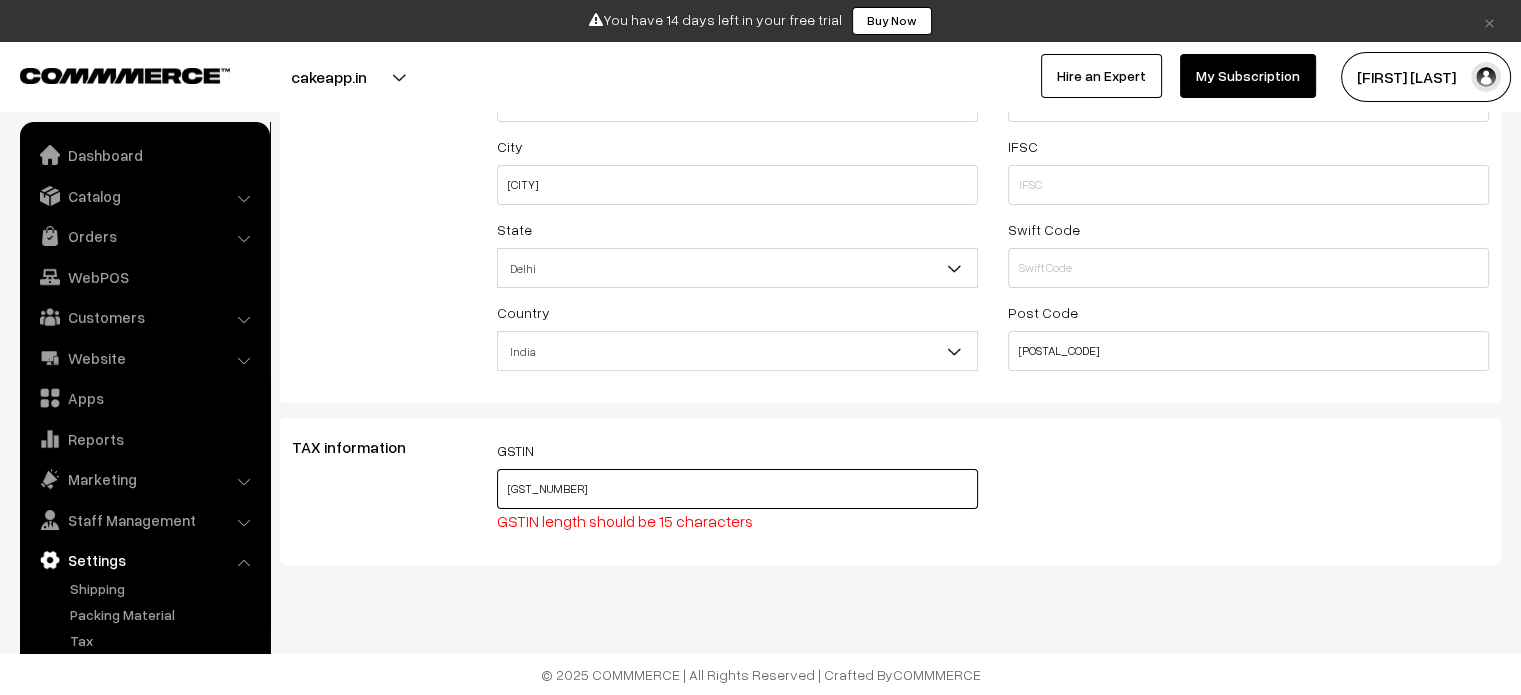 type on "07AAMCR9038C1Z7" 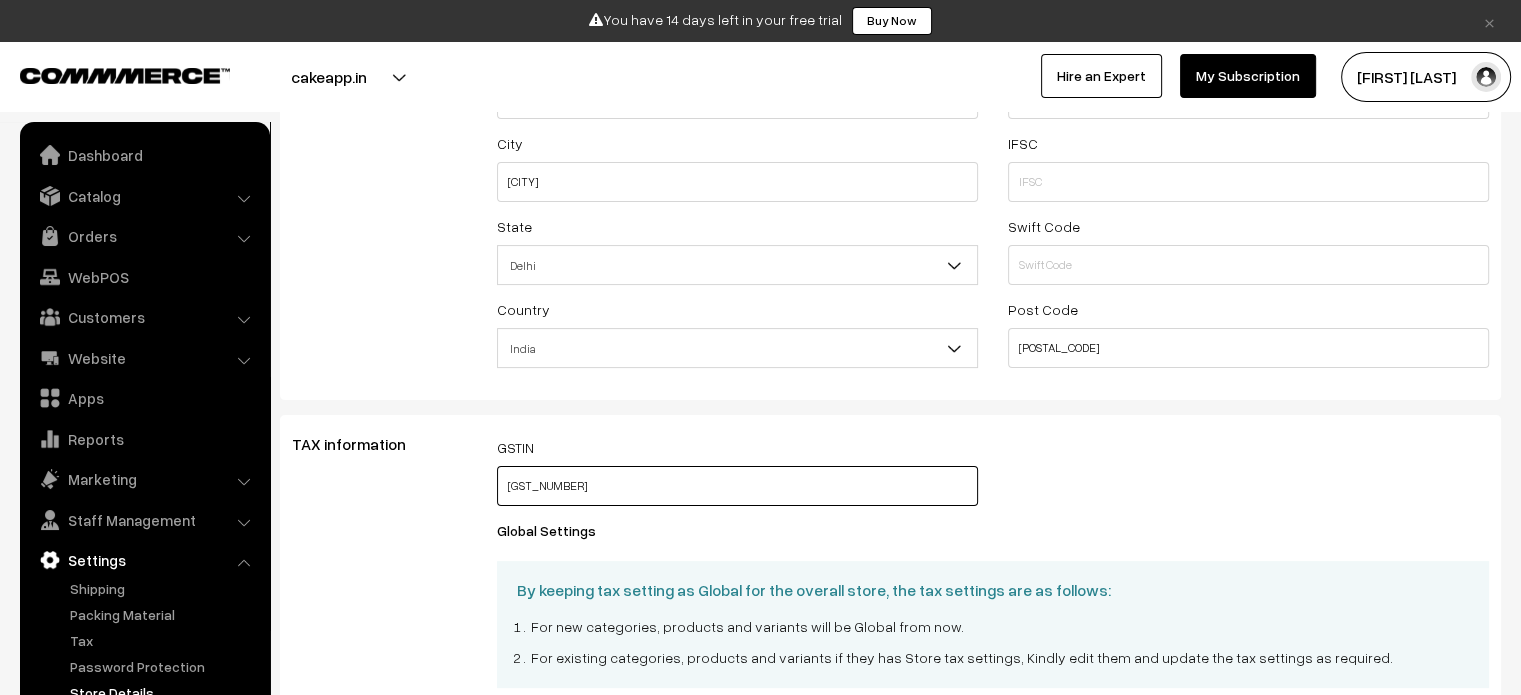 scroll, scrollTop: 855, scrollLeft: 0, axis: vertical 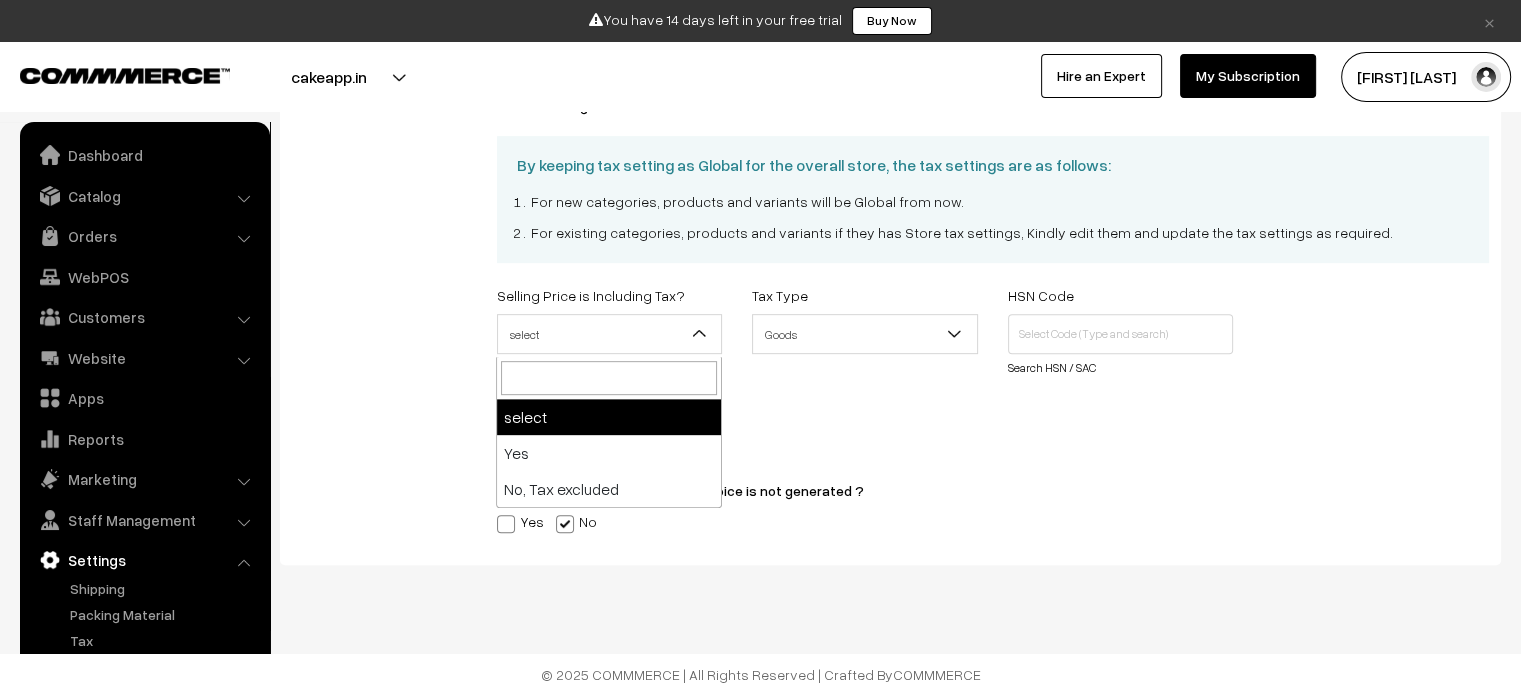 click on "select" at bounding box center [610, 334] 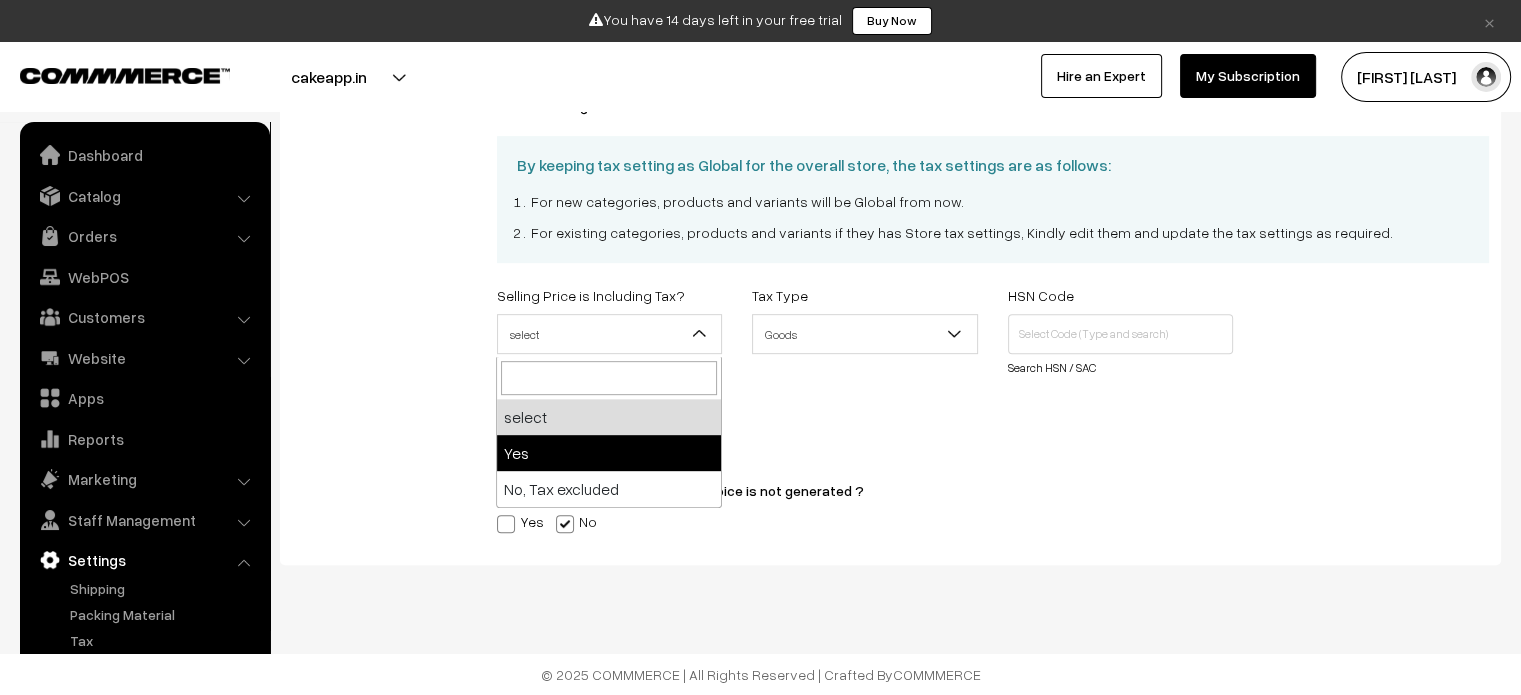 select on "1" 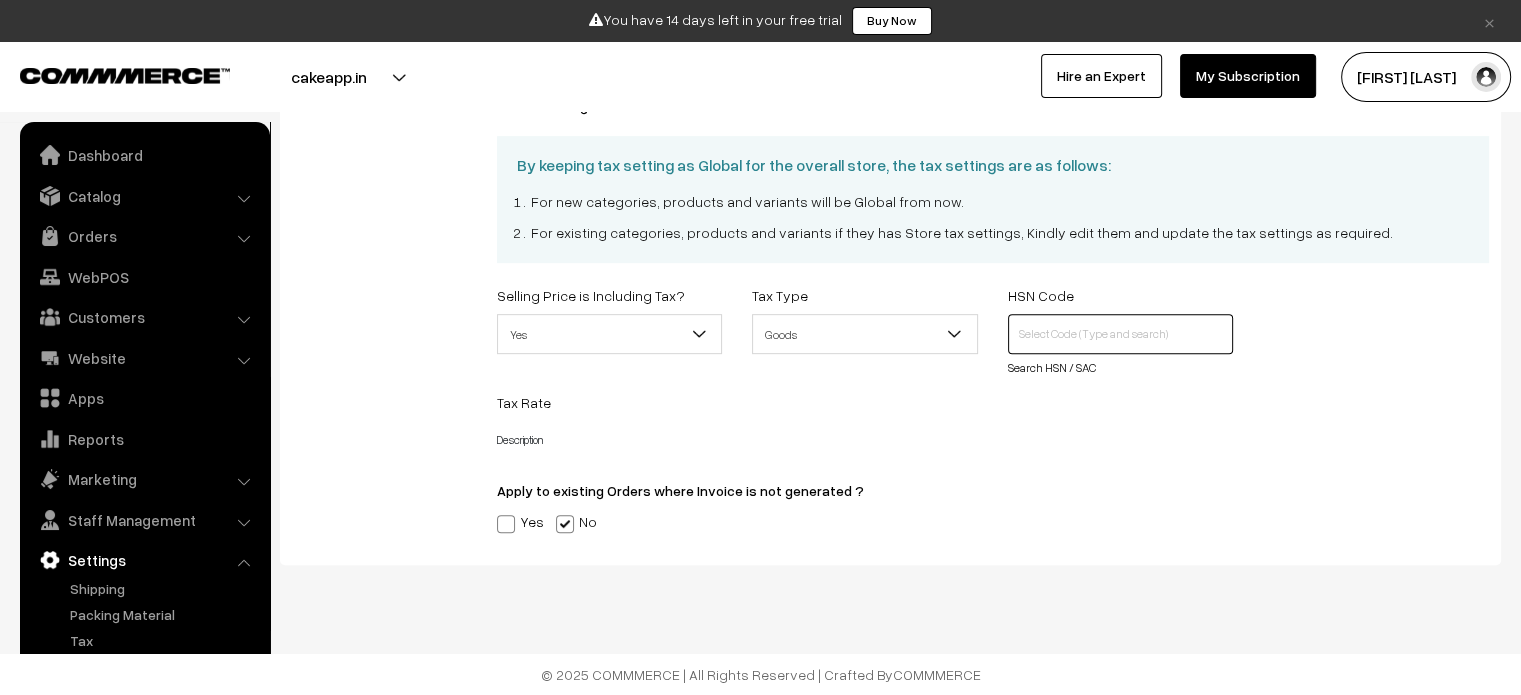 click at bounding box center (1121, 334) 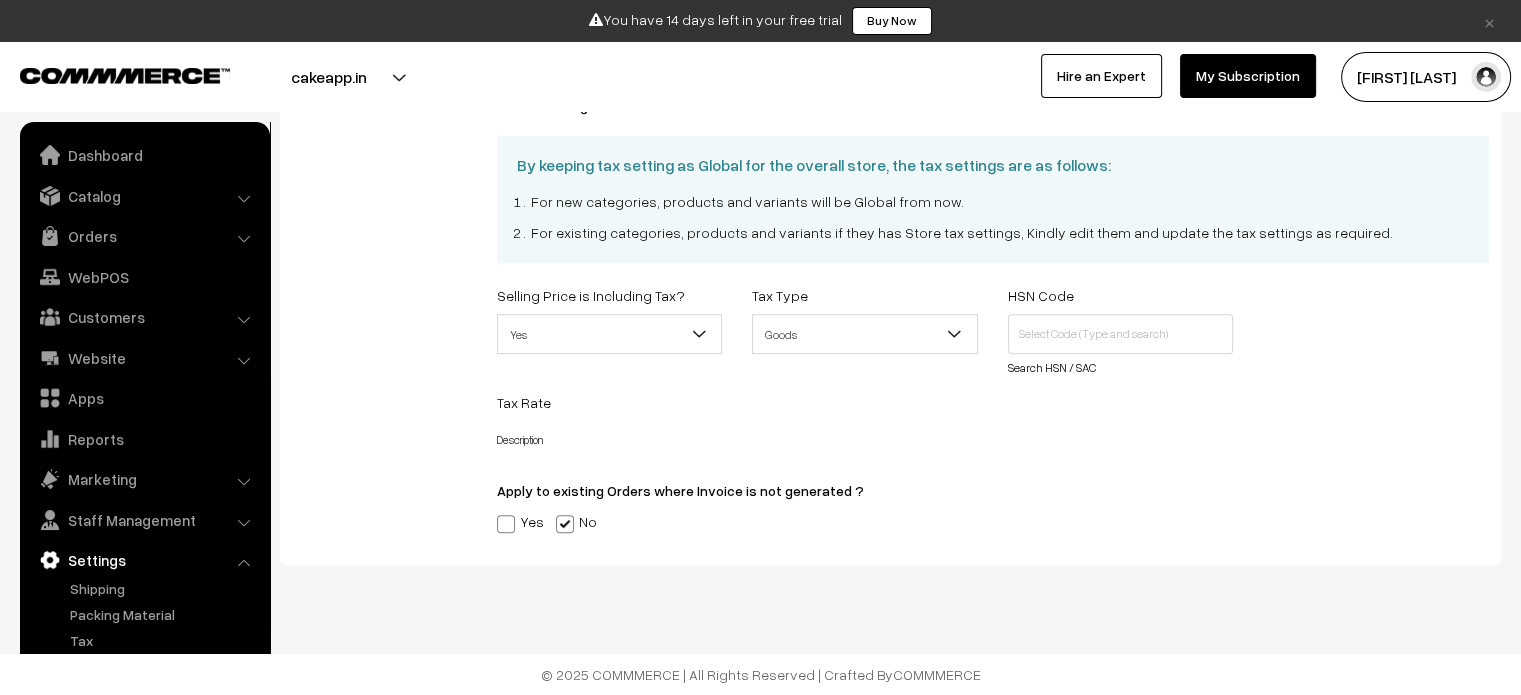 click on "Search HSN / SAC" at bounding box center [1052, 367] 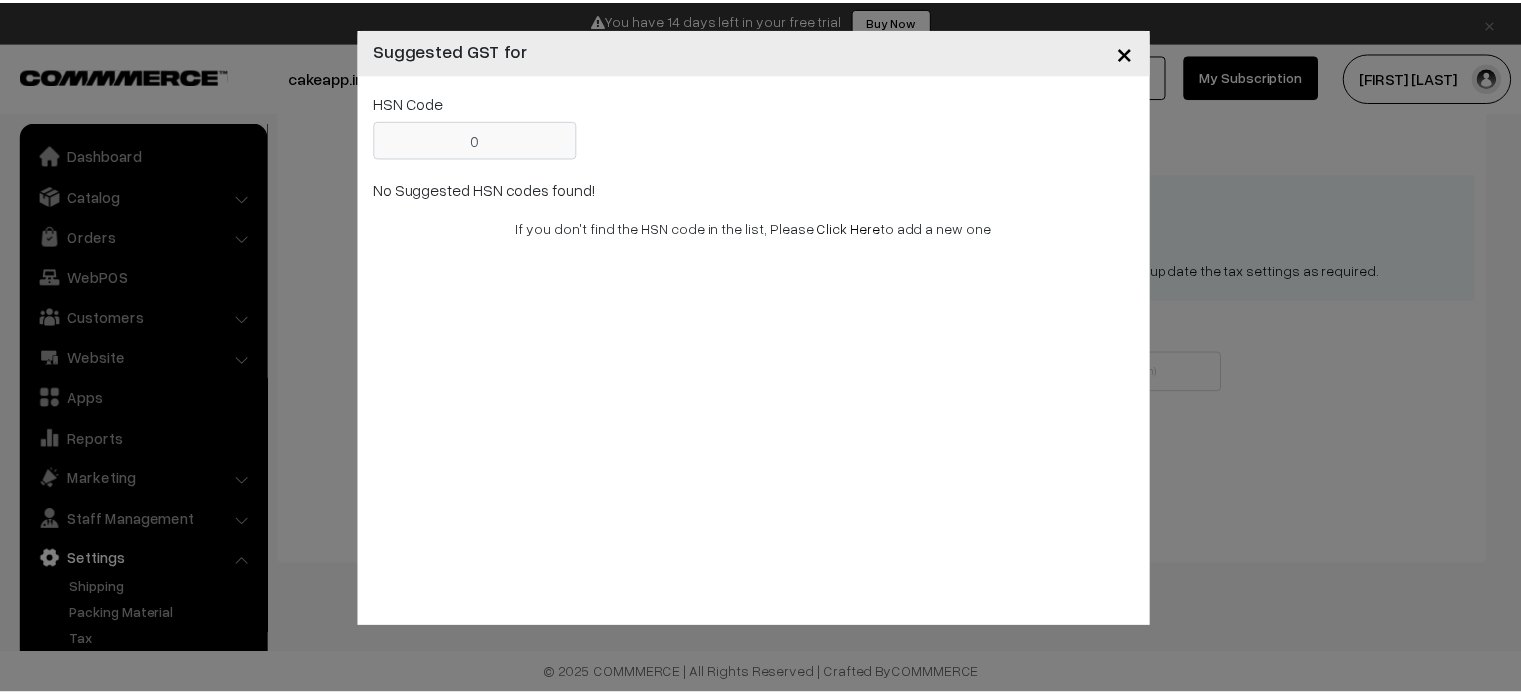 scroll, scrollTop: 809, scrollLeft: 0, axis: vertical 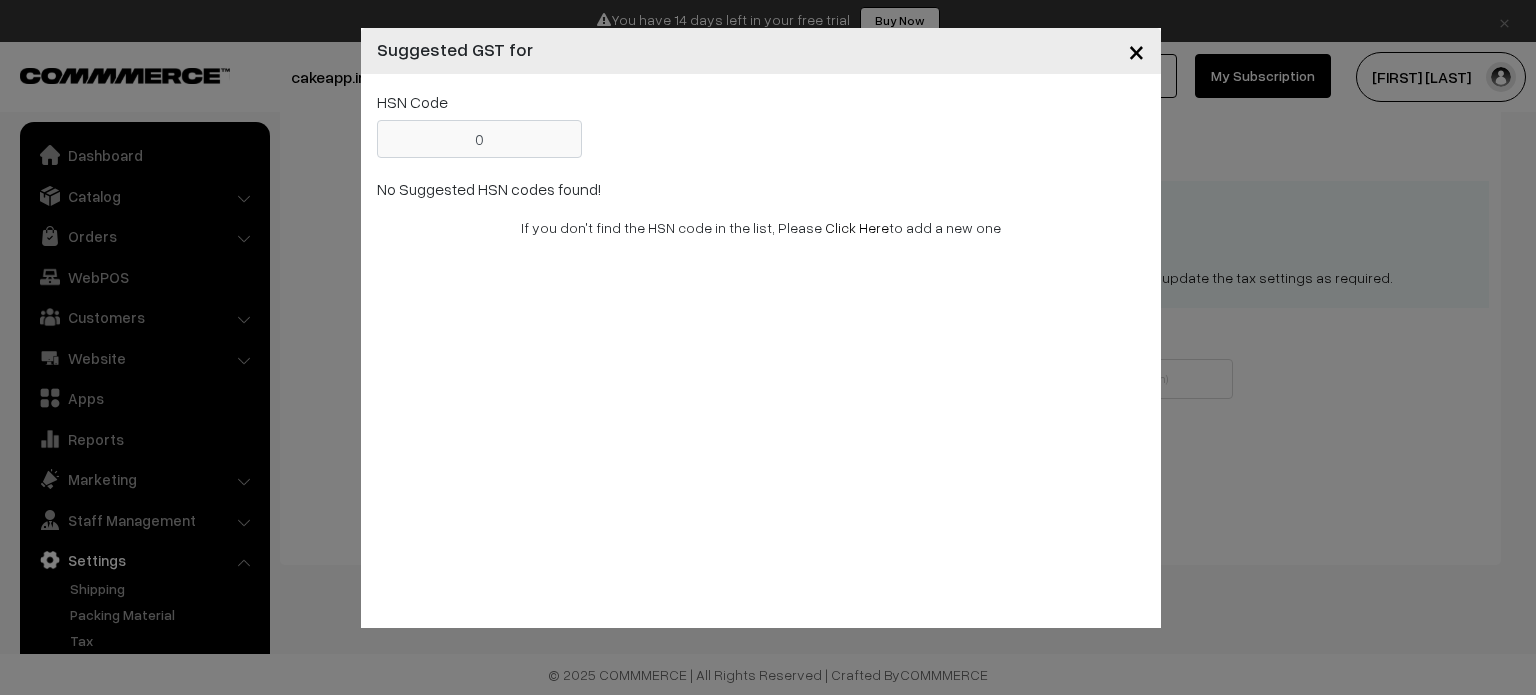 click on "Click Here" at bounding box center (857, 227) 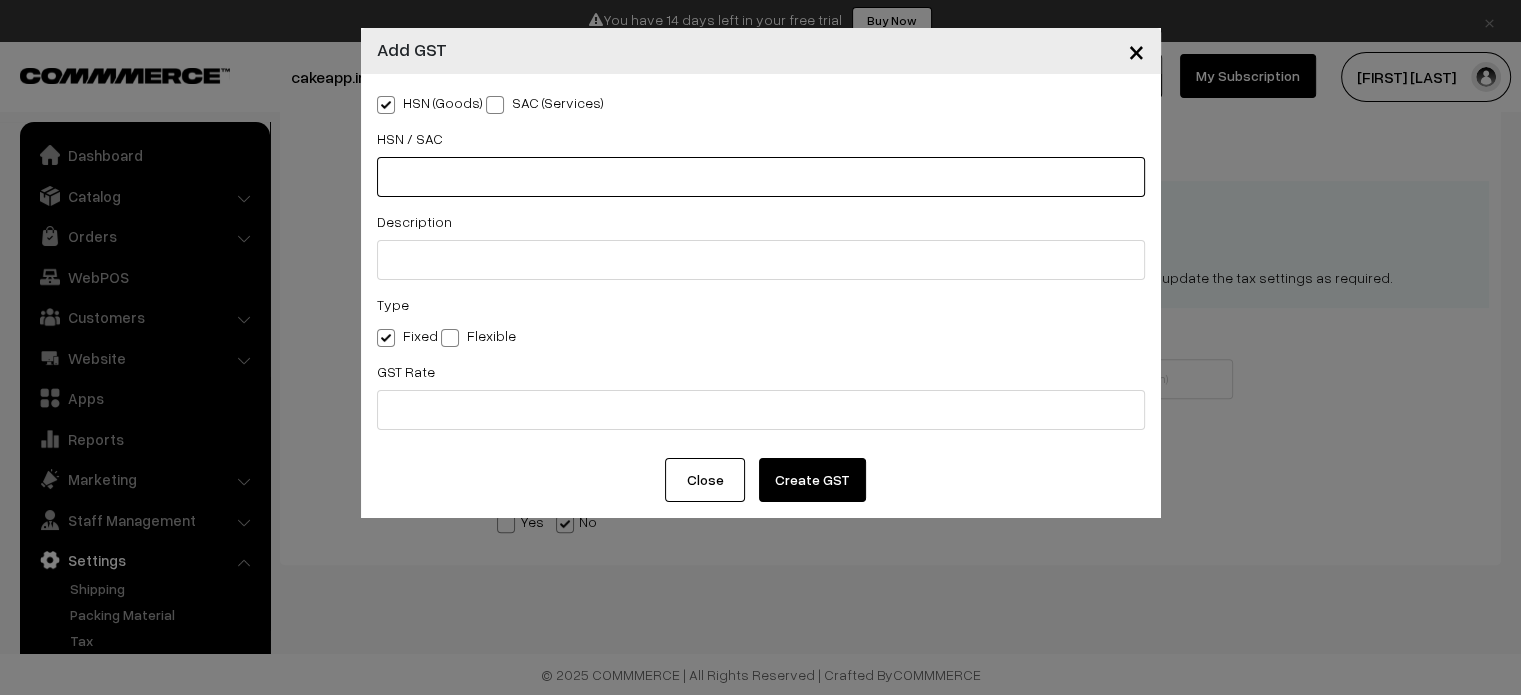 click at bounding box center [761, 177] 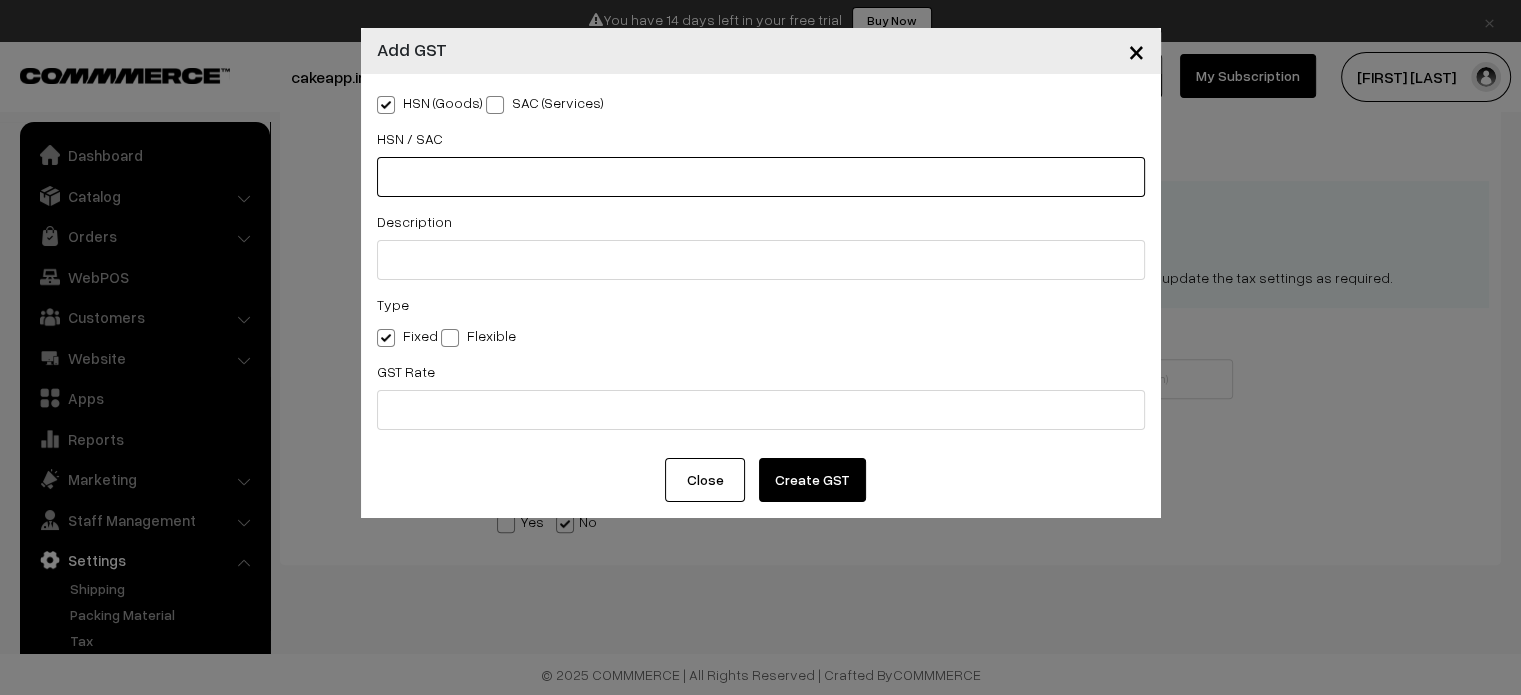 type on "1212" 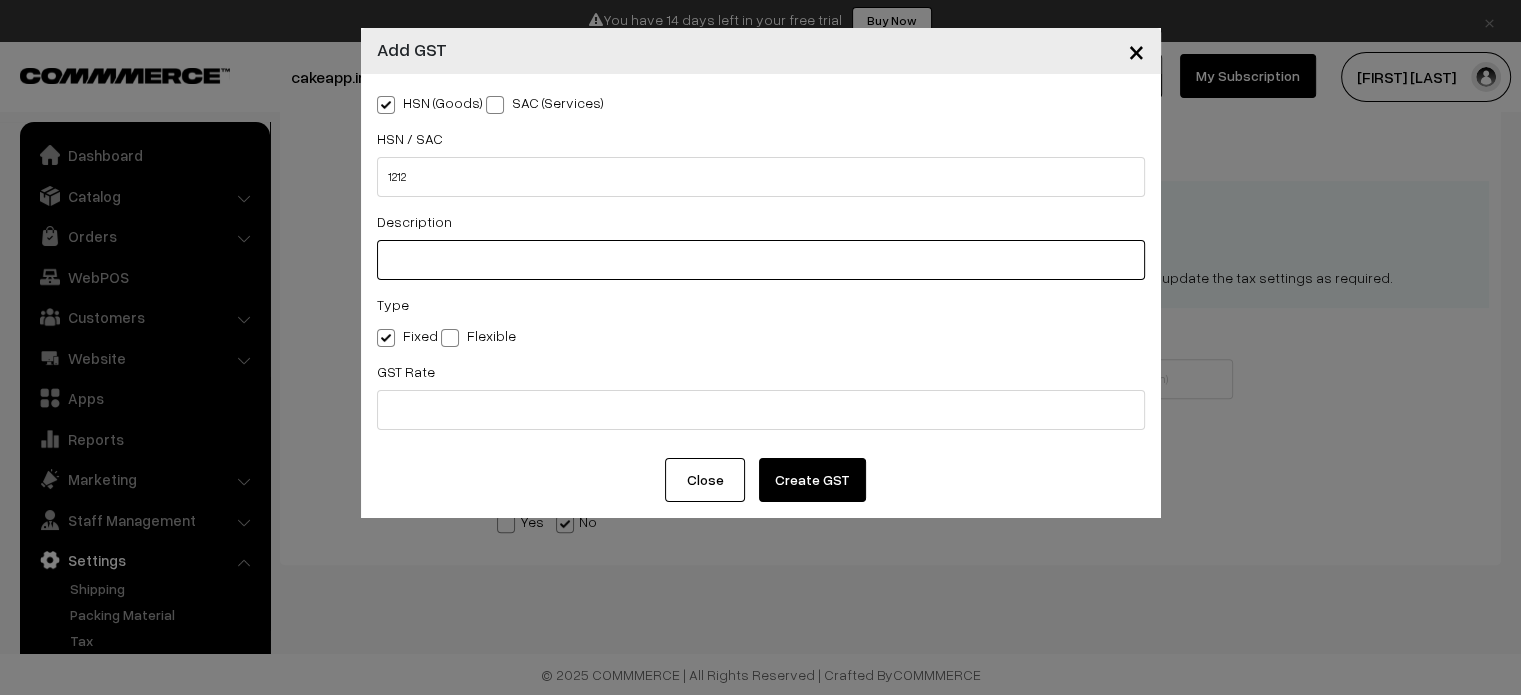 click at bounding box center (761, 260) 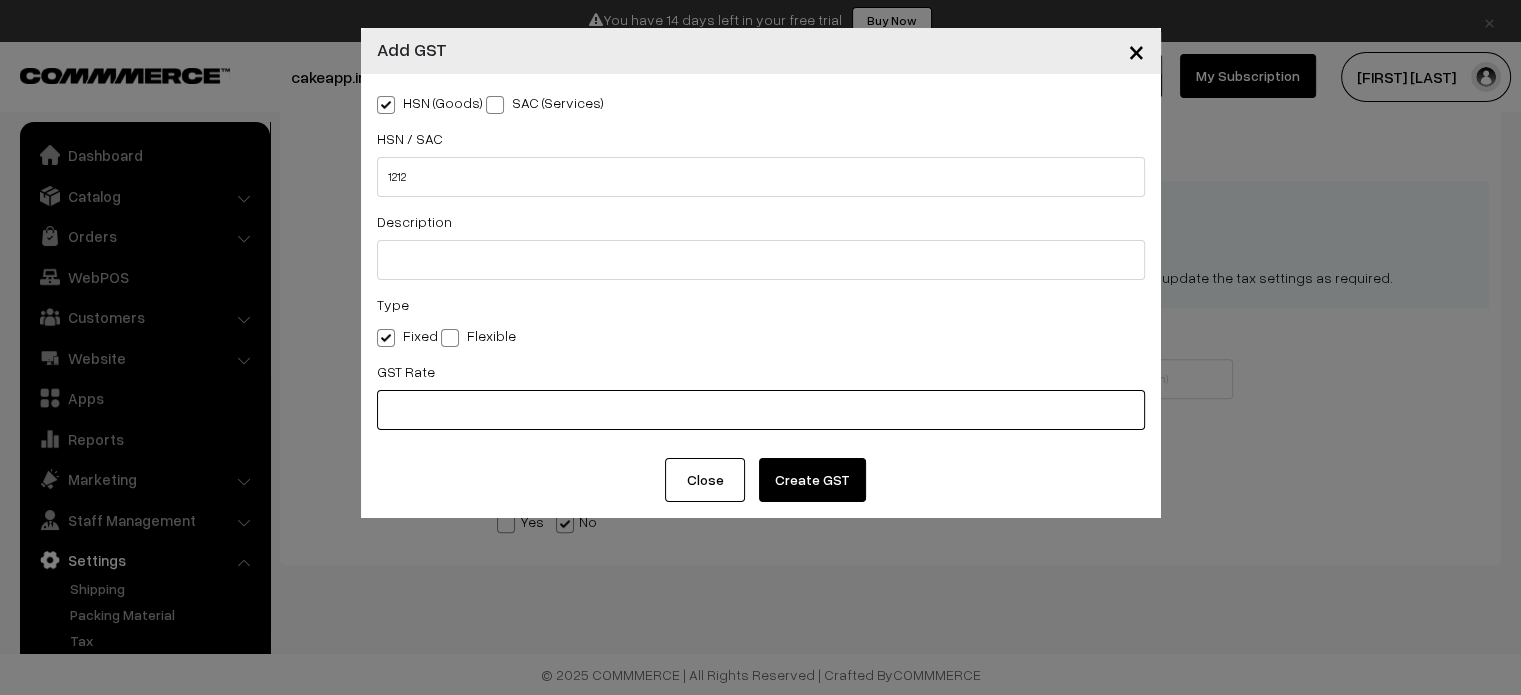click at bounding box center [761, 410] 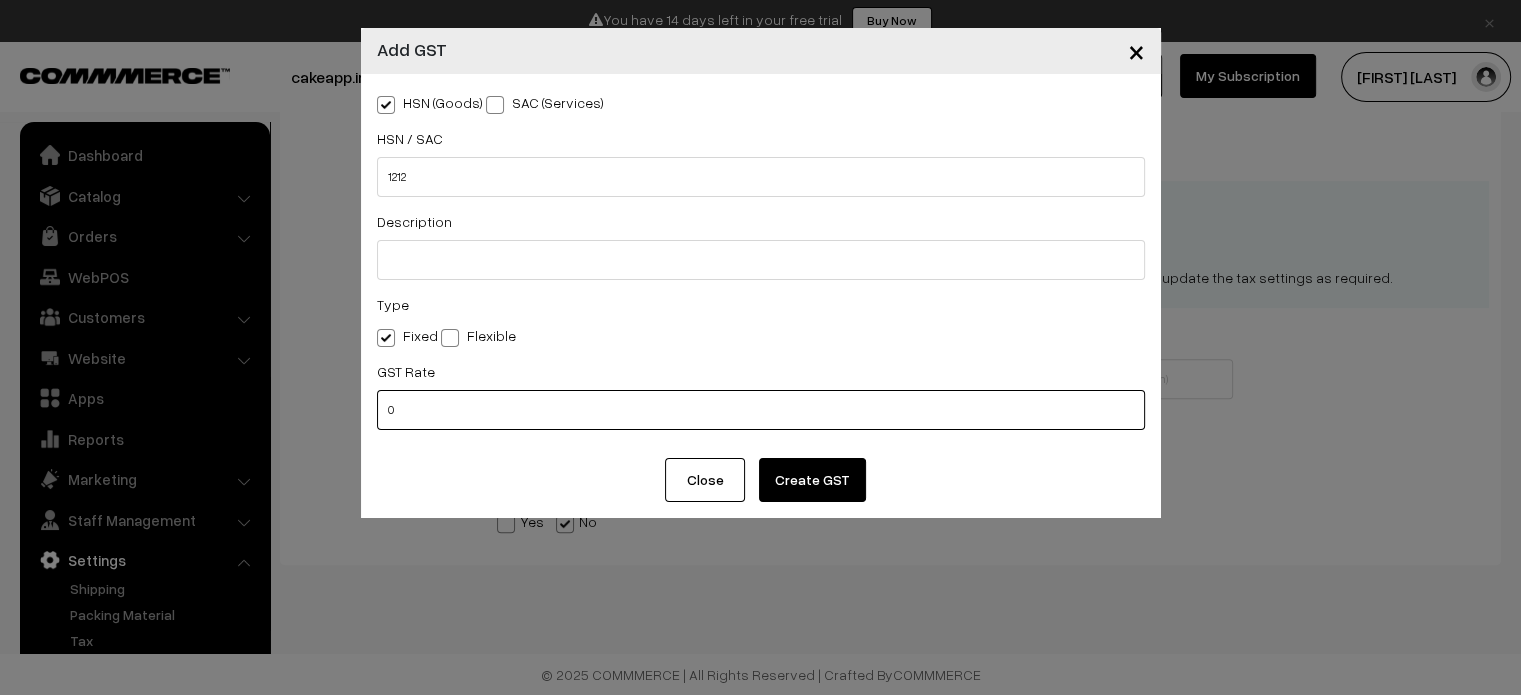 type on "0" 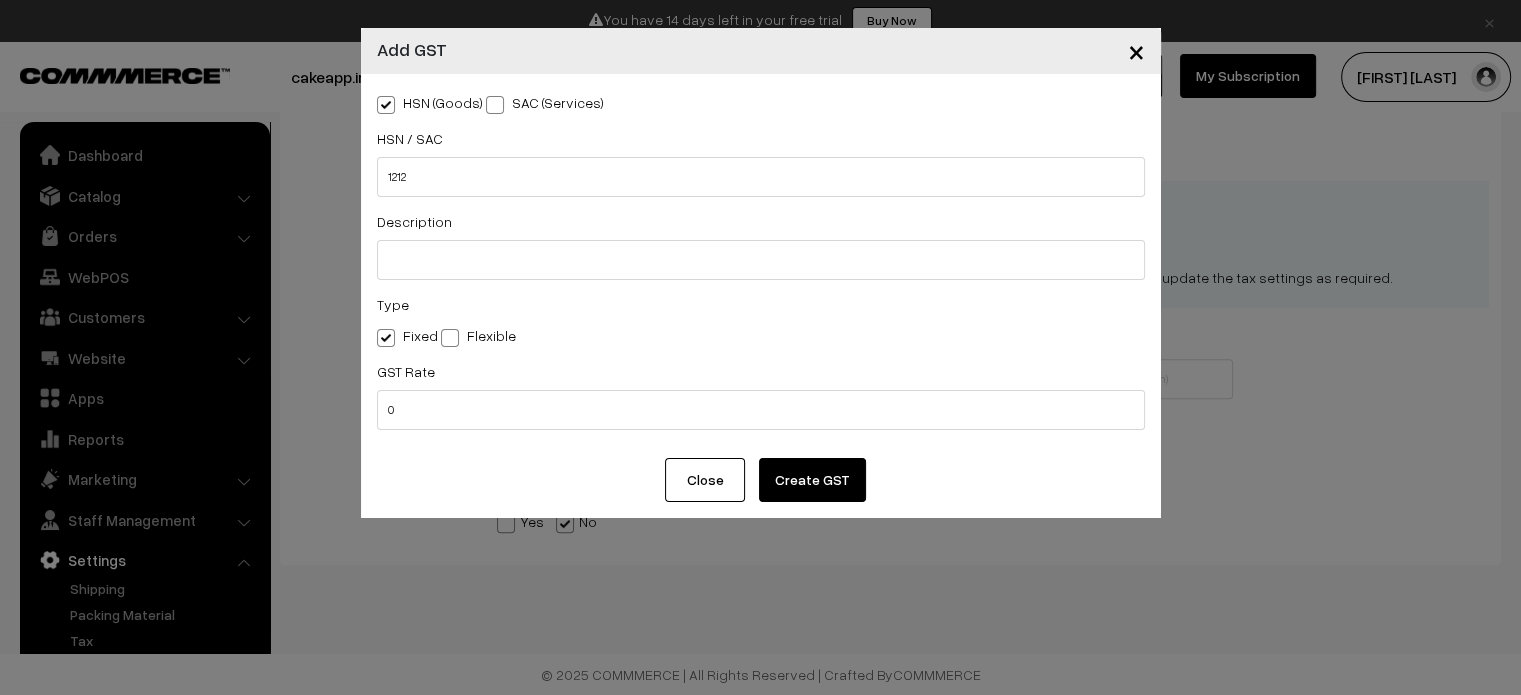 click on "Create GST" at bounding box center [812, 480] 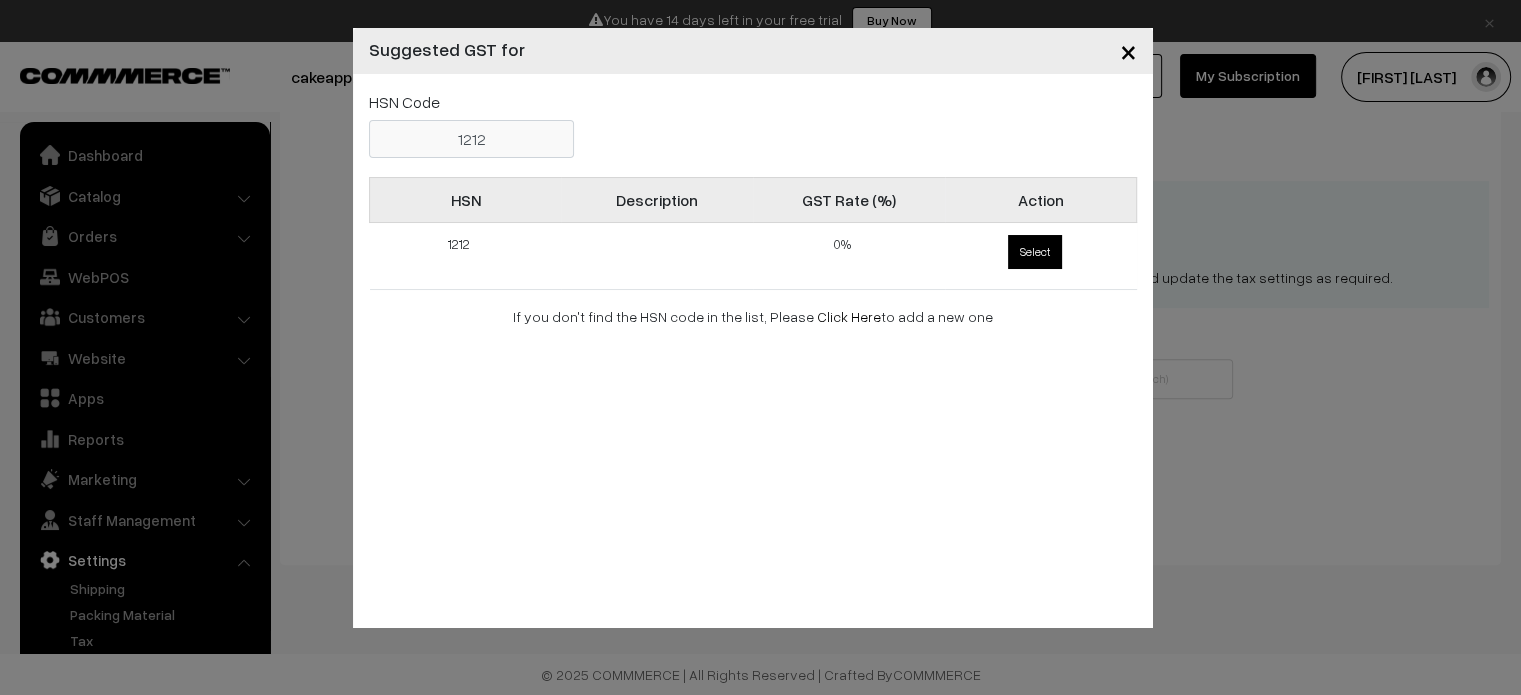 click on "Select" at bounding box center [1035, 252] 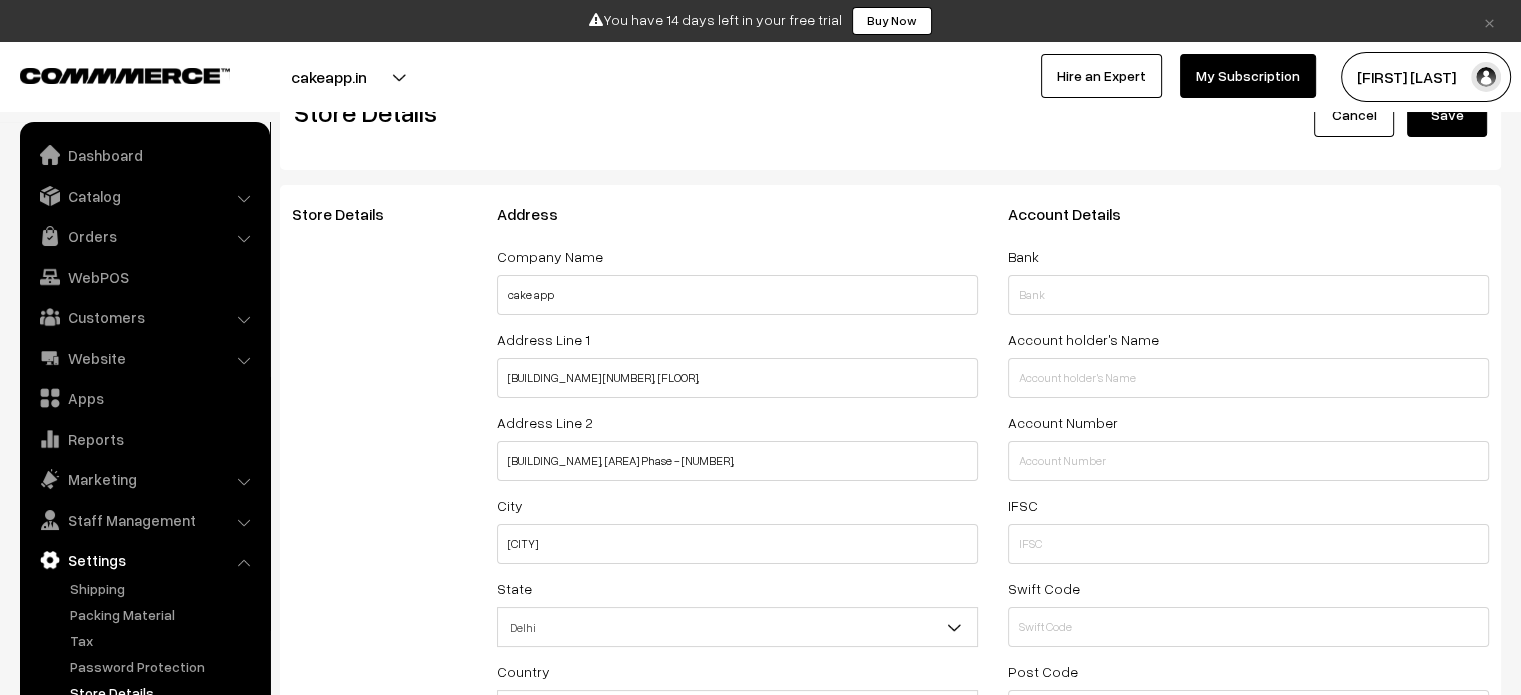 scroll, scrollTop: 0, scrollLeft: 0, axis: both 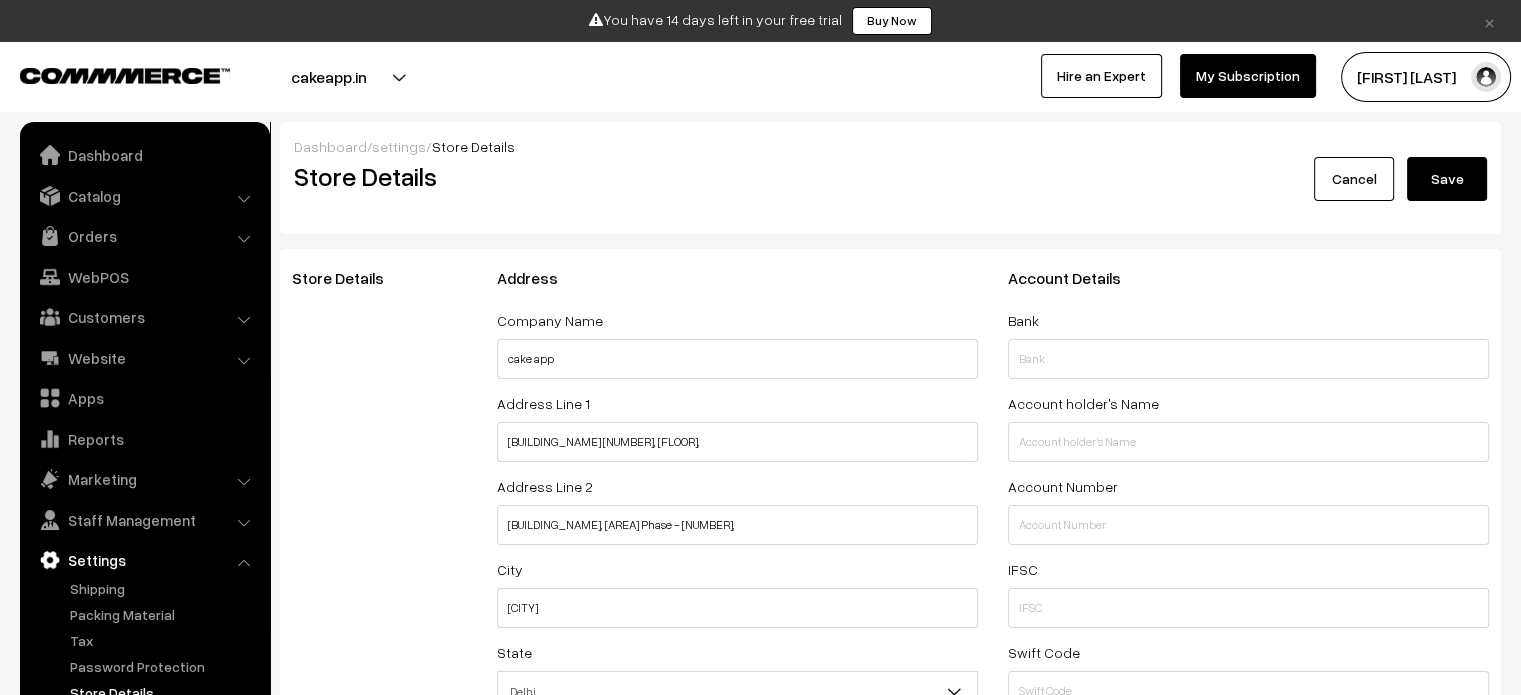 click on "Save" at bounding box center (1447, 179) 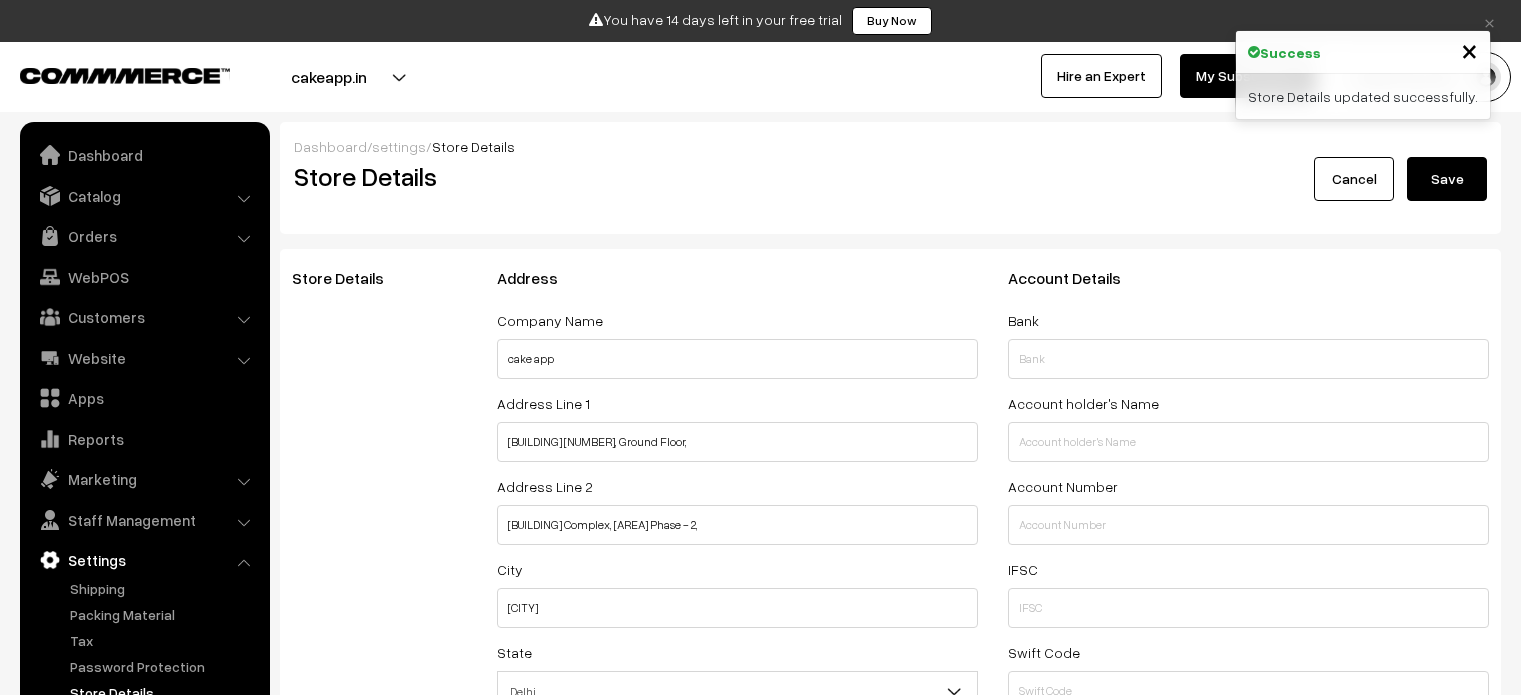 select on "99" 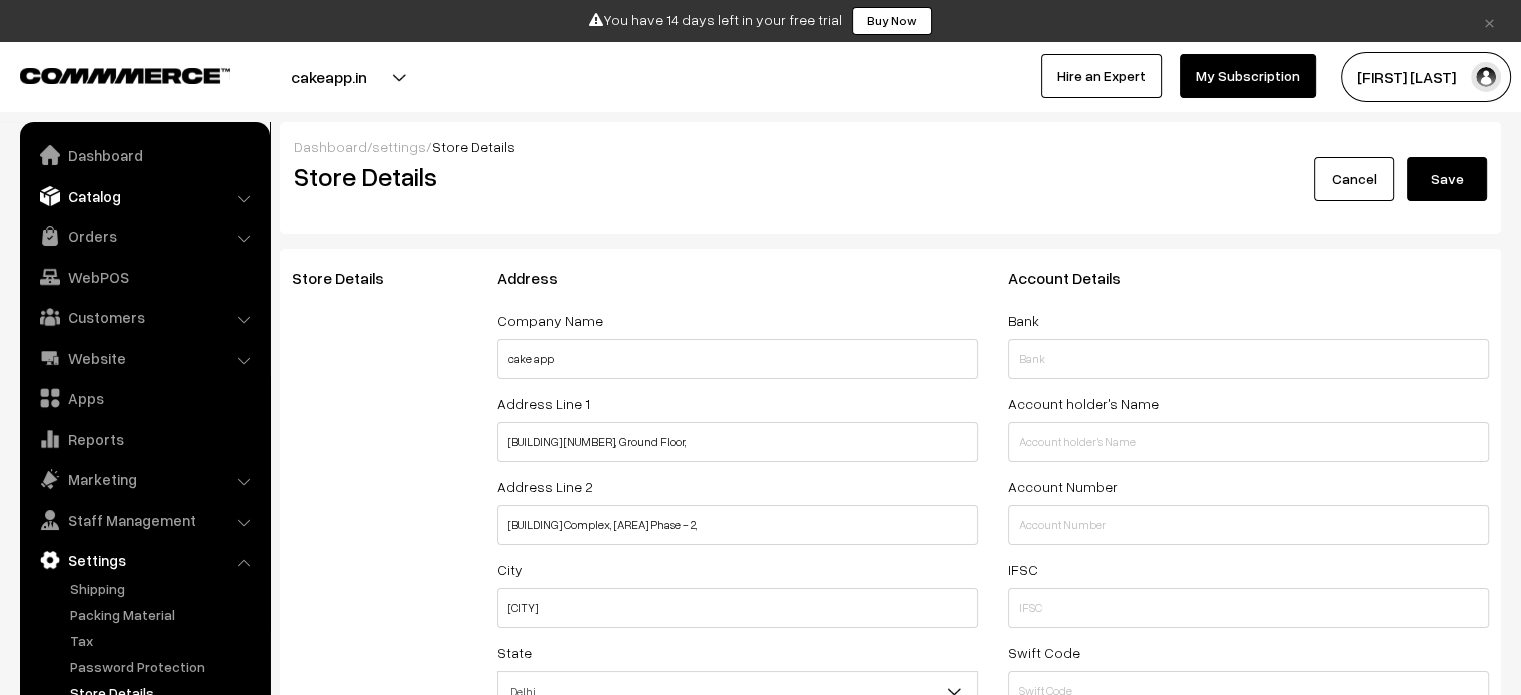 click on "Catalog" at bounding box center (144, 196) 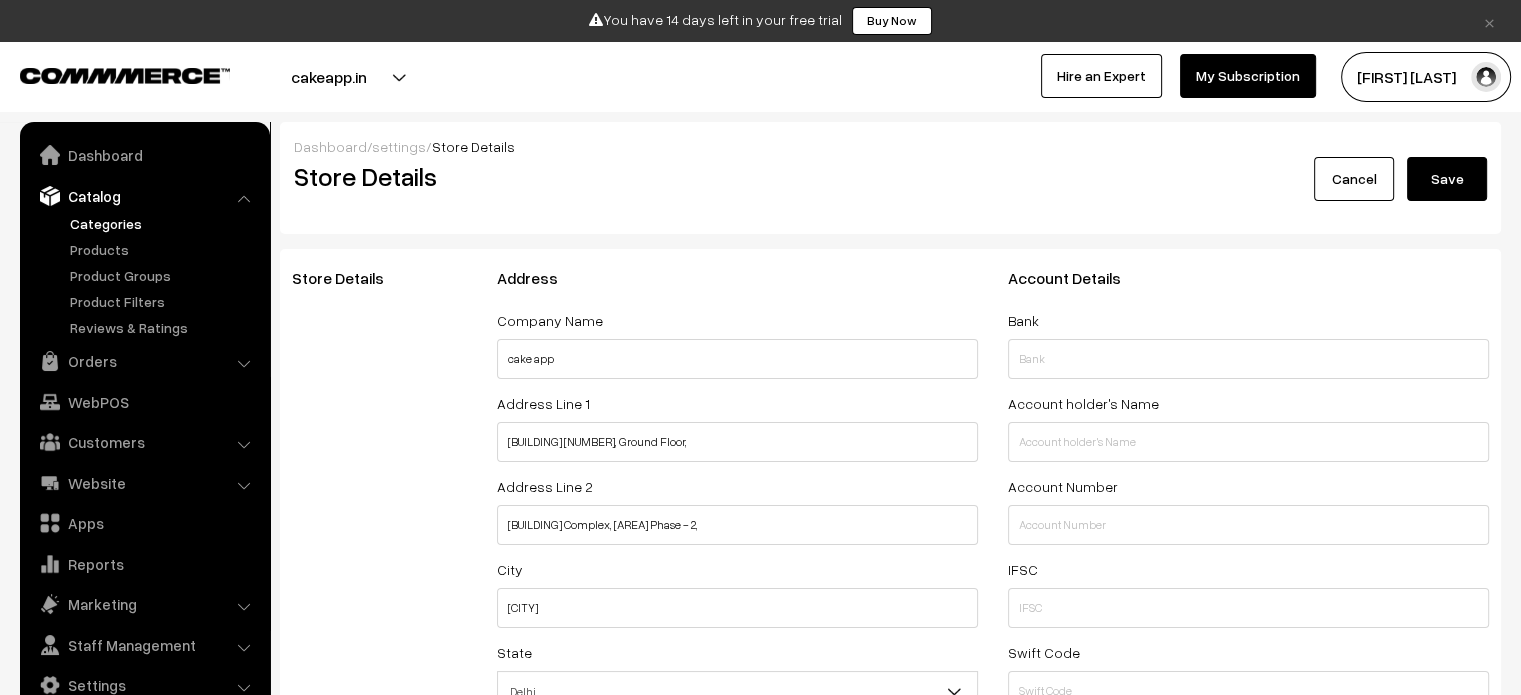 click on "Categories" at bounding box center (164, 223) 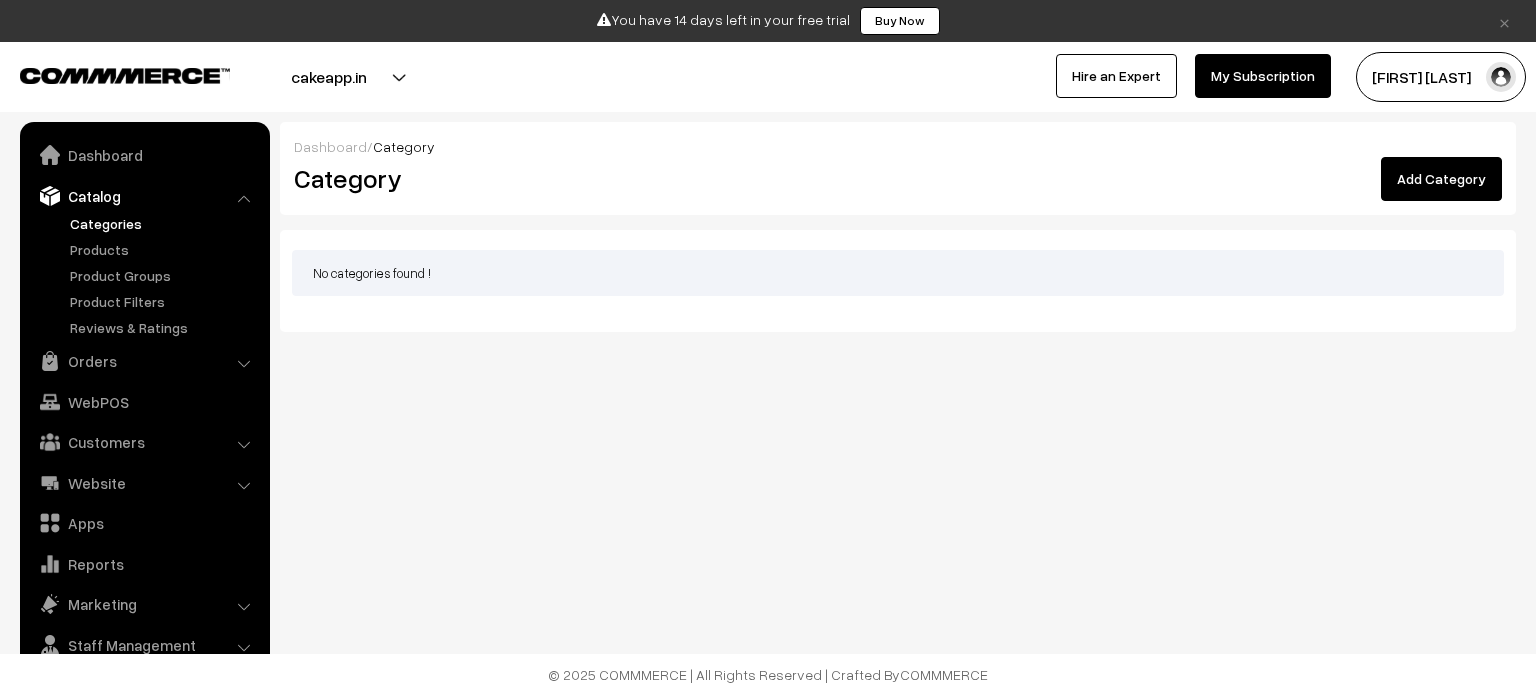 scroll, scrollTop: 0, scrollLeft: 0, axis: both 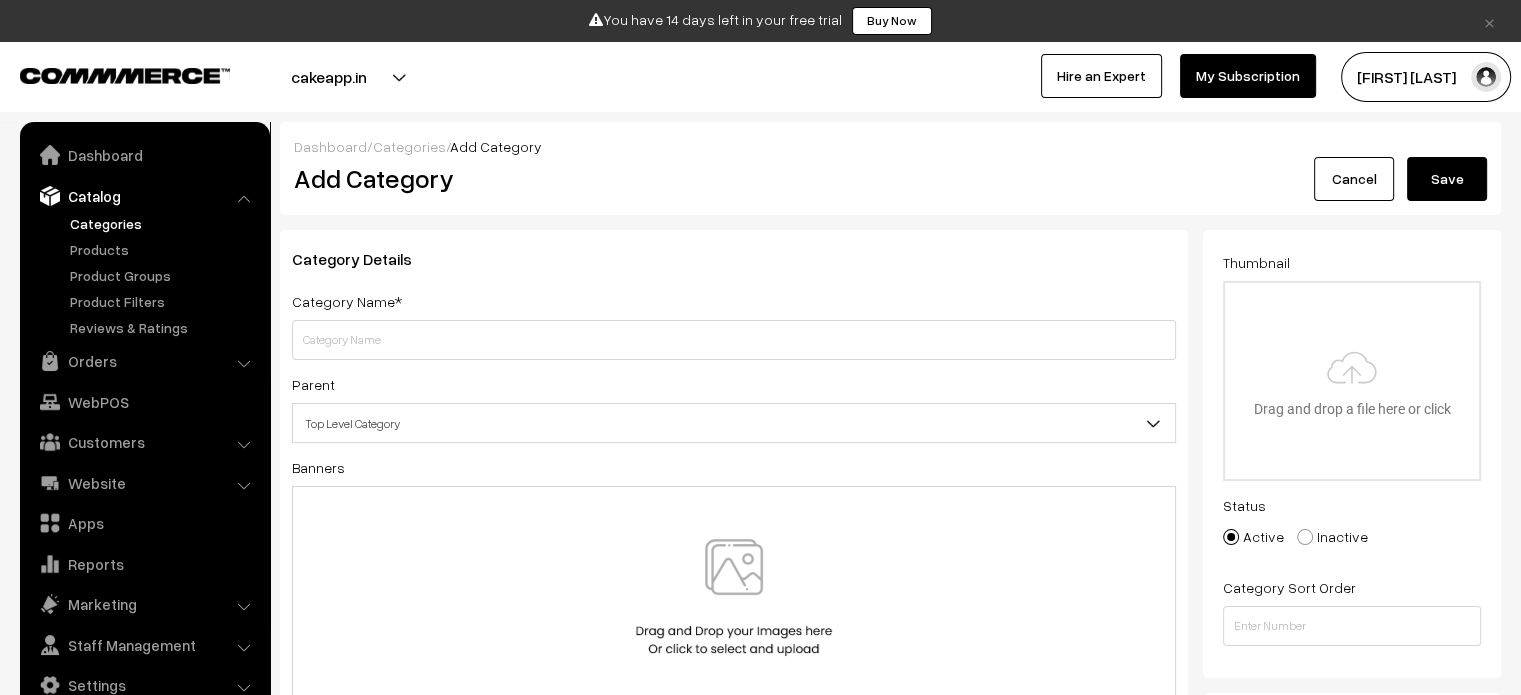 click at bounding box center [734, 340] 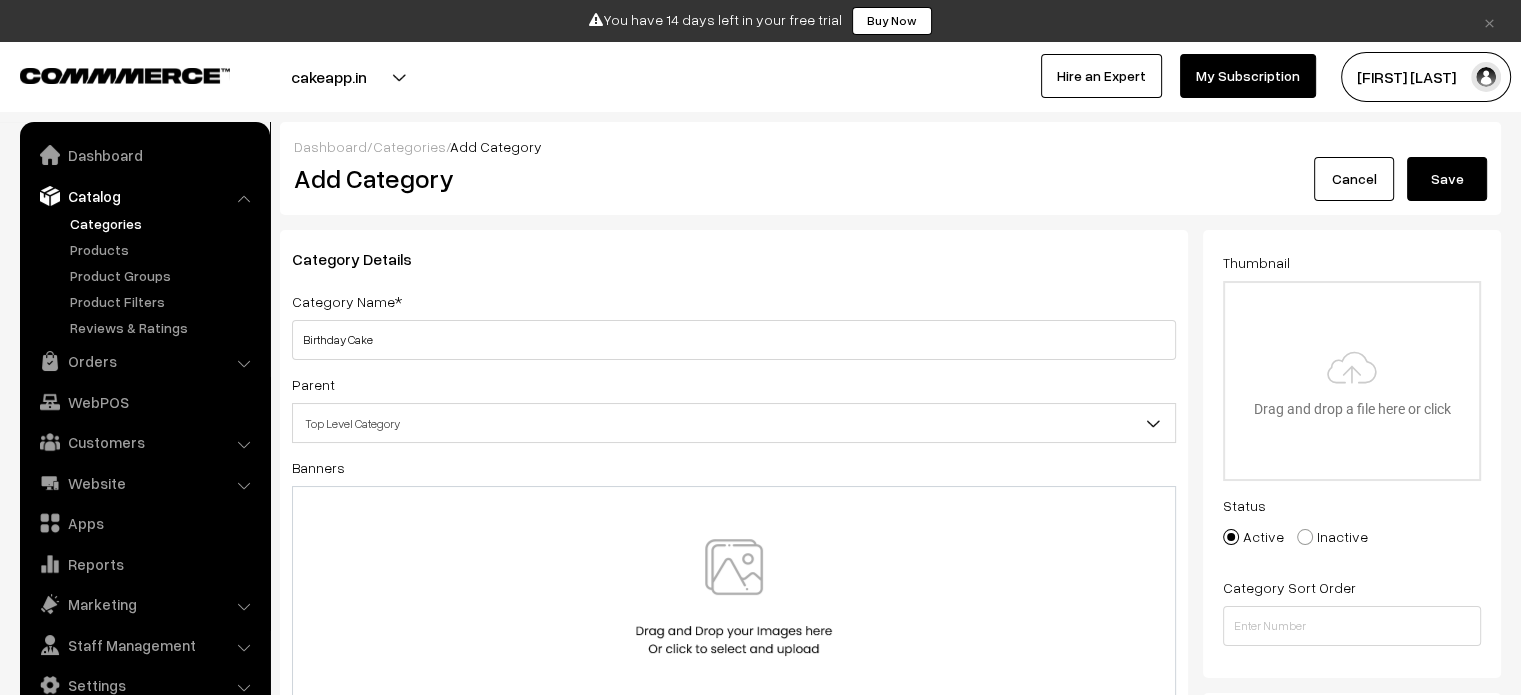type on "Birthday Cake" 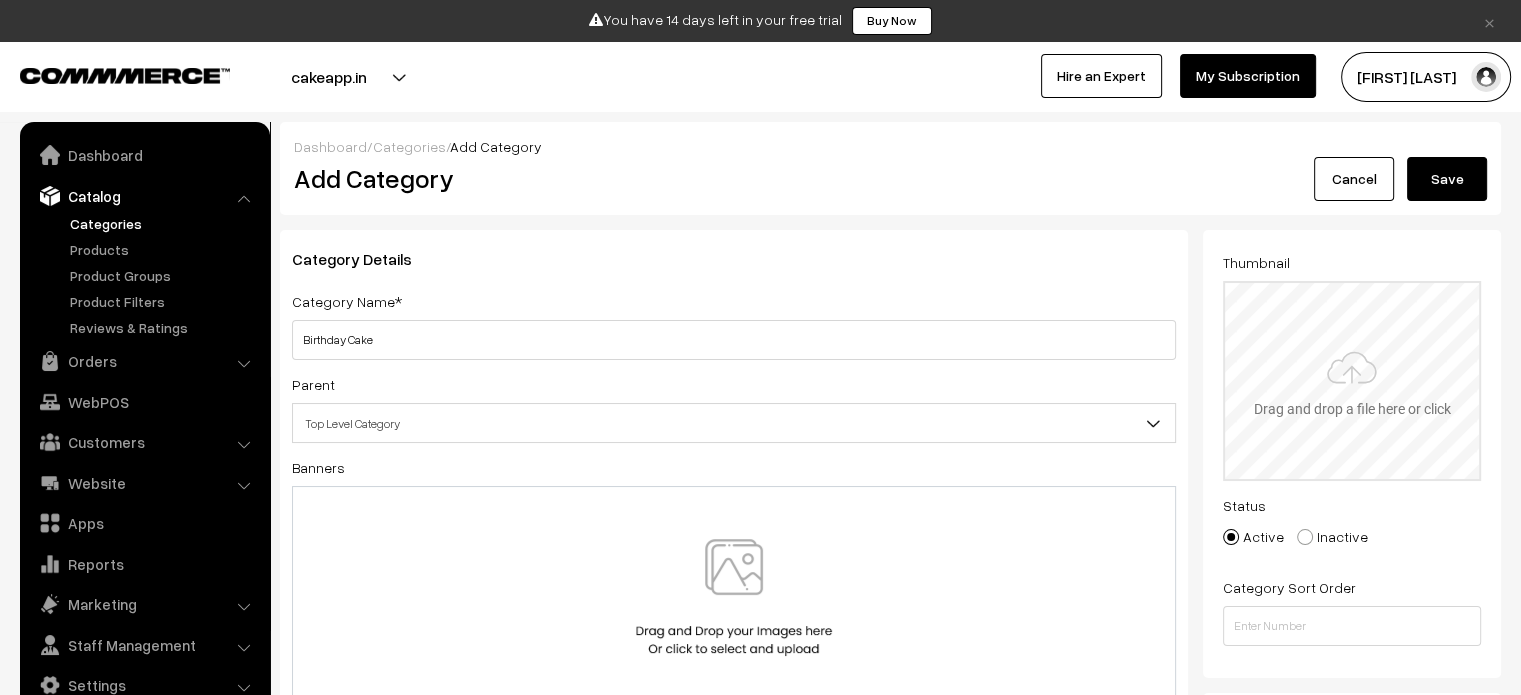 click at bounding box center (1352, 381) 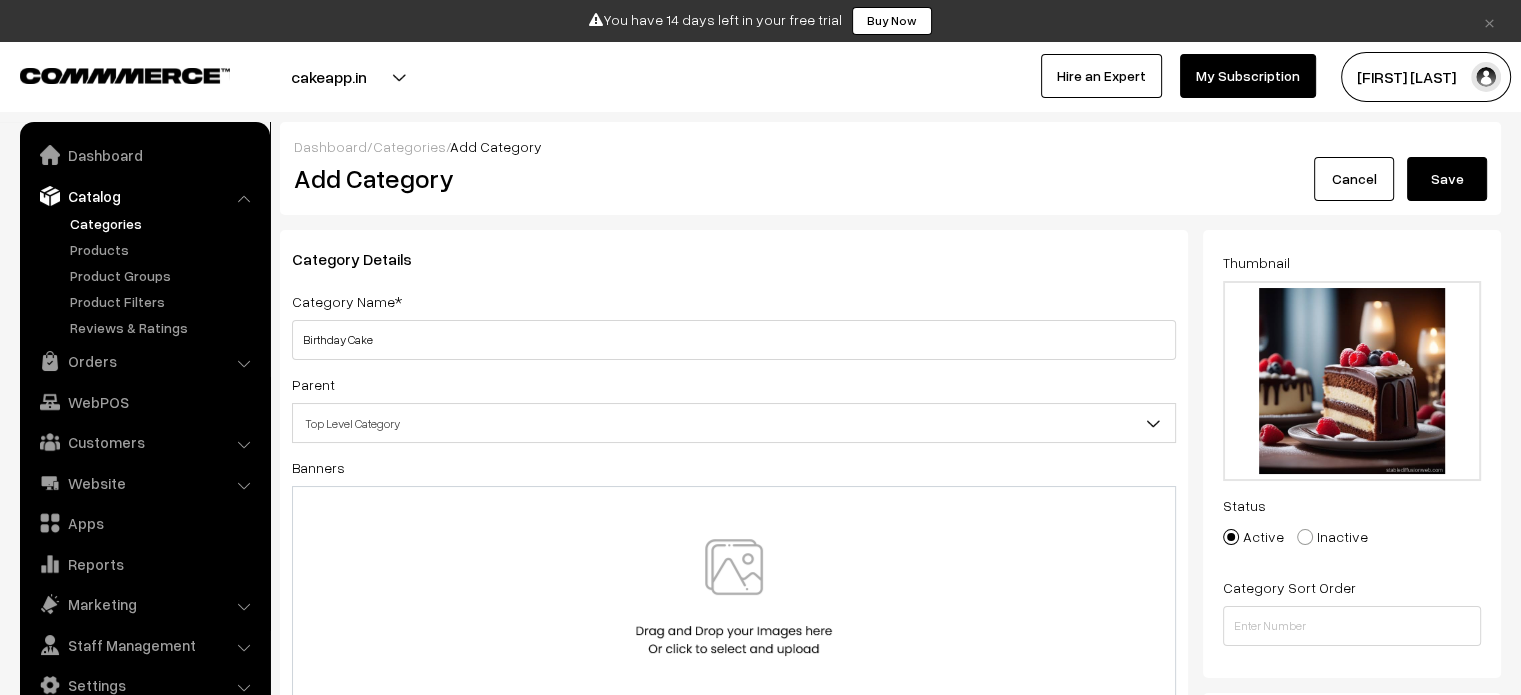 click on "Save" at bounding box center (1447, 179) 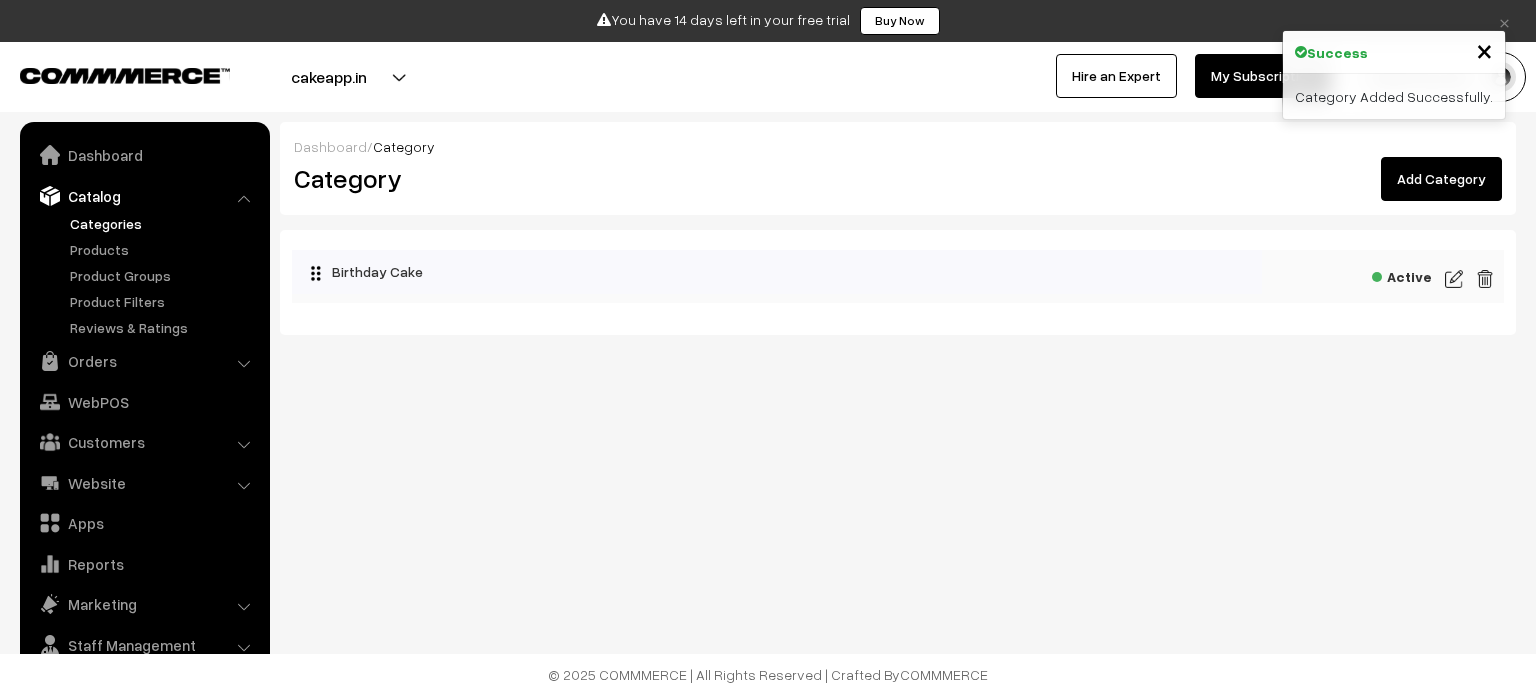 scroll, scrollTop: 0, scrollLeft: 0, axis: both 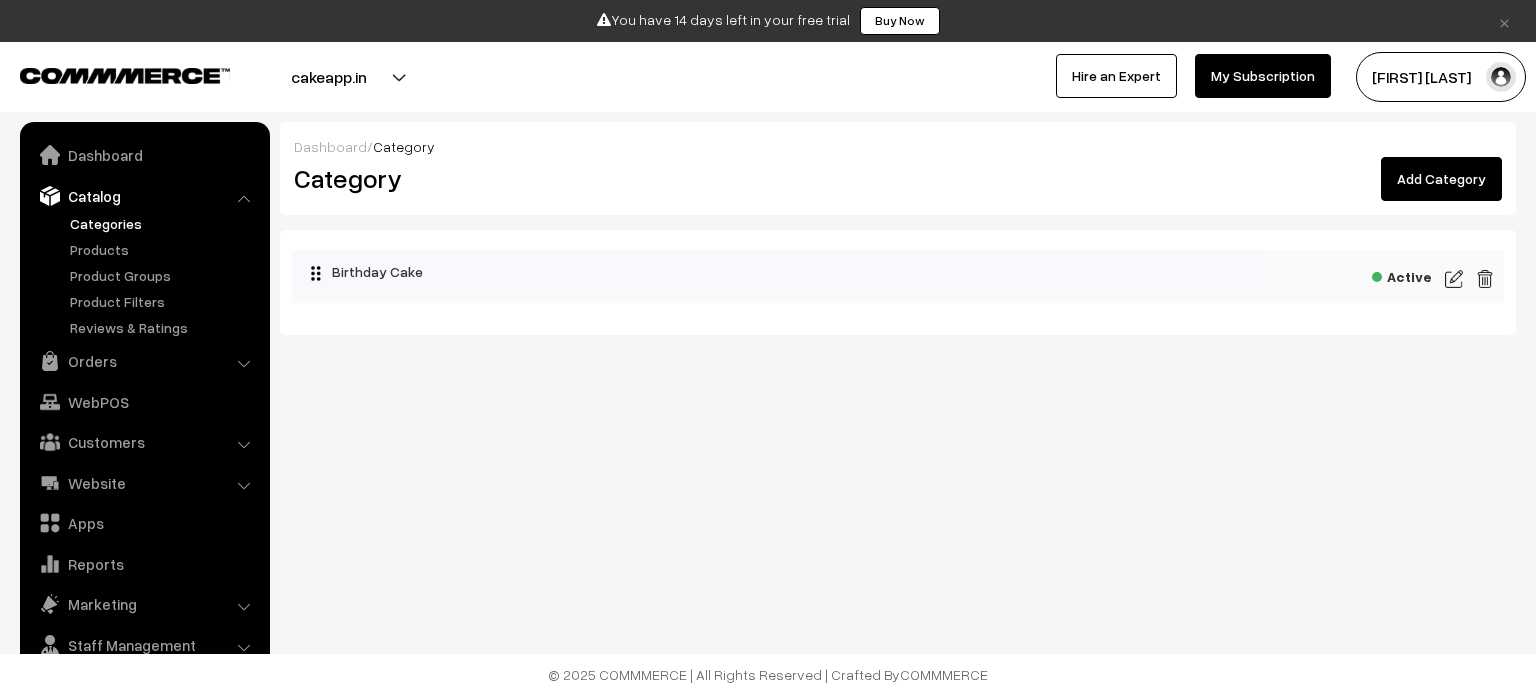 click on "Add Category" at bounding box center [1441, 179] 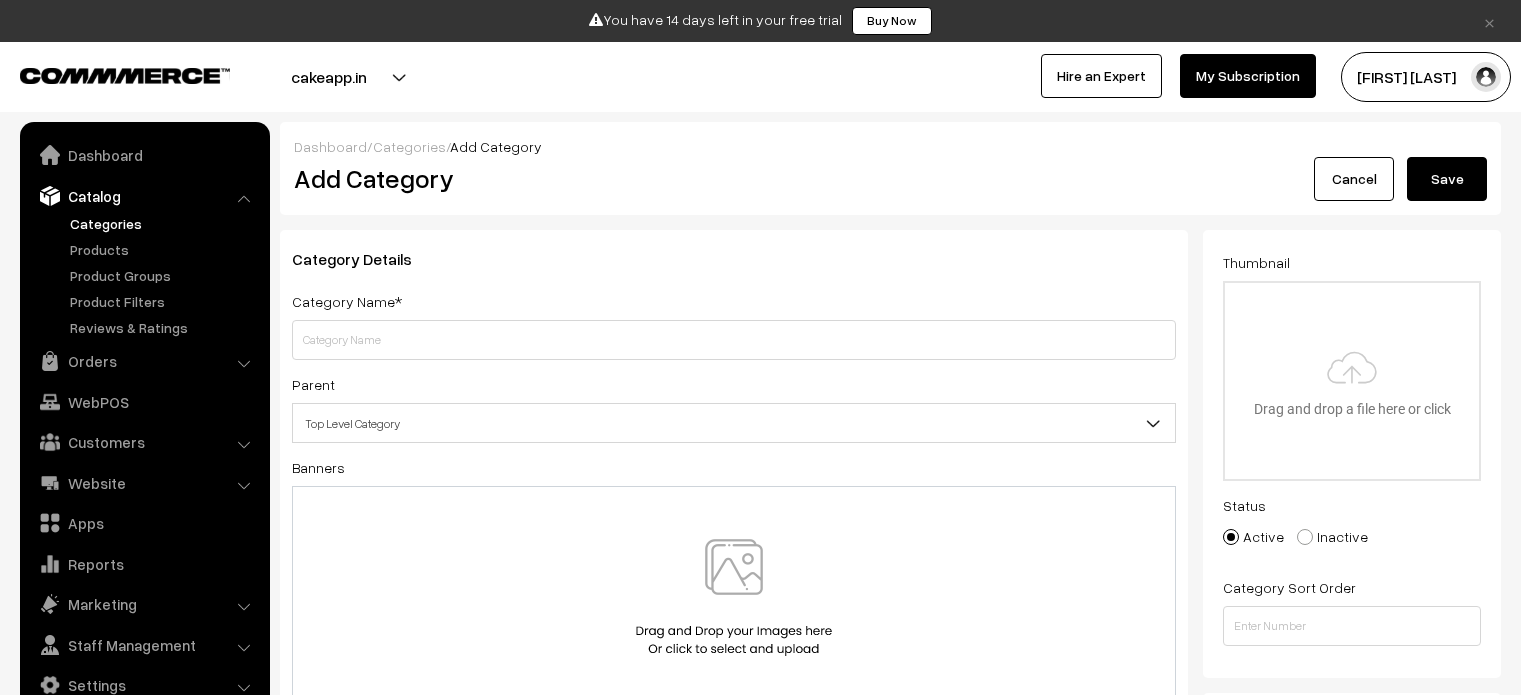 scroll, scrollTop: 0, scrollLeft: 0, axis: both 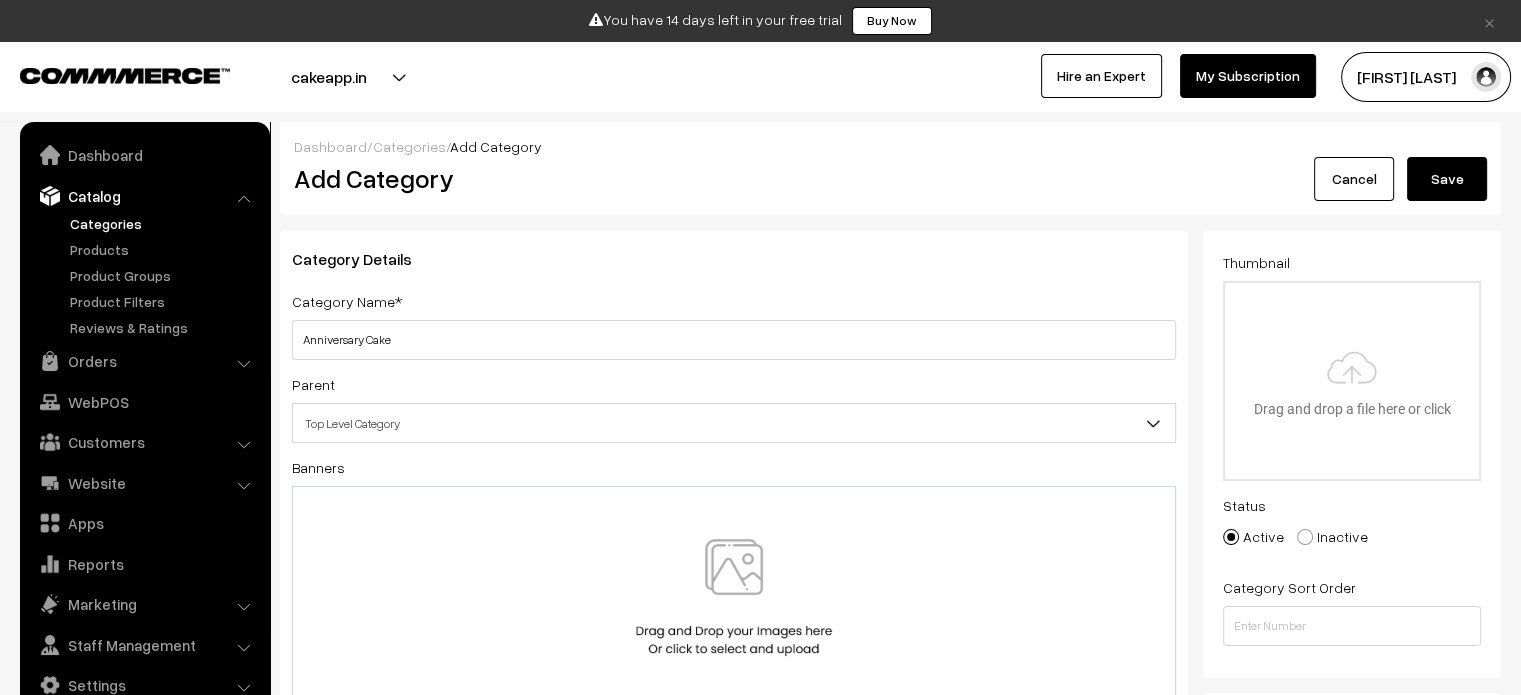 click on "Anniversary Cake" at bounding box center (734, 340) 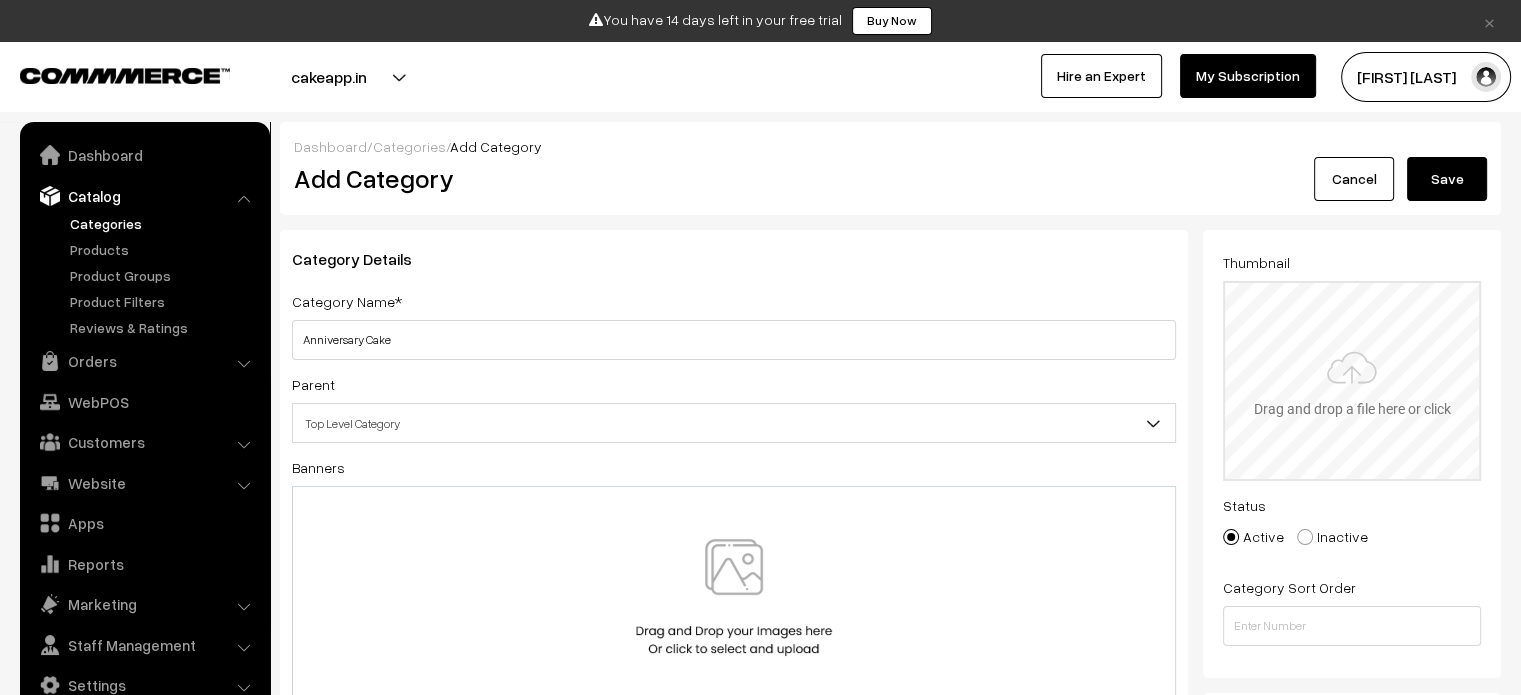 type on "Anniversary Cake" 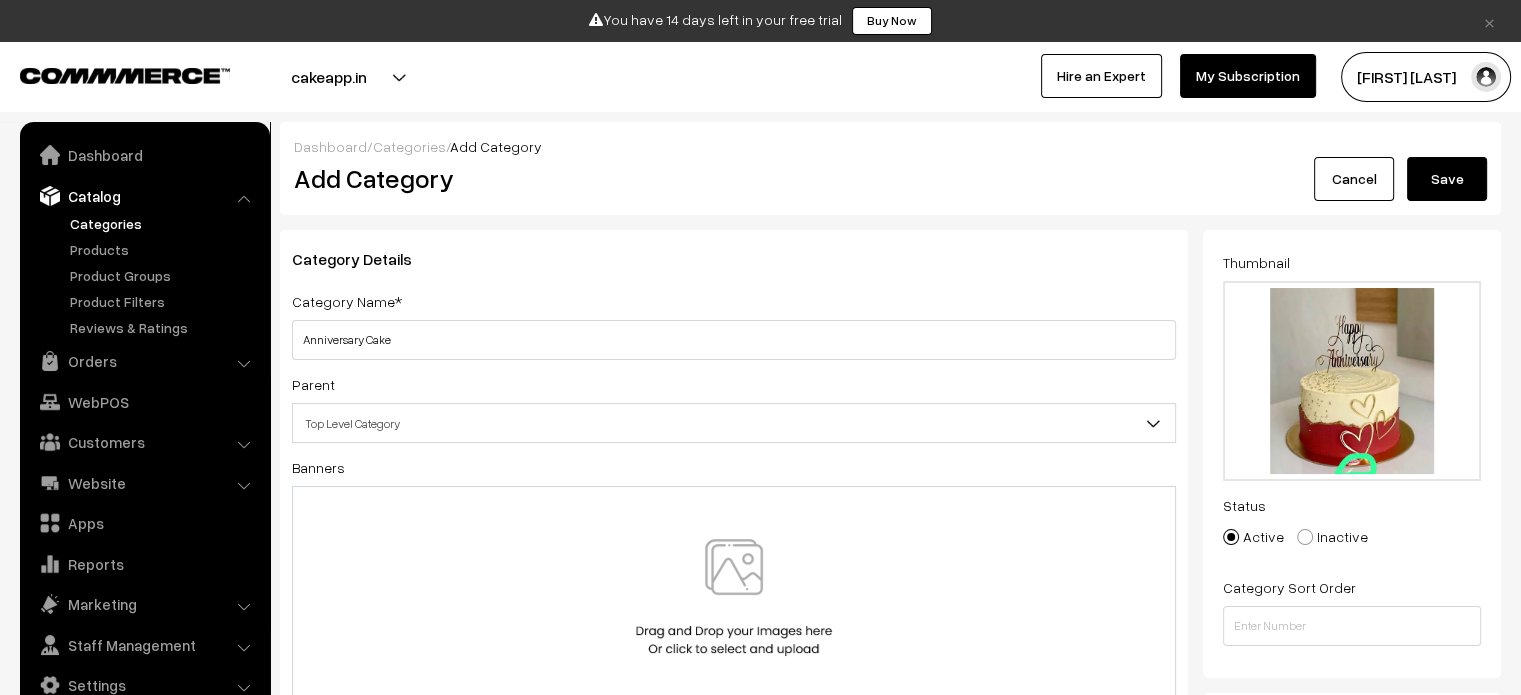 click on "Save" at bounding box center [1447, 179] 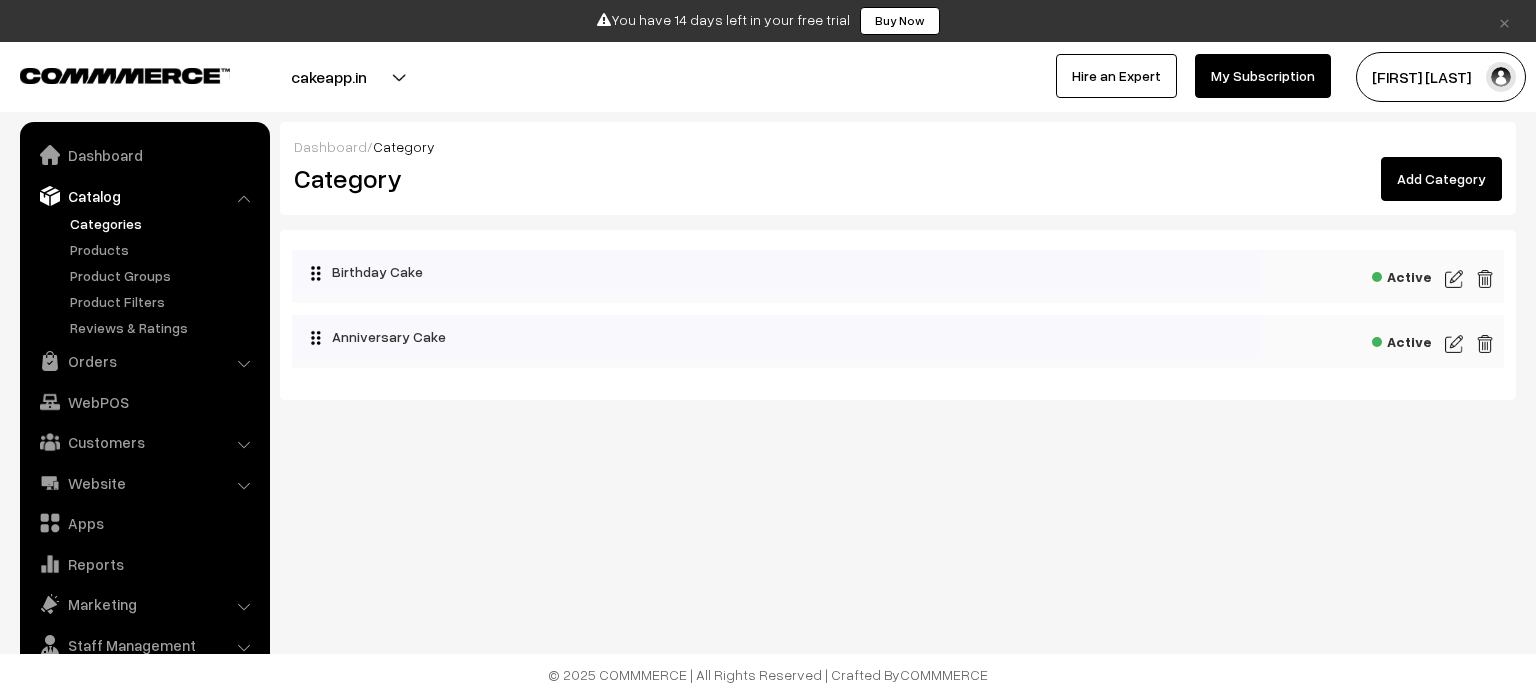 scroll, scrollTop: 0, scrollLeft: 0, axis: both 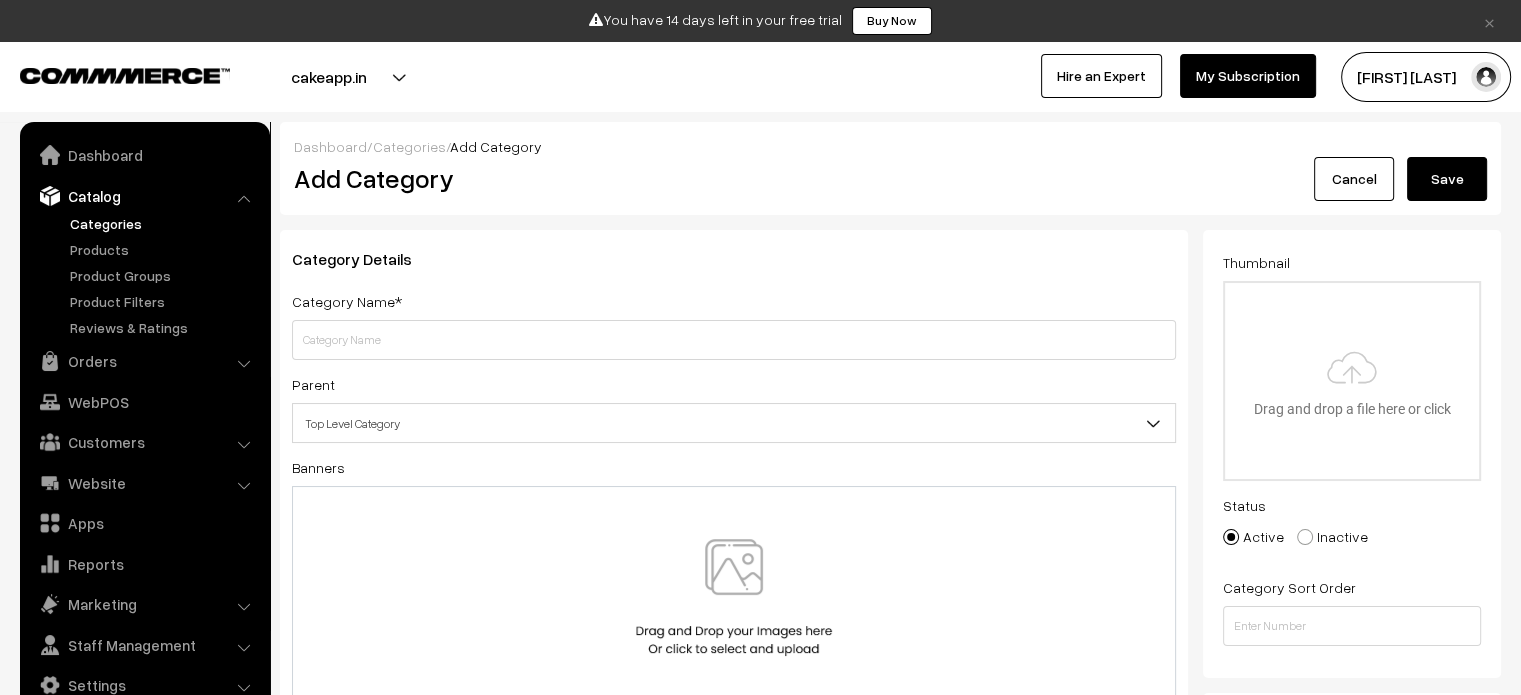 click at bounding box center [734, 340] 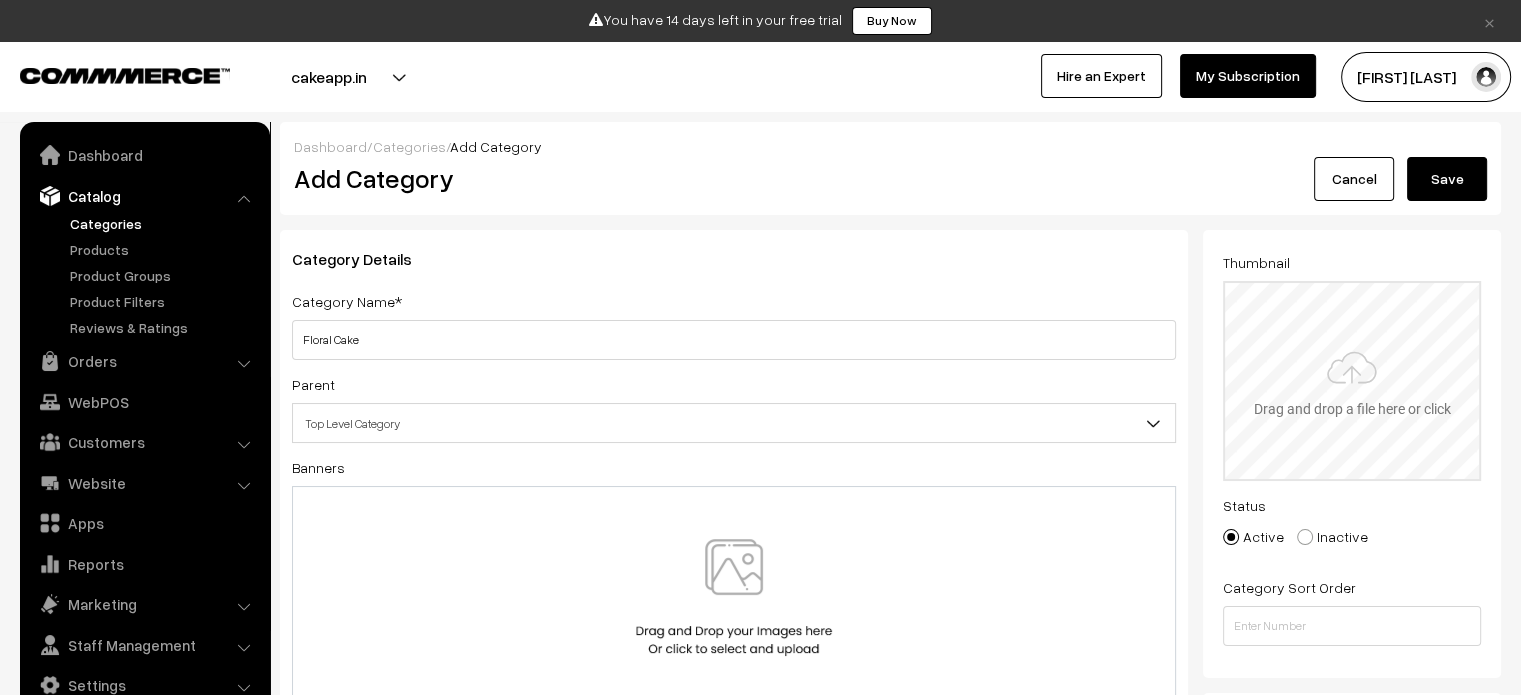 type on "Floral Cake" 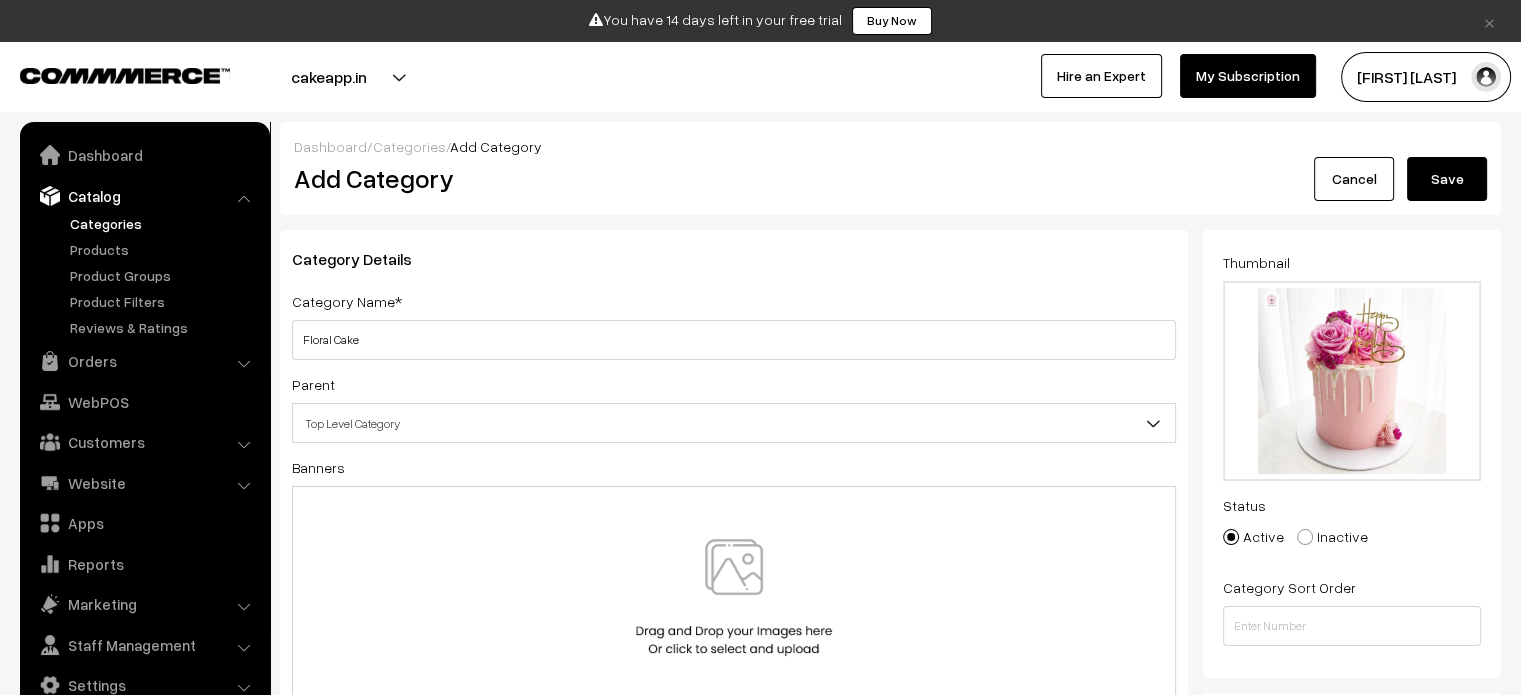 click on "Save" at bounding box center [1447, 179] 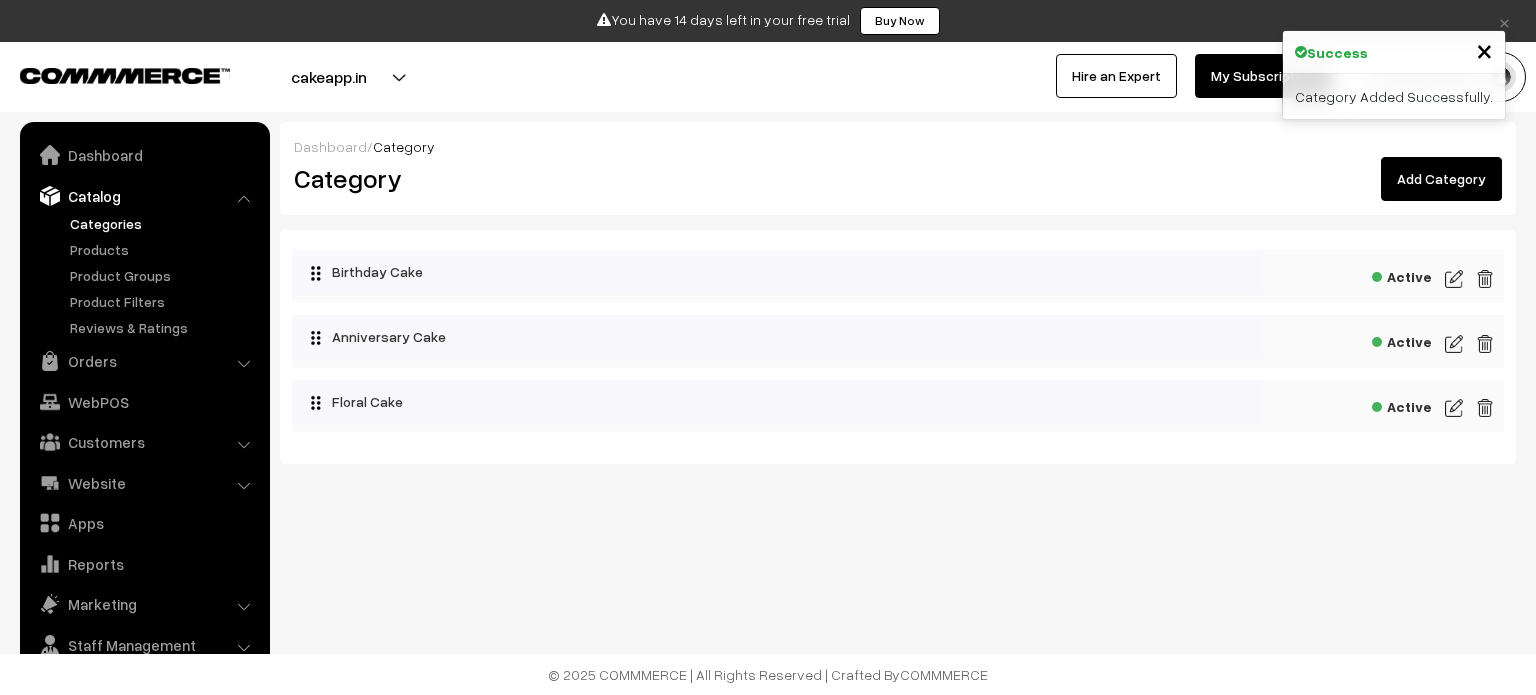 scroll, scrollTop: 0, scrollLeft: 0, axis: both 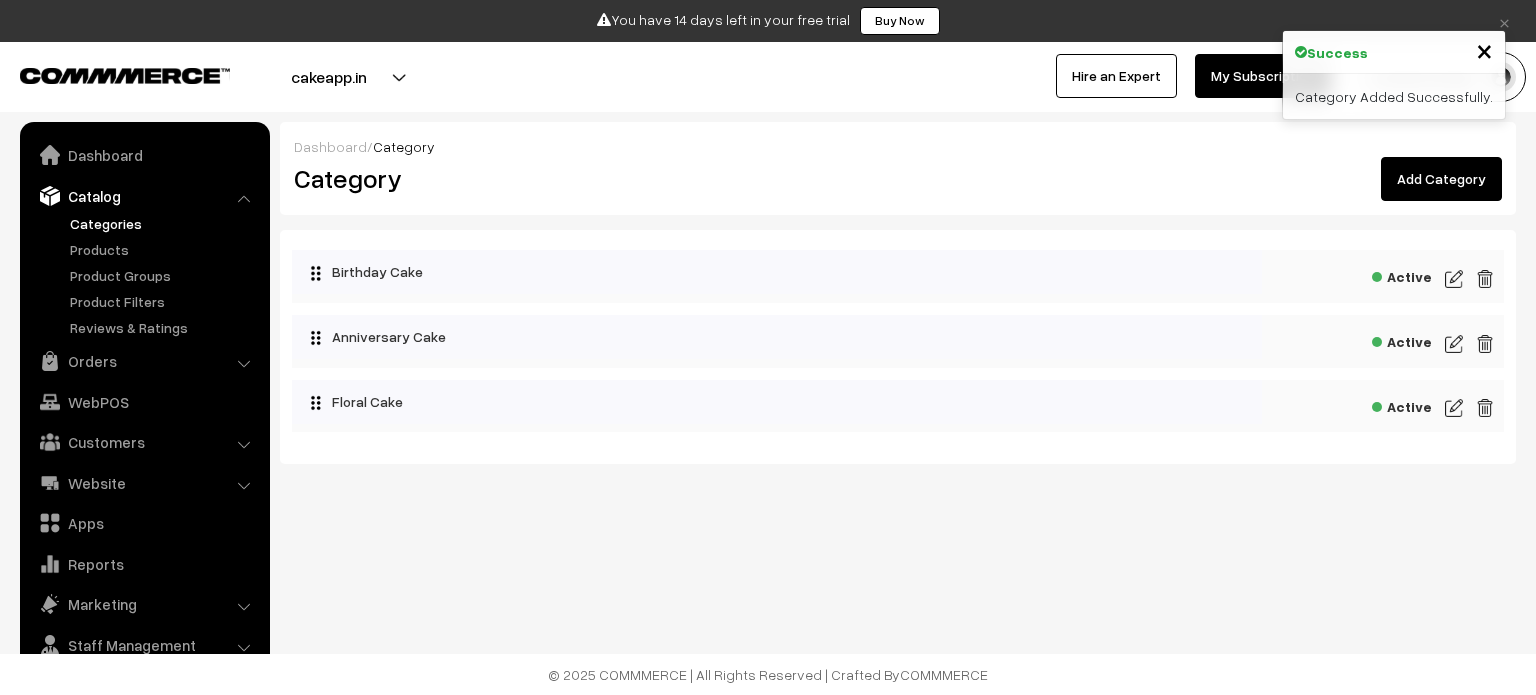 click on "Dashboard  /
Category
Category
Add Category" at bounding box center [898, 168] 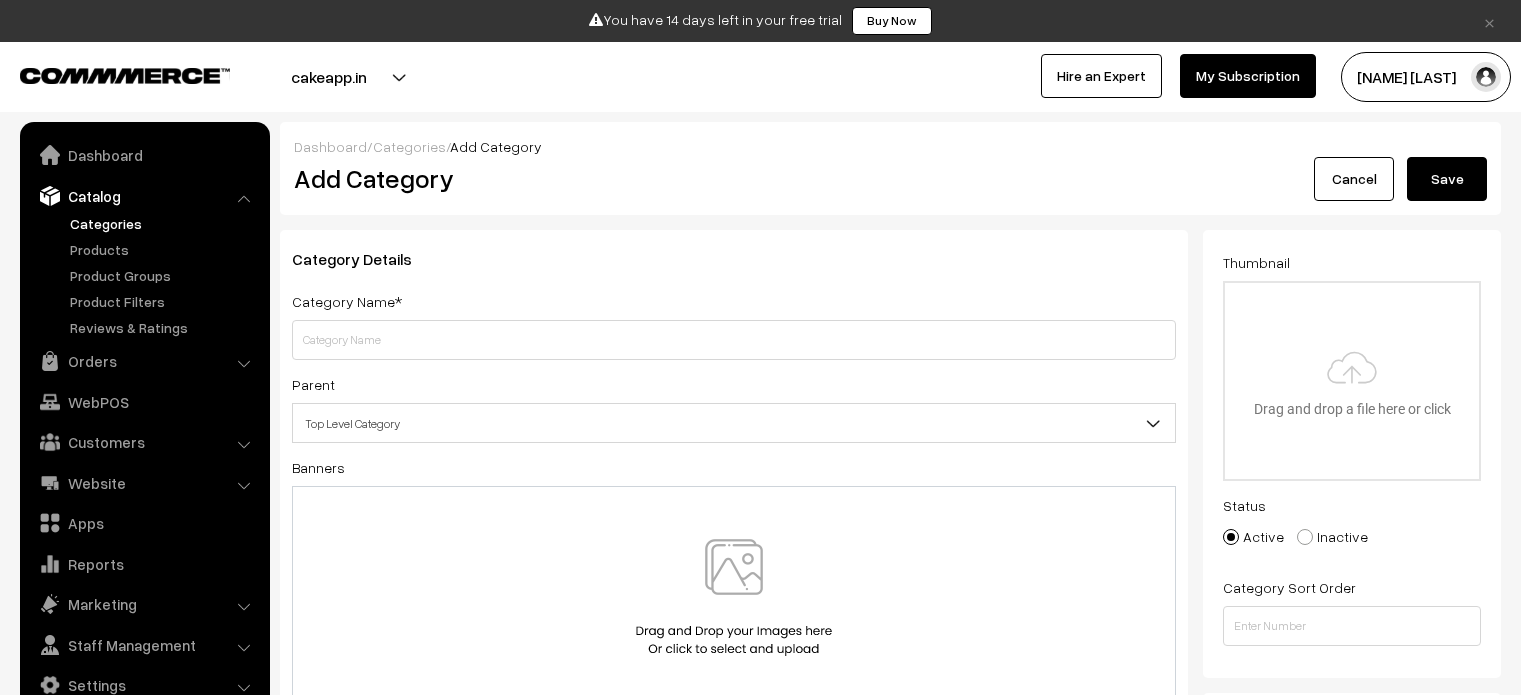 scroll, scrollTop: 0, scrollLeft: 0, axis: both 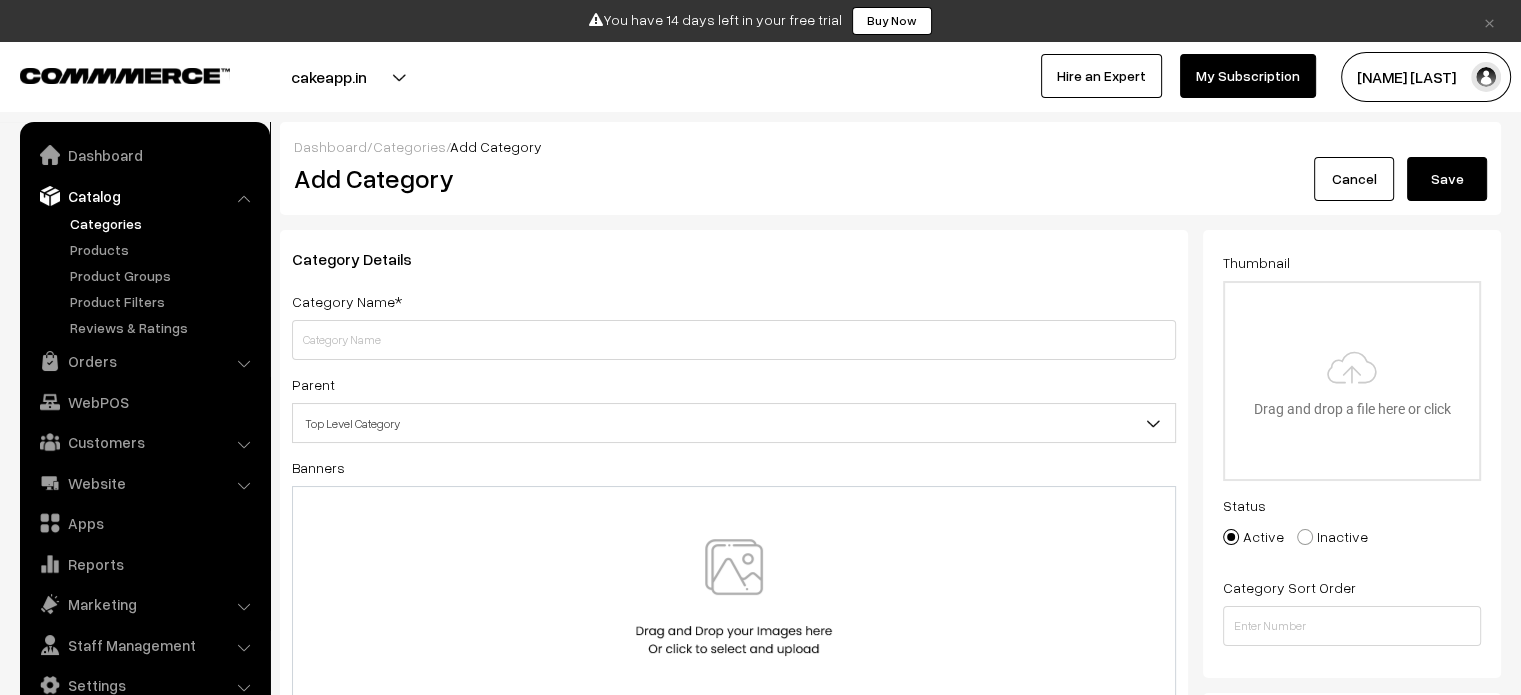 click at bounding box center (734, 340) 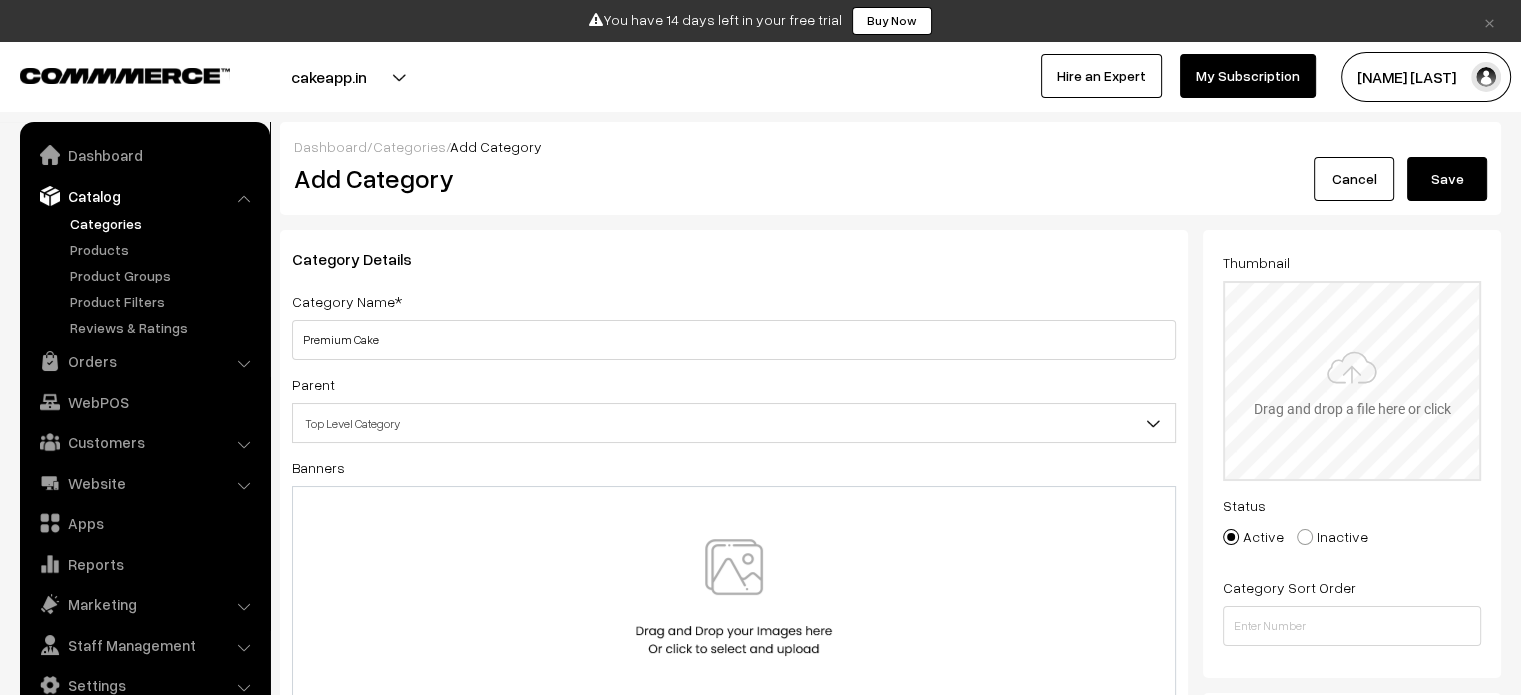 type on "Premium Cake" 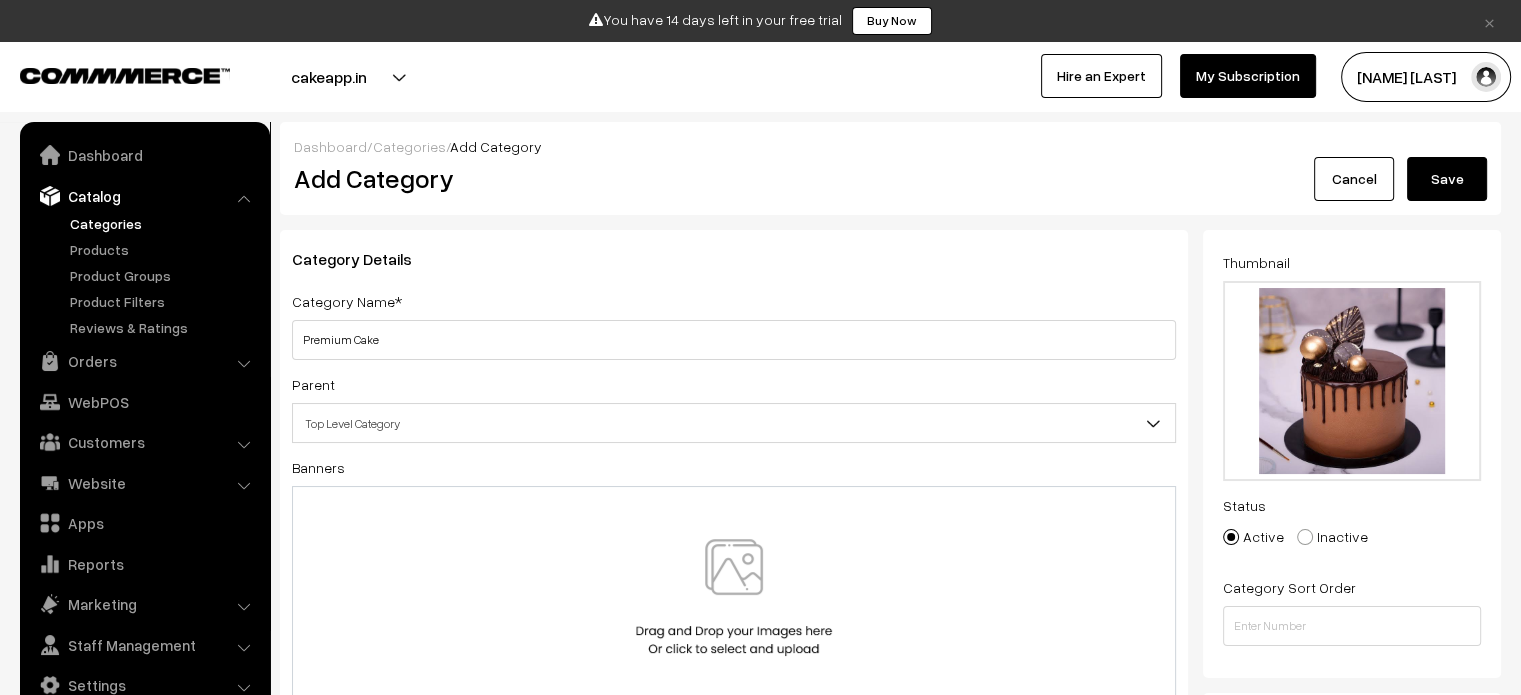 click on "Save" at bounding box center (1447, 179) 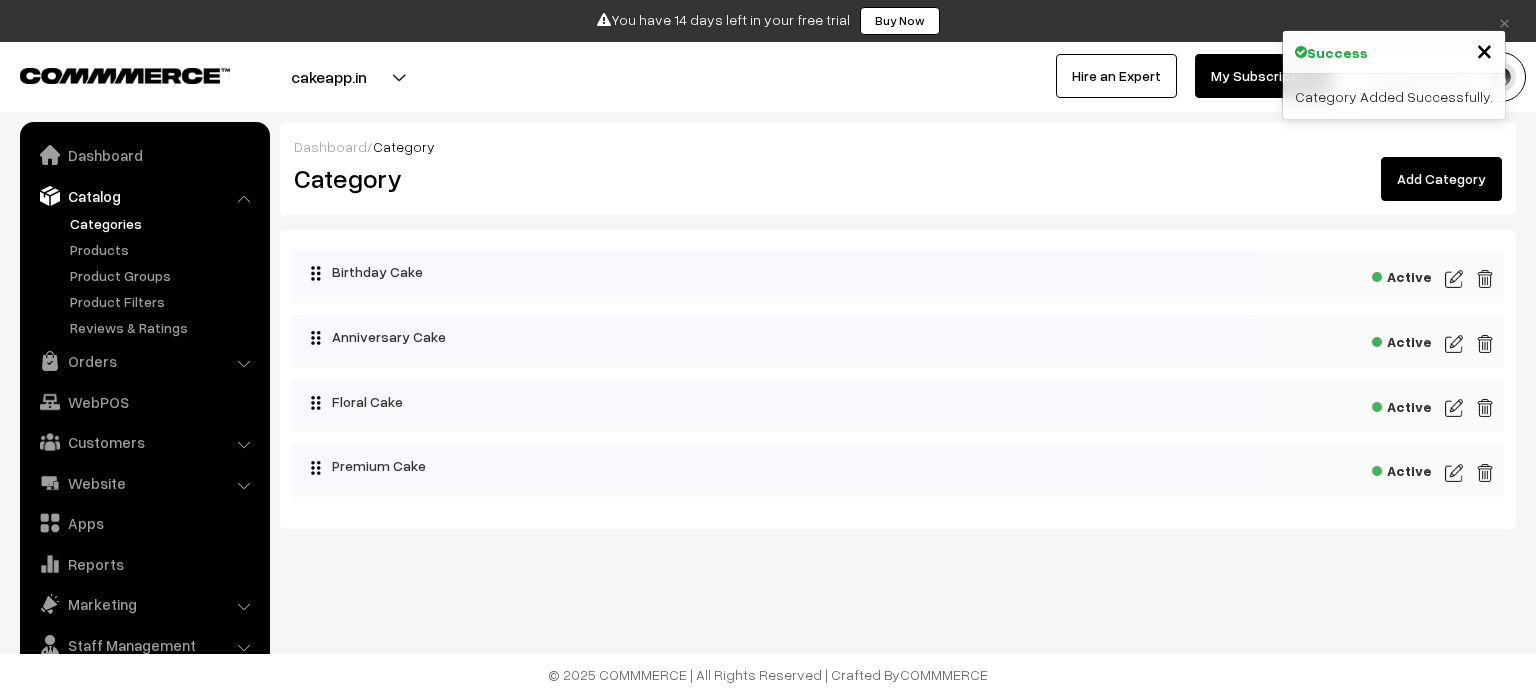 scroll, scrollTop: 0, scrollLeft: 0, axis: both 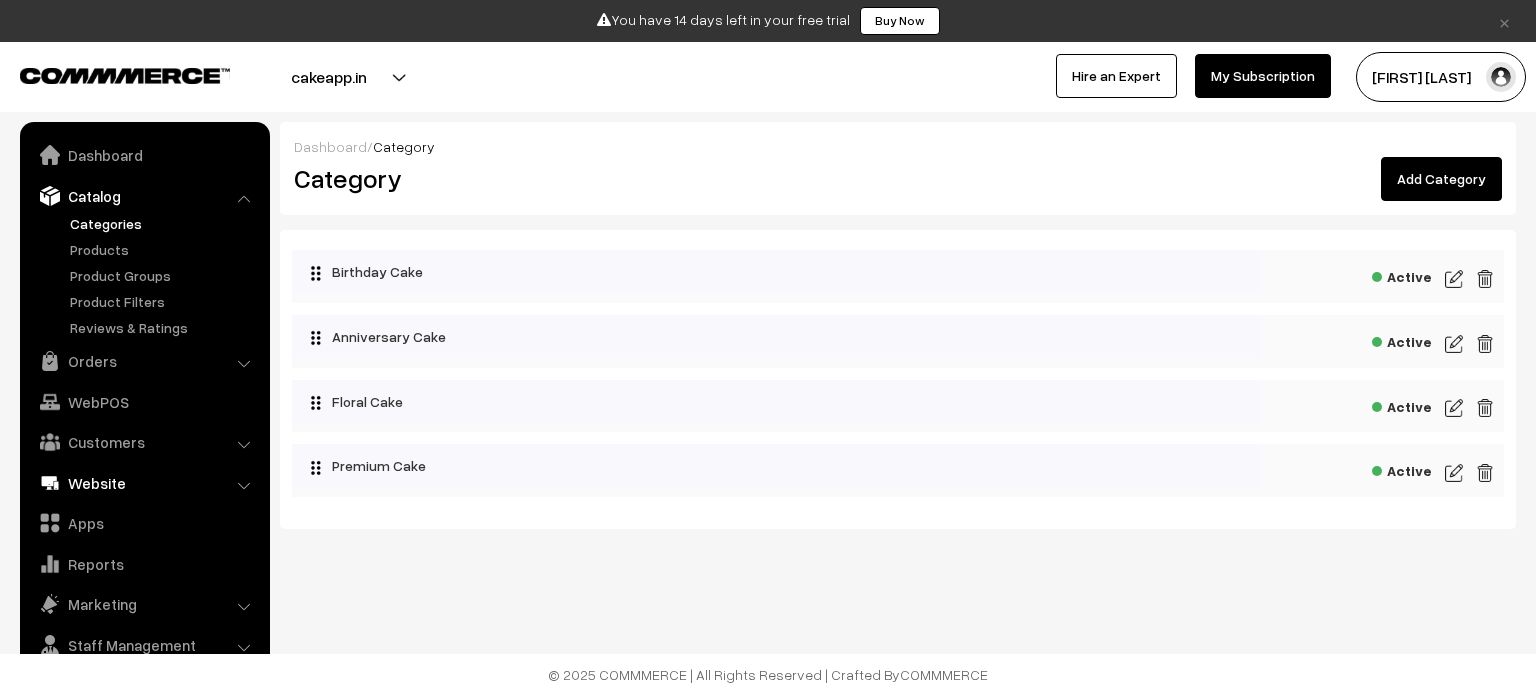 click on "Website" at bounding box center (144, 483) 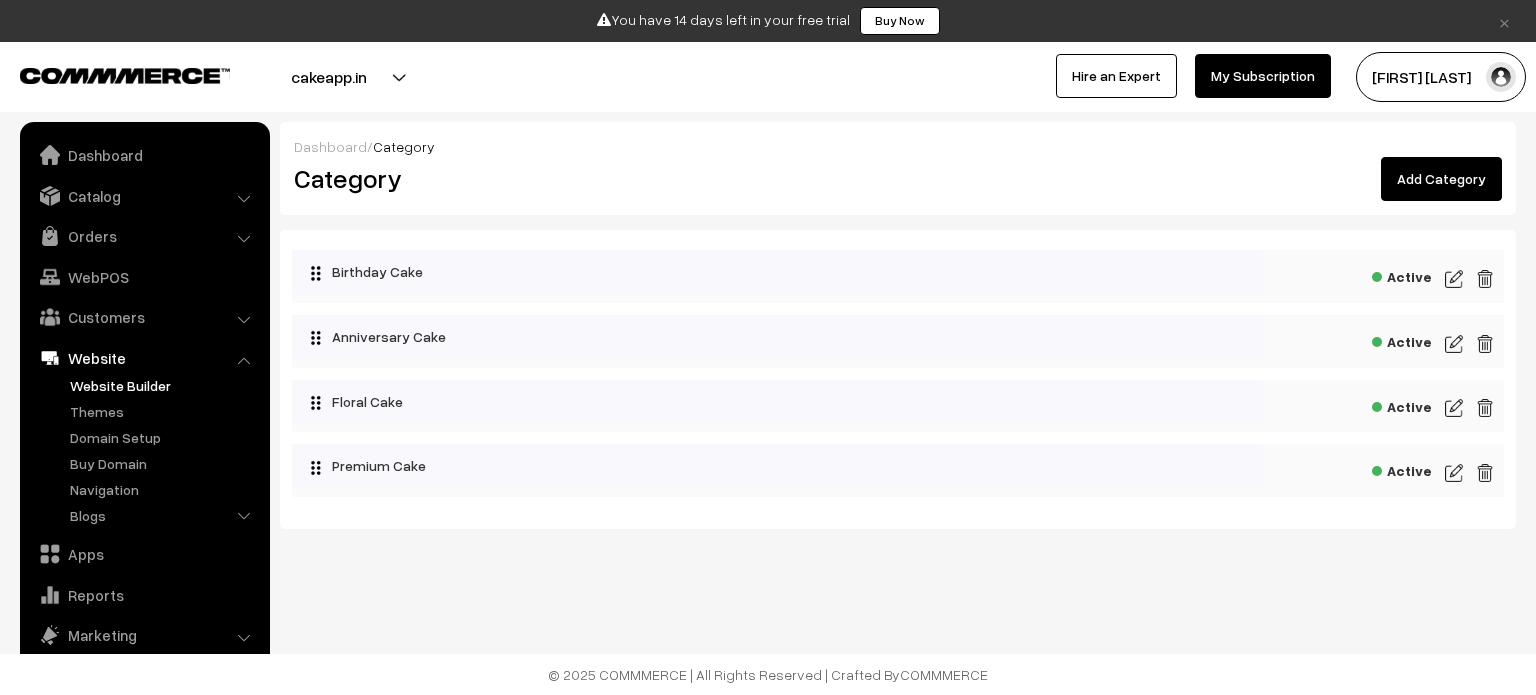 click on "Website Builder" at bounding box center [164, 385] 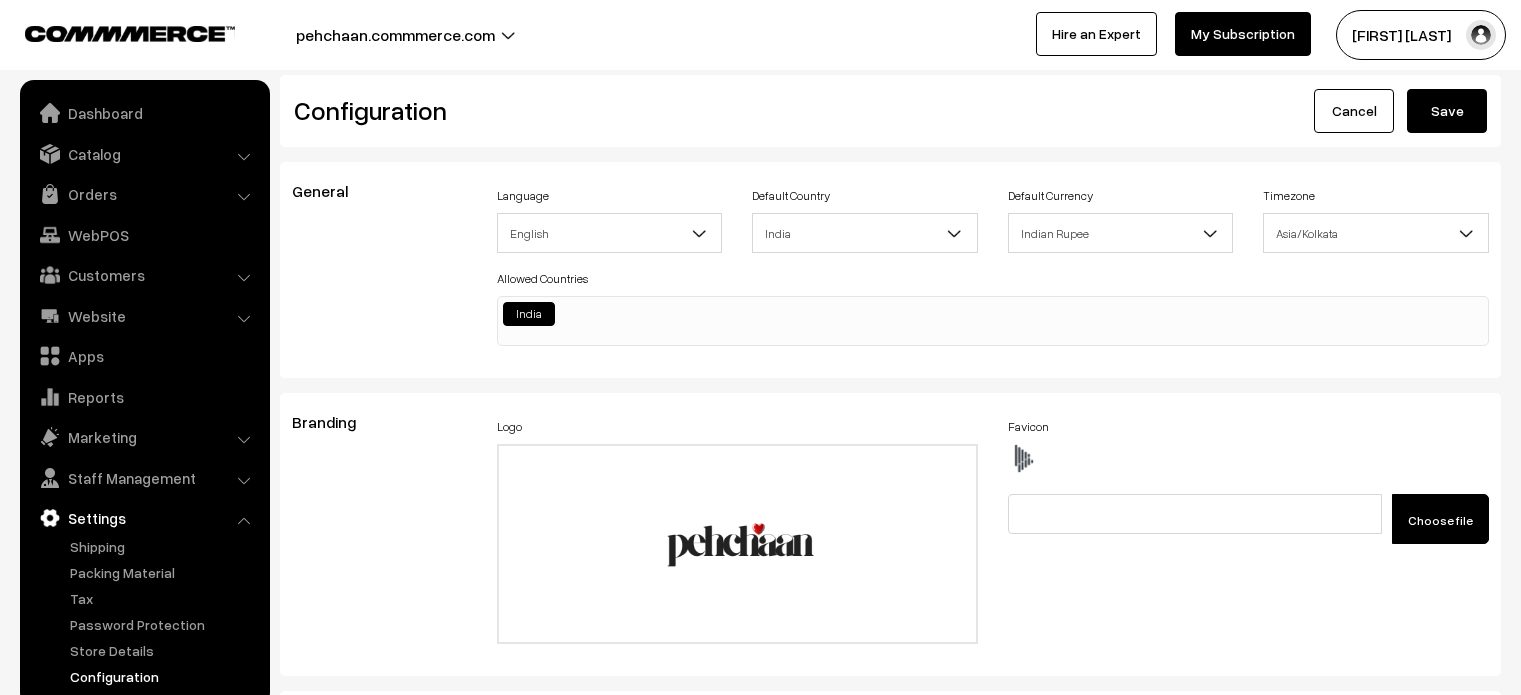 scroll, scrollTop: 2364, scrollLeft: 0, axis: vertical 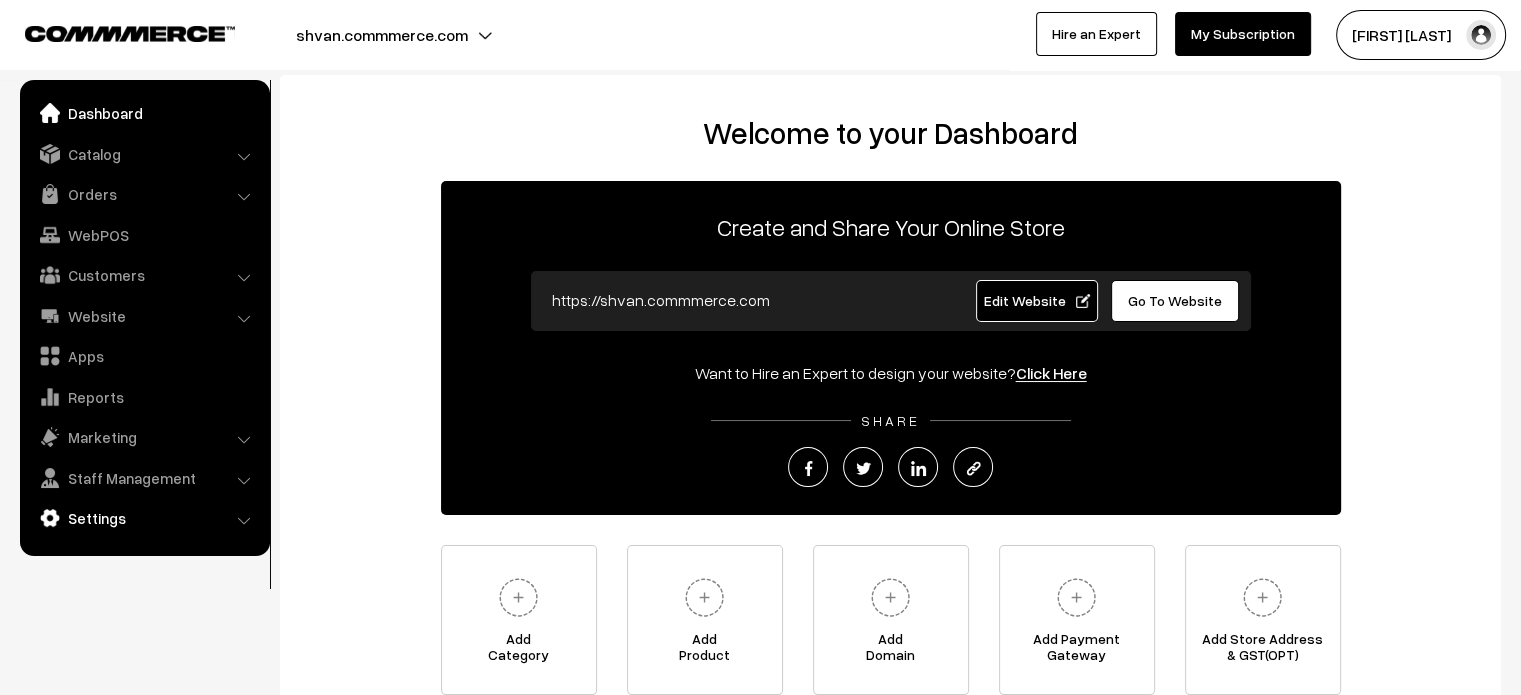 click on "Settings" at bounding box center [144, 518] 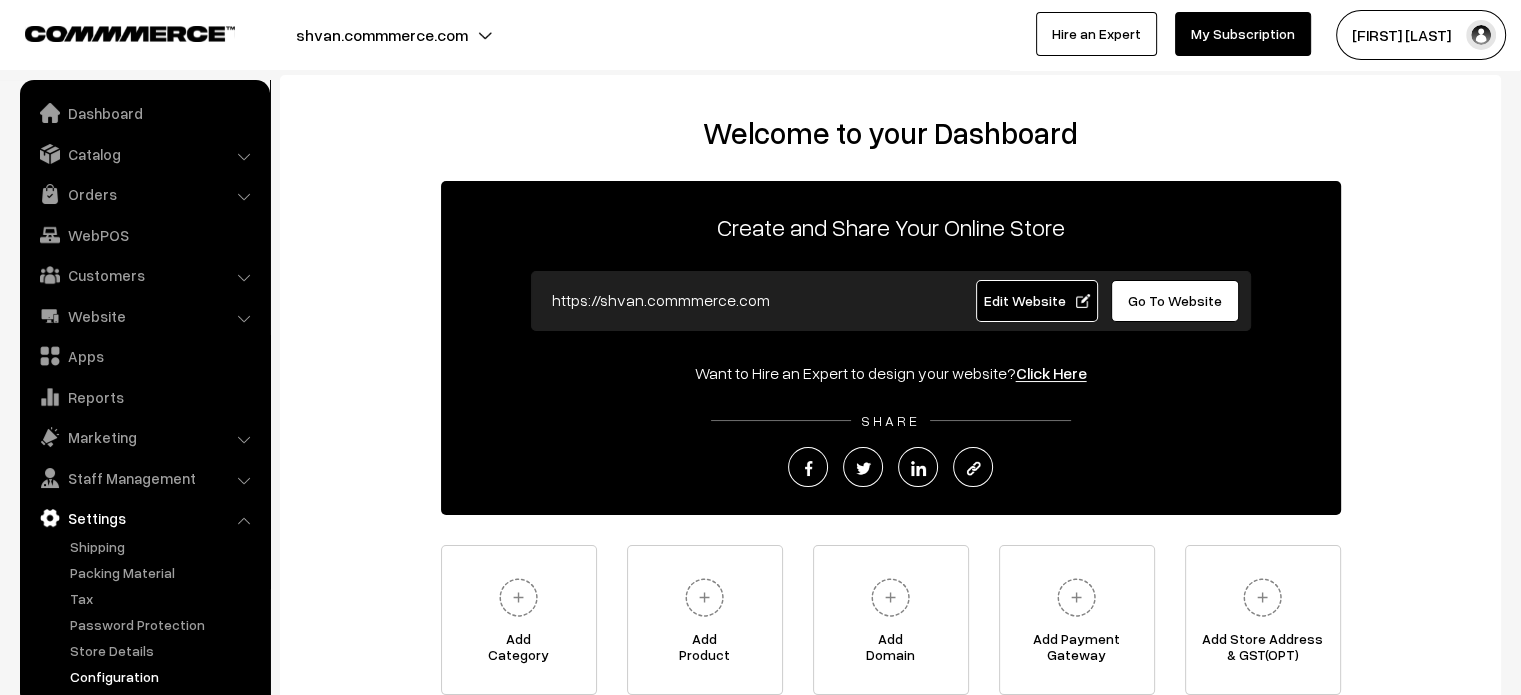 click on "Configuration" at bounding box center (164, 676) 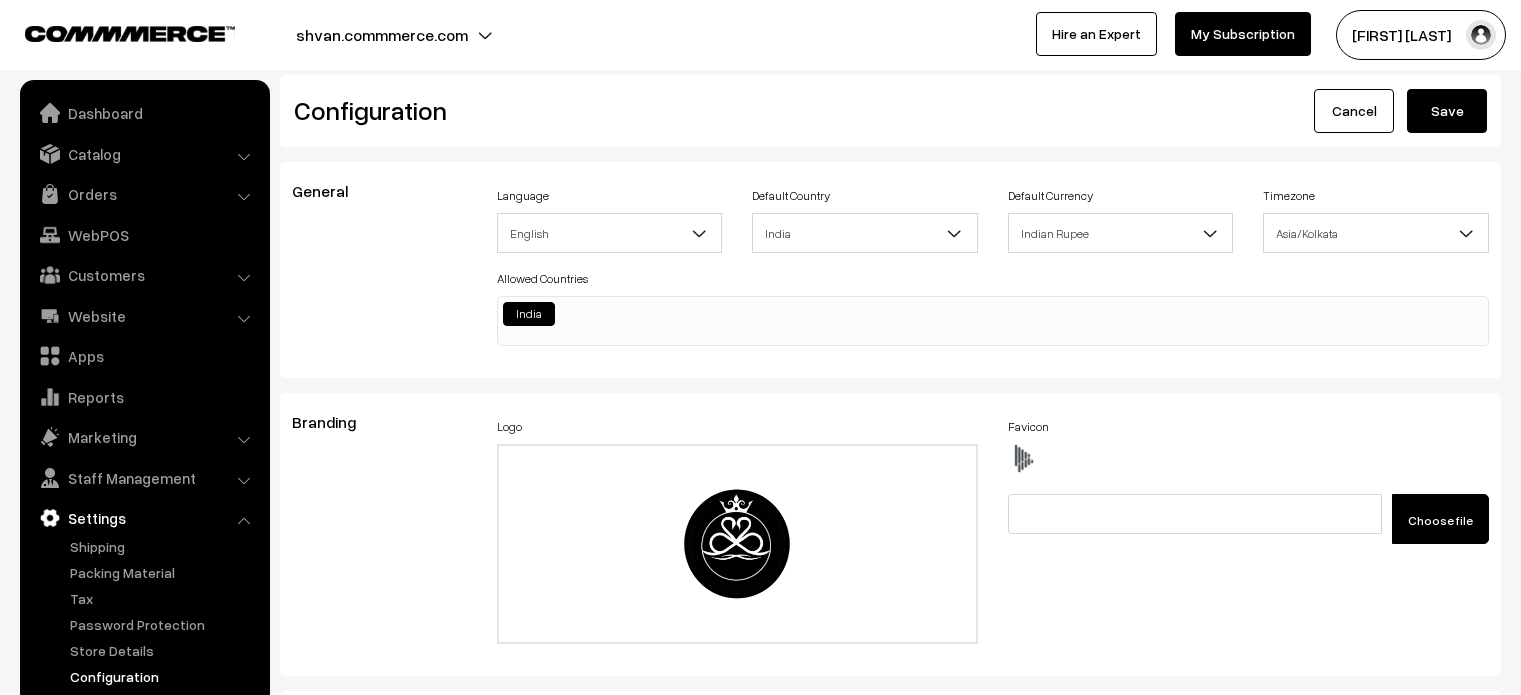 scroll, scrollTop: 278, scrollLeft: 0, axis: vertical 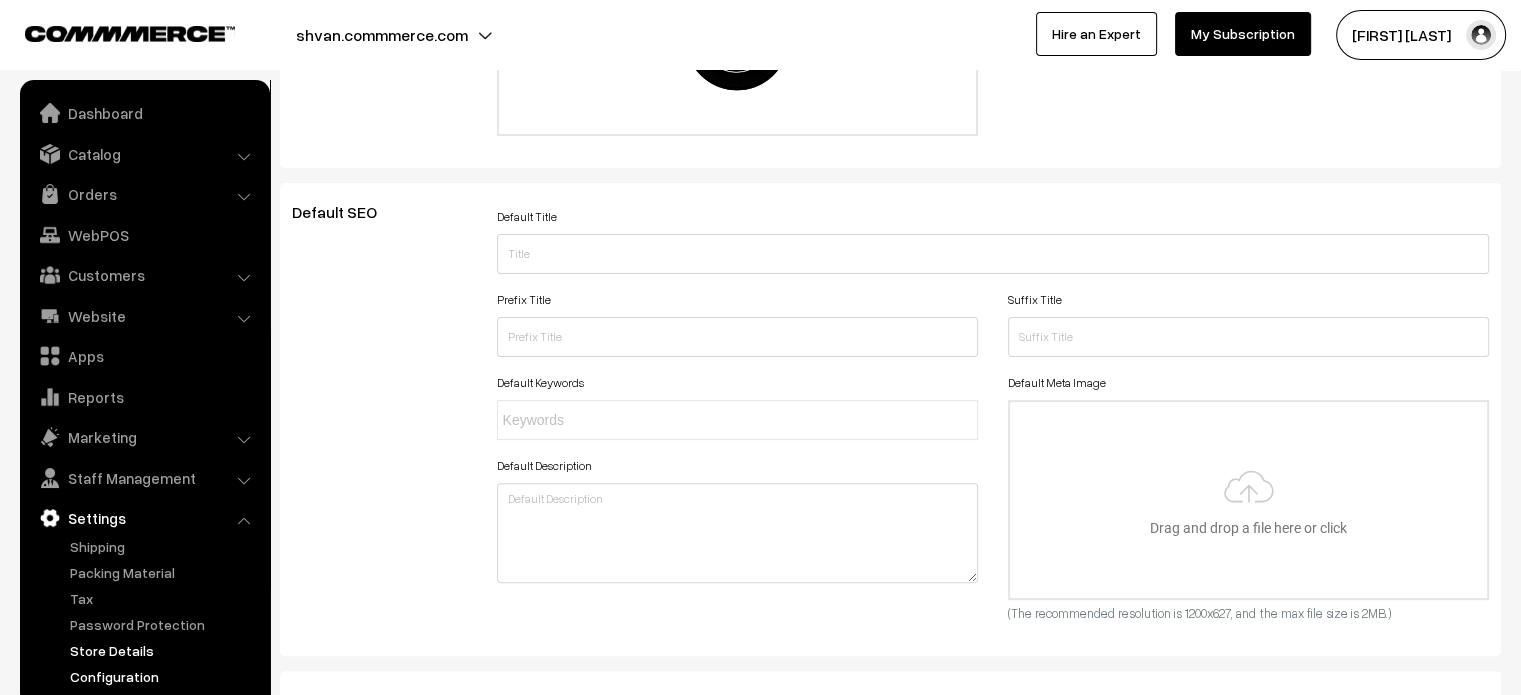 click on "Store Details" at bounding box center (164, 650) 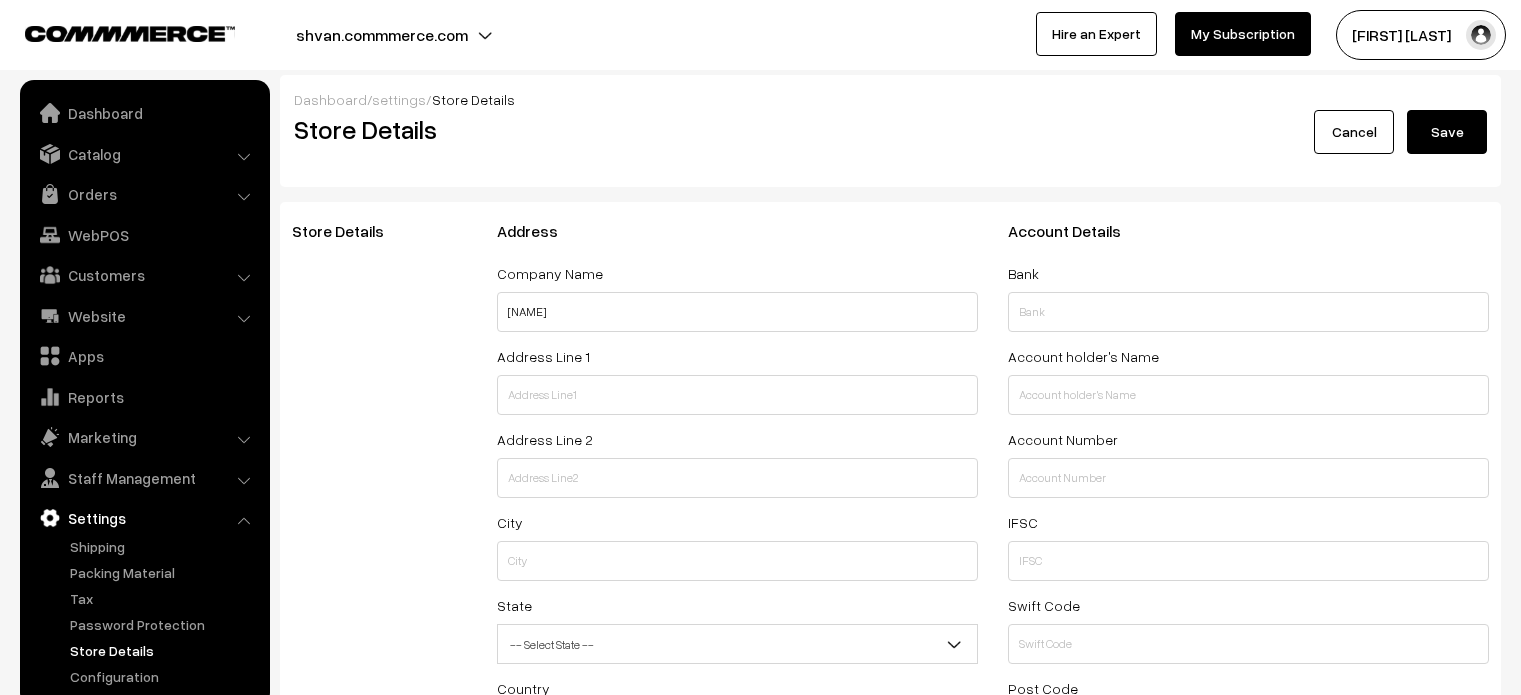 select on "99" 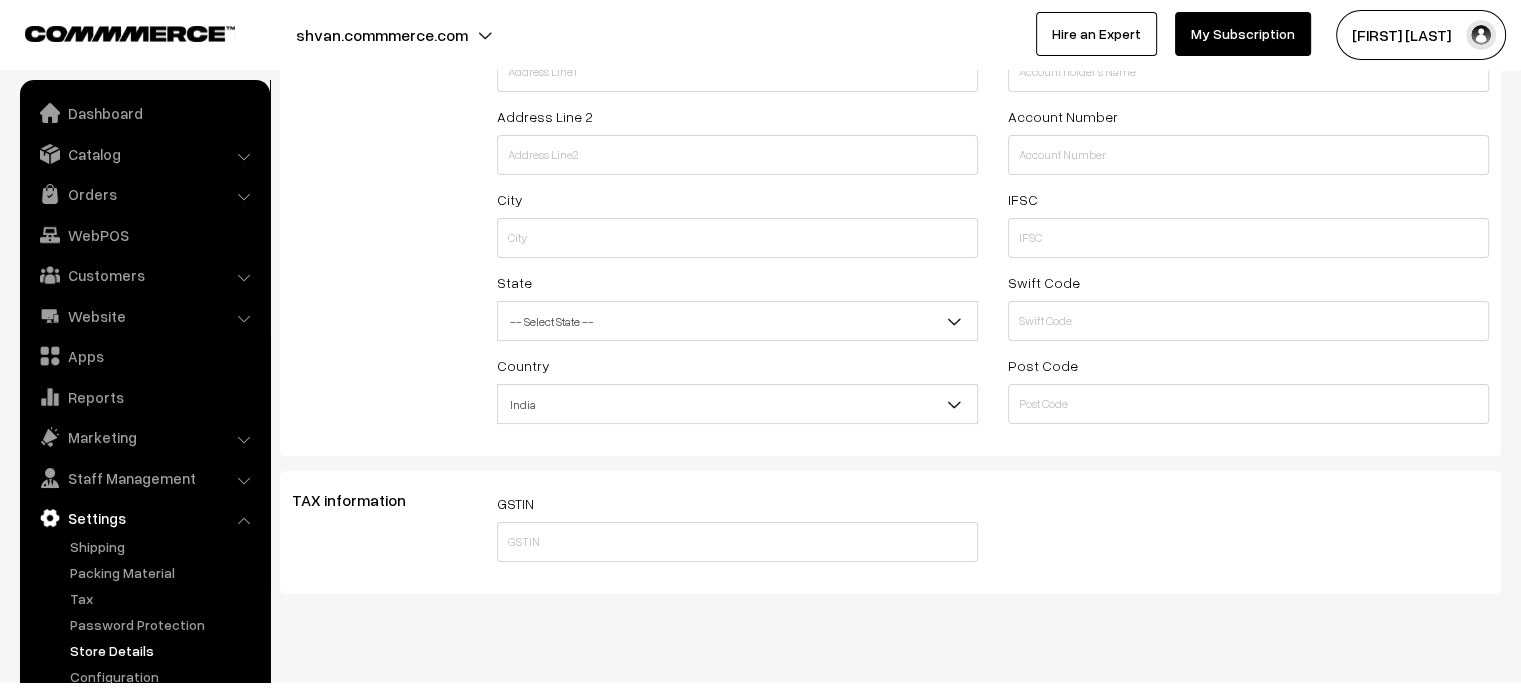 scroll, scrollTop: 355, scrollLeft: 0, axis: vertical 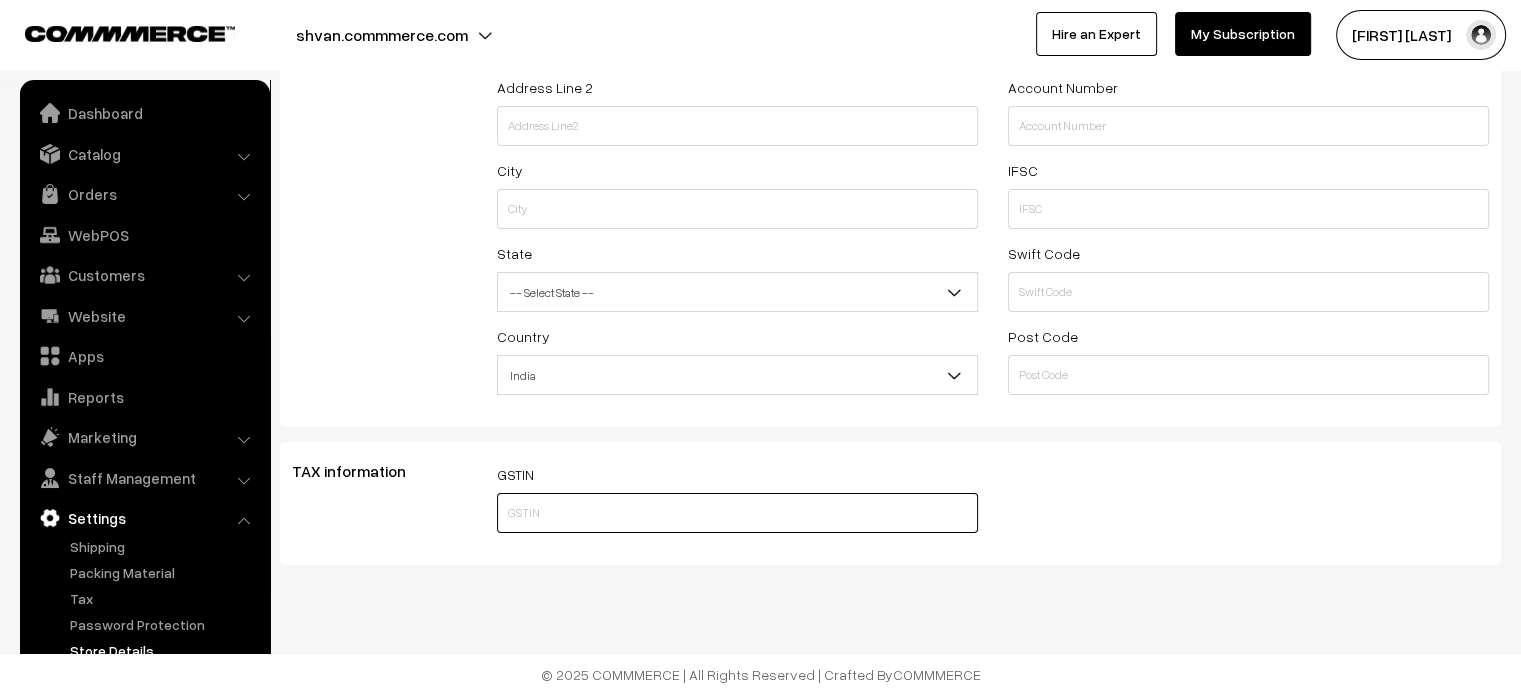 click at bounding box center (737, 513) 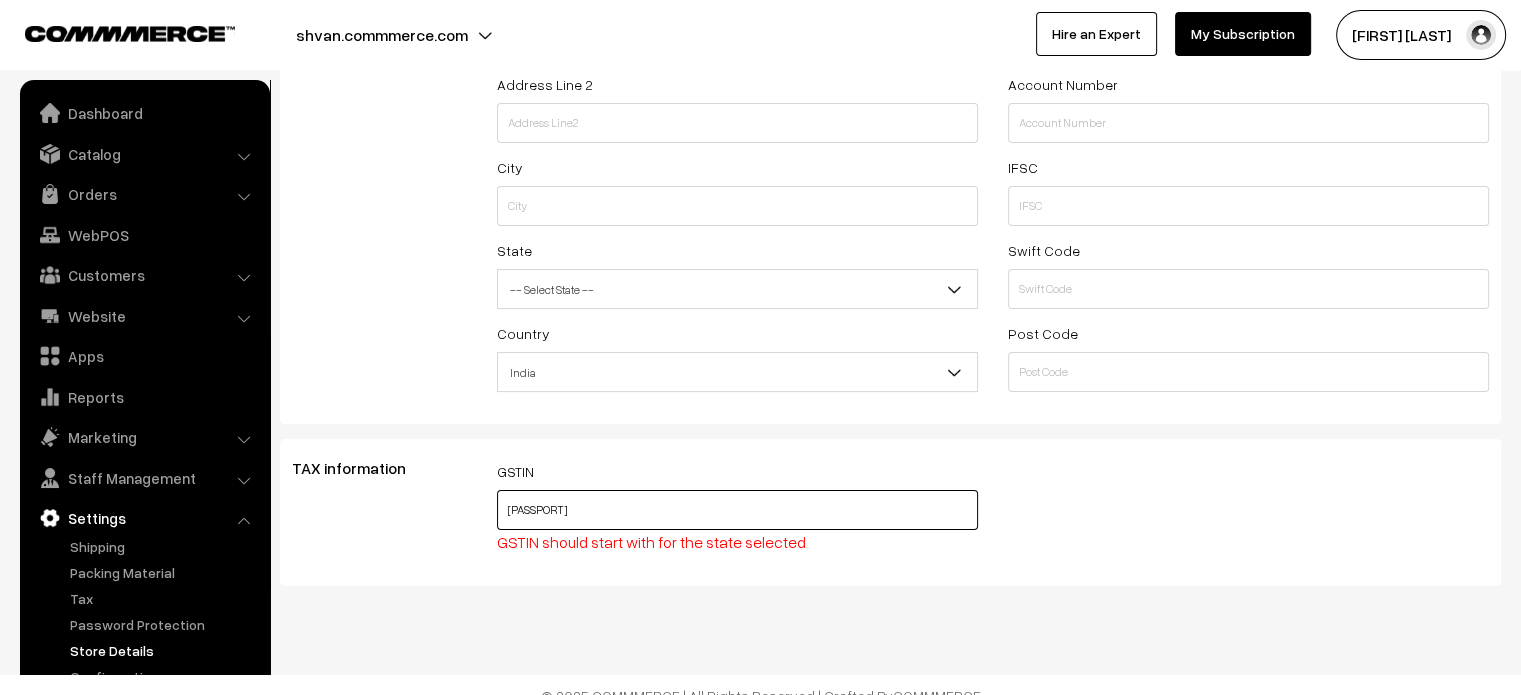 type on "[PASSPORT]" 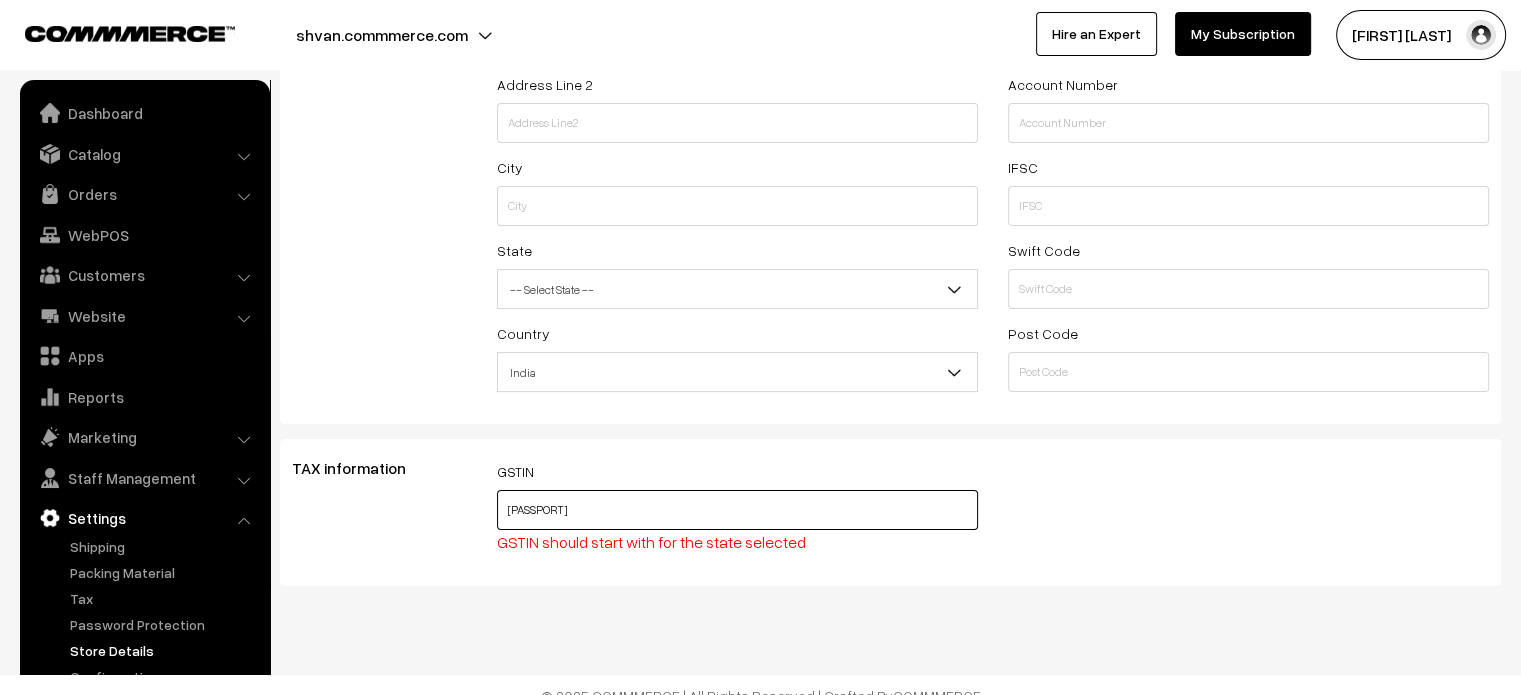 scroll, scrollTop: 0, scrollLeft: 0, axis: both 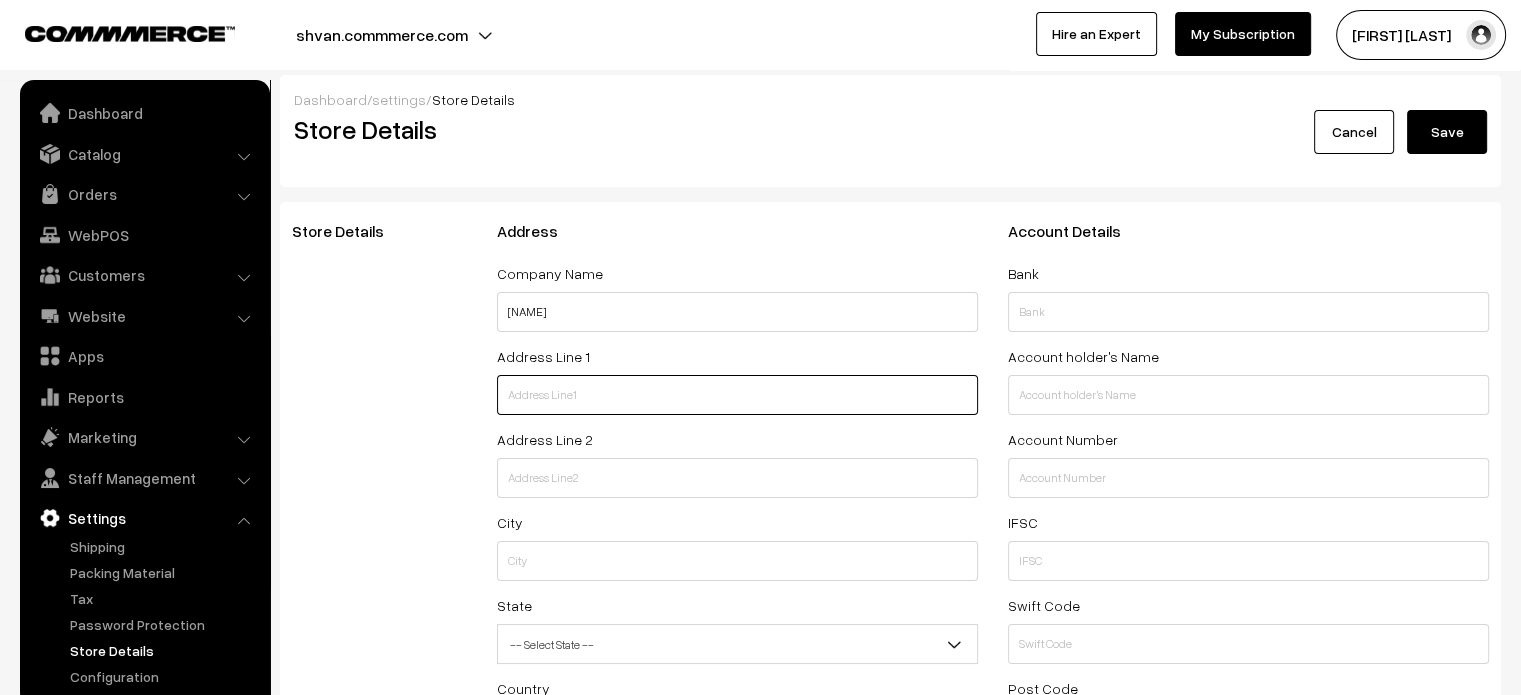 click at bounding box center (737, 395) 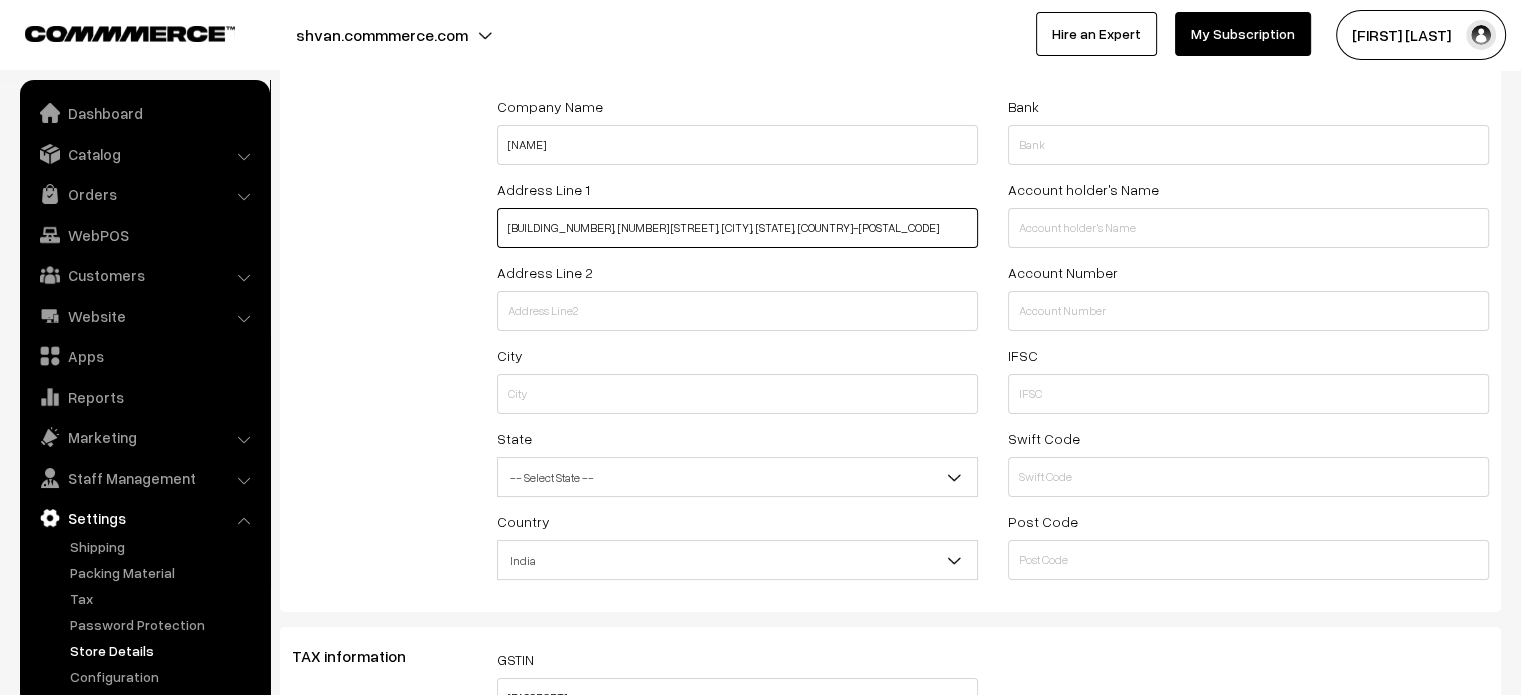 scroll, scrollTop: 168, scrollLeft: 0, axis: vertical 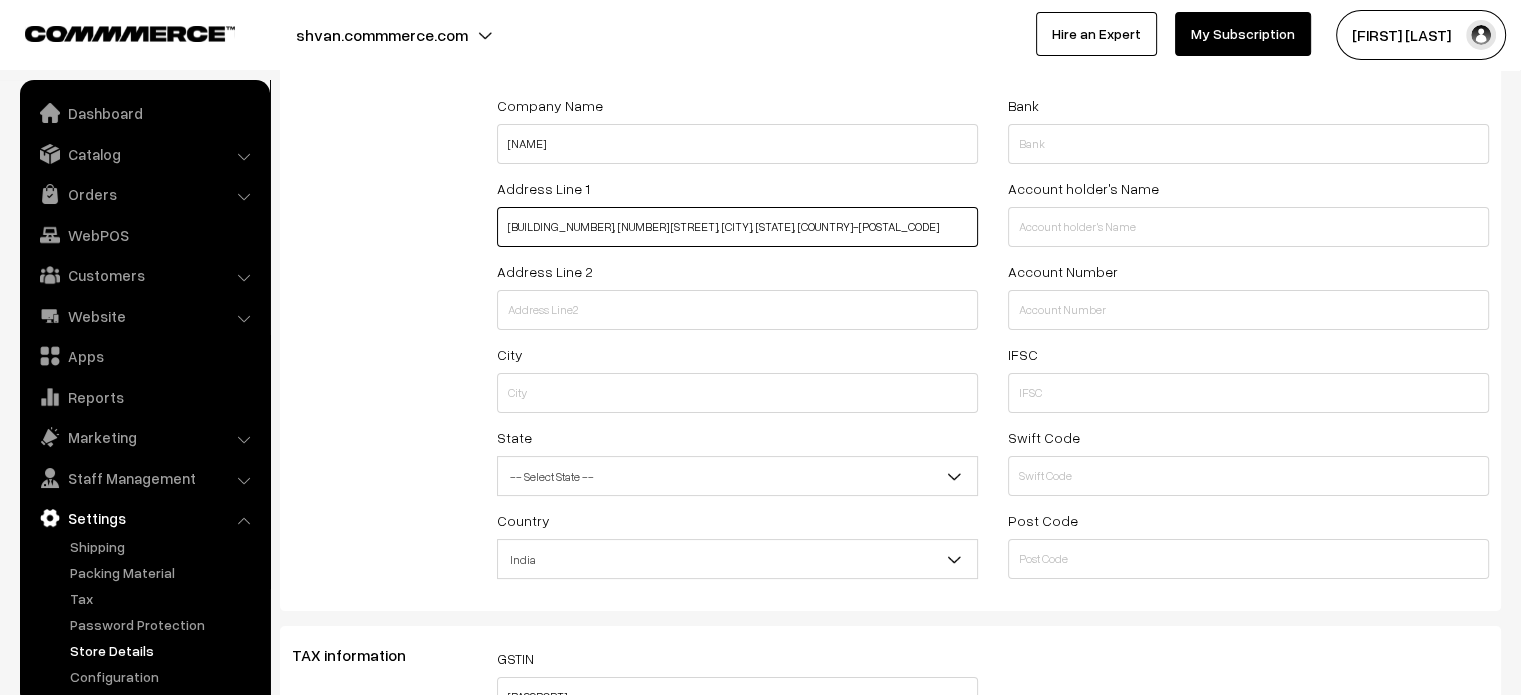 click on "B-1701, One North Society, Magarpata City Road, Pune, Maharashtra, India-411013" at bounding box center [737, 227] 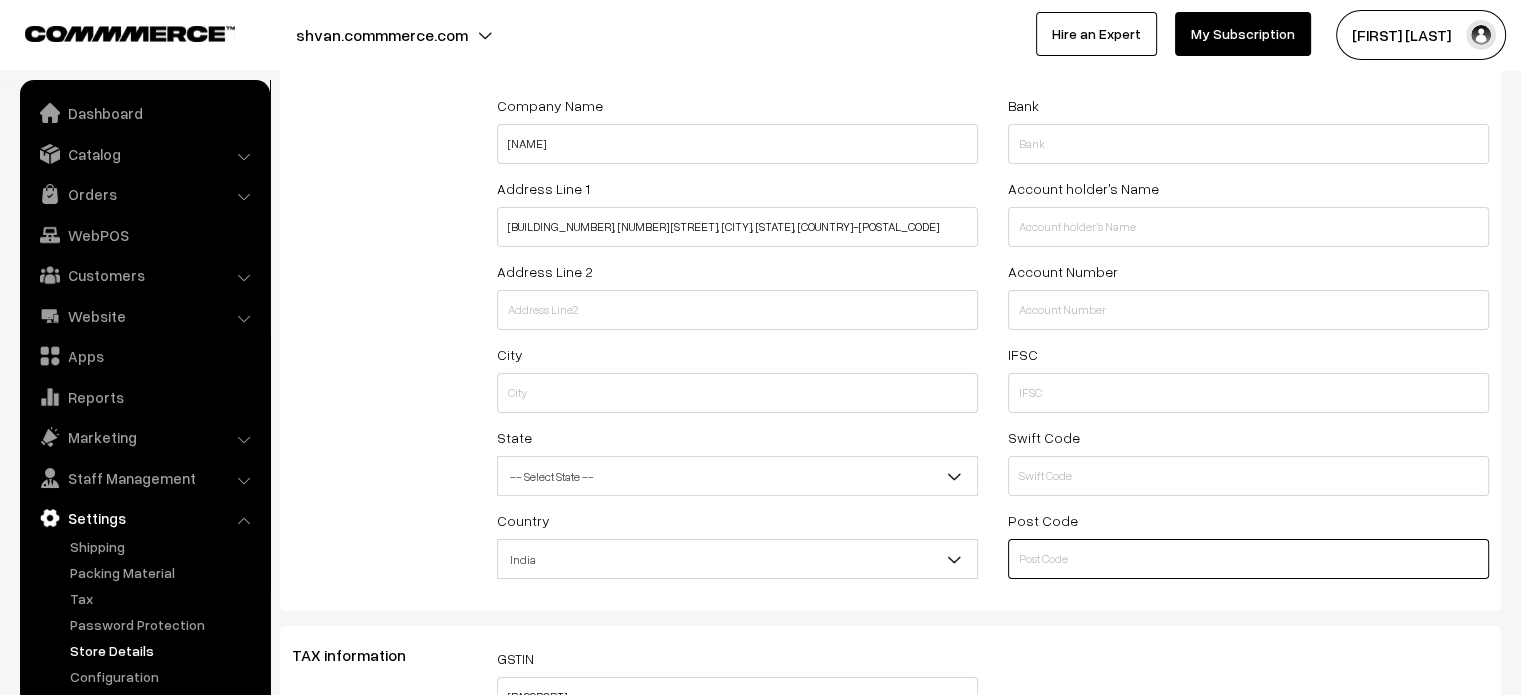 paste on "[POSTAL_CODE]" 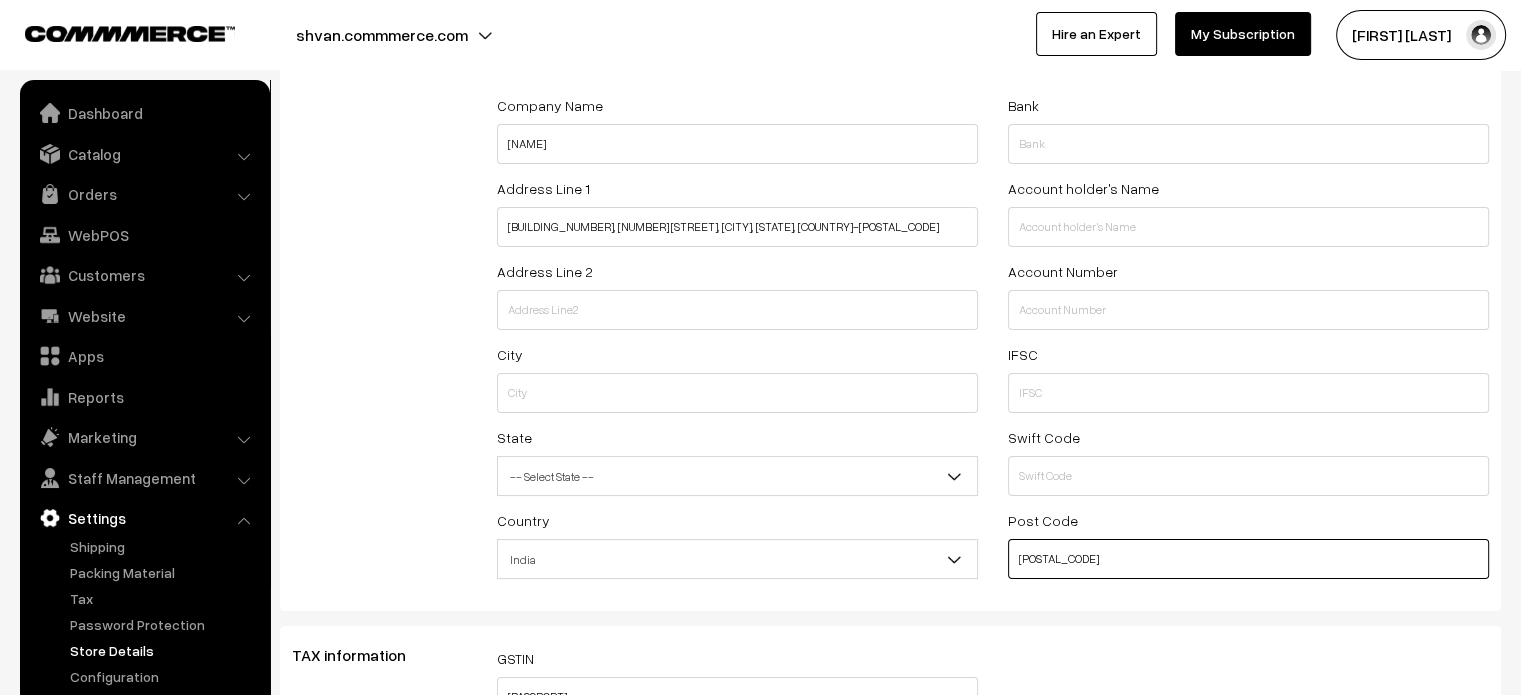 click on "[POSTAL_CODE]" at bounding box center [1248, 559] 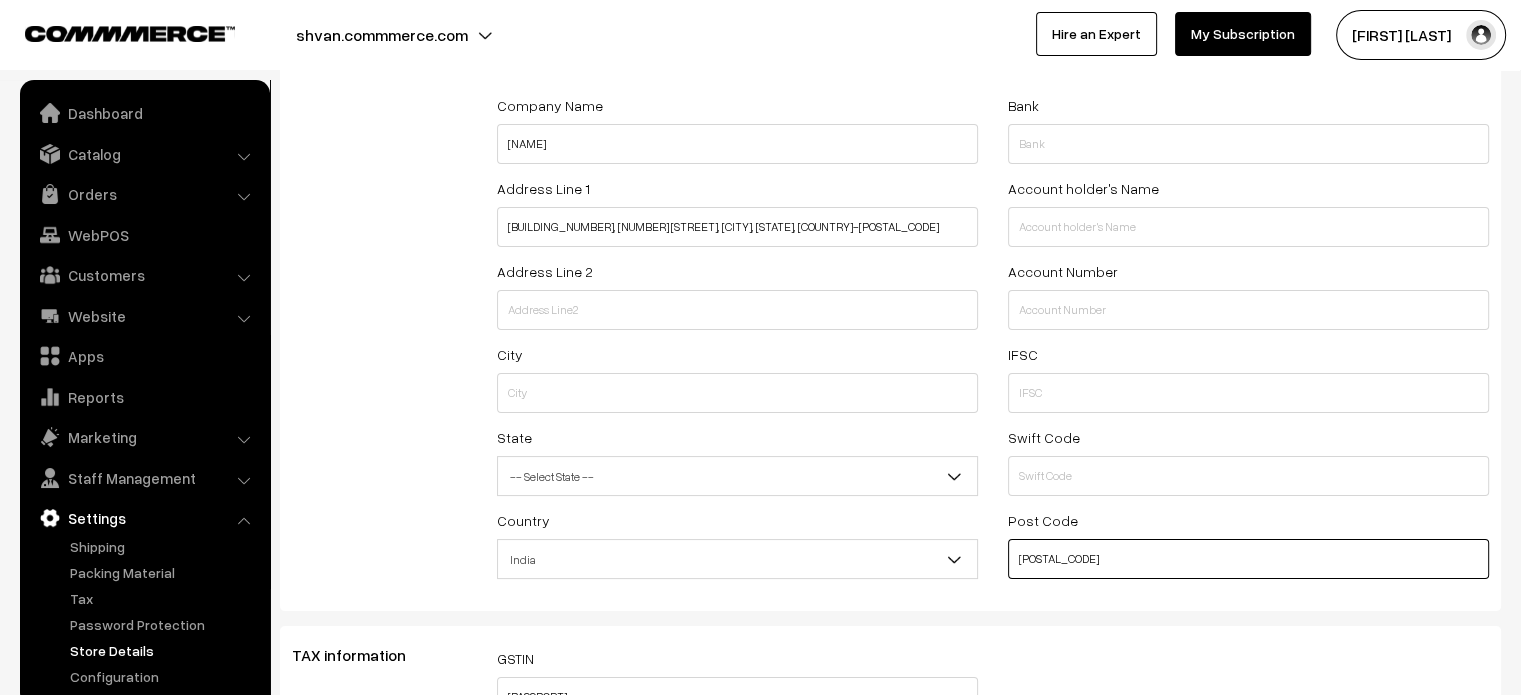 type on "[POSTAL_CODE]" 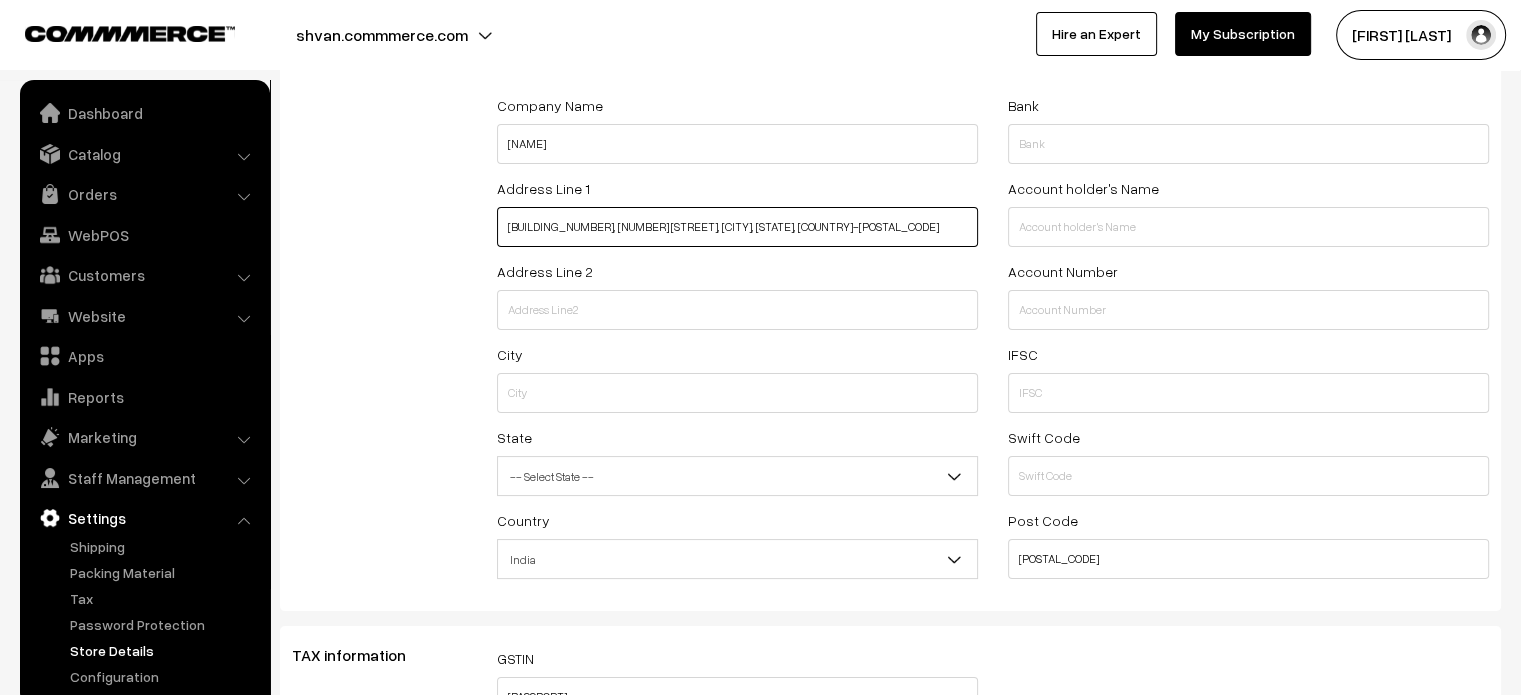 drag, startPoint x: 544, startPoint y: 231, endPoint x: 883, endPoint y: 225, distance: 339.0531 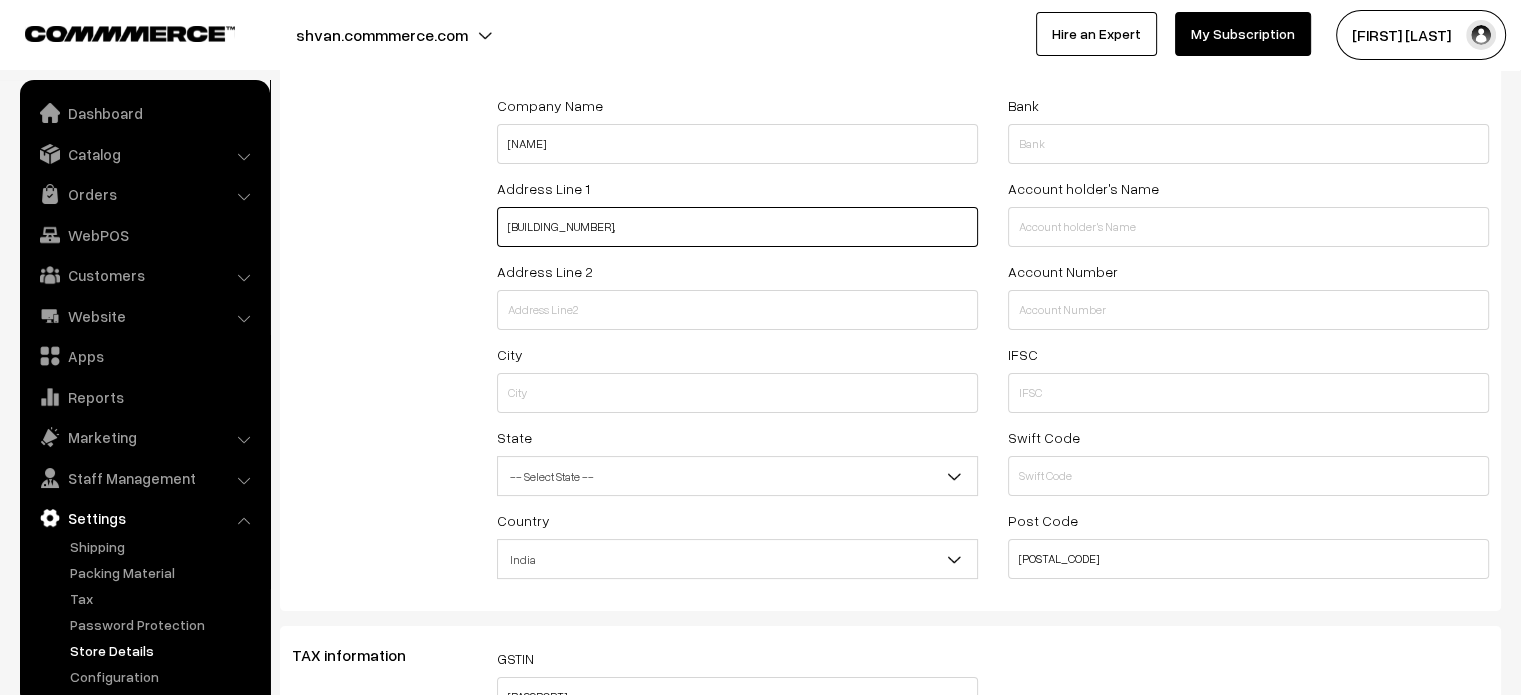 type on "[BUILDING_NUMBER]," 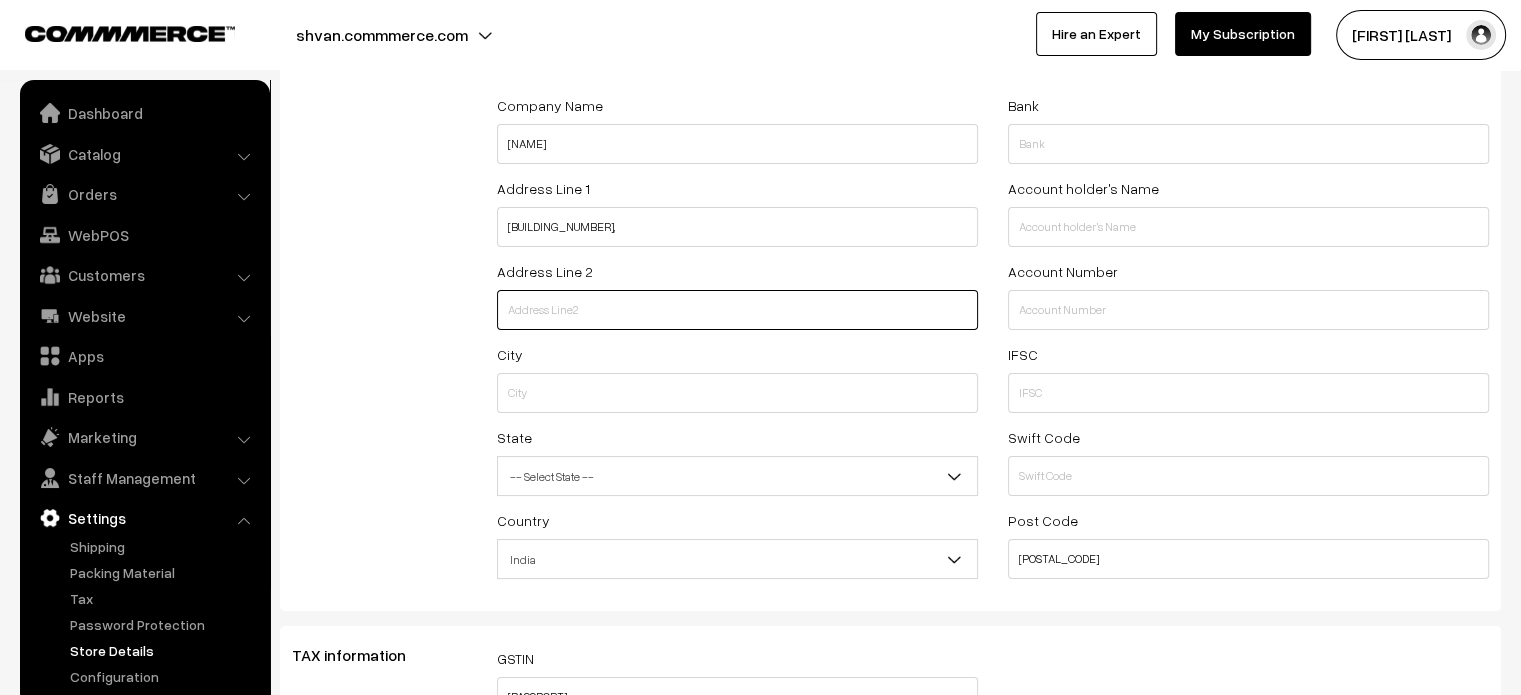 paste on "One North Society, Magarpata City Road, Pune, Maharashtra, India-" 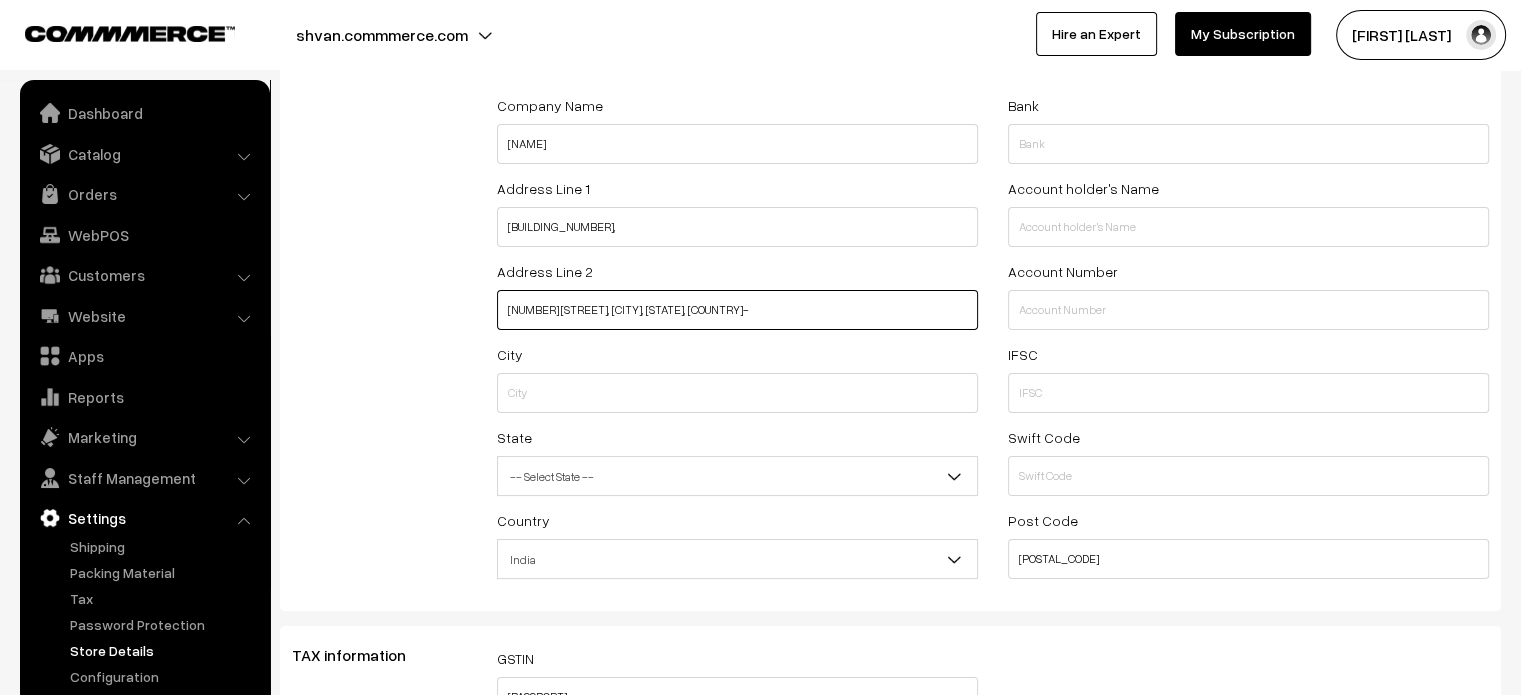 click on "One North Society, Magarpata City Road, Pune, Maharashtra, India-" at bounding box center (737, 310) 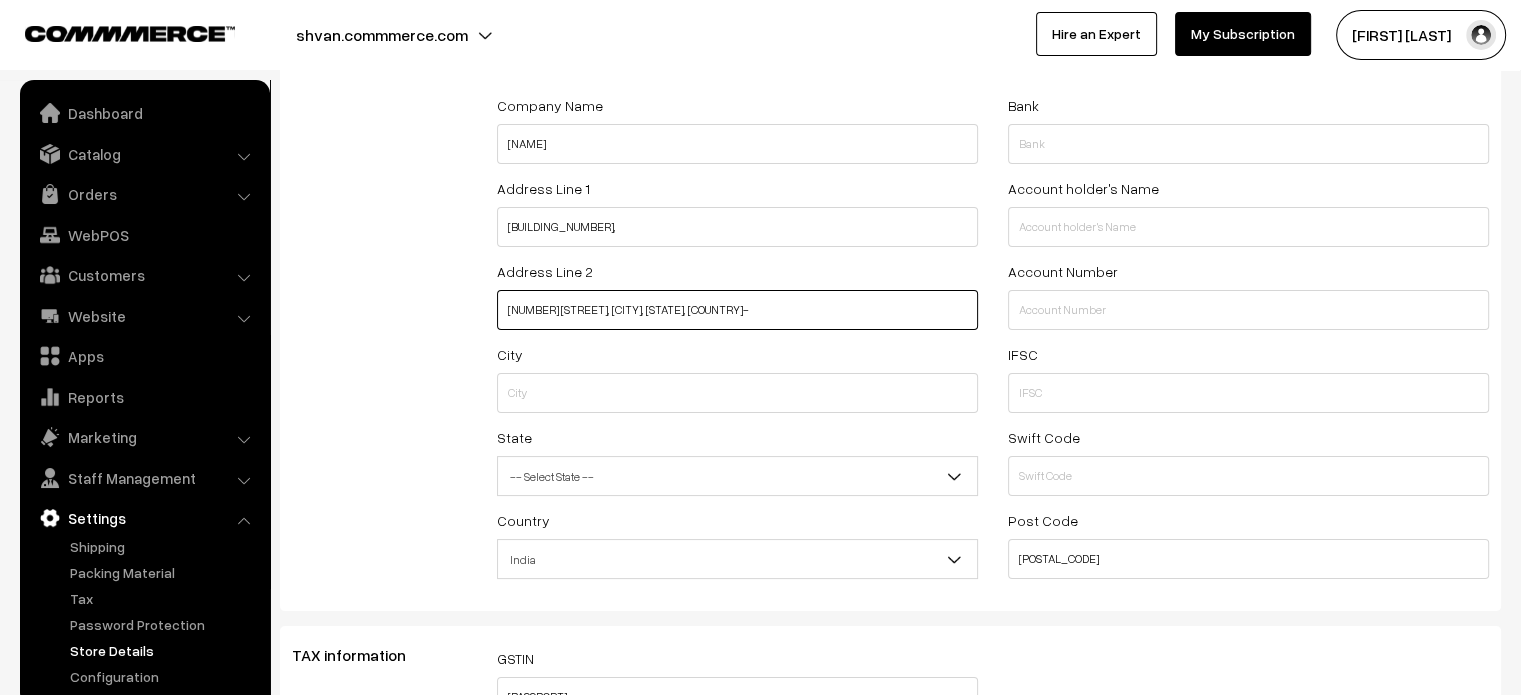click on "One North Society, Magarpata City Road, Pune, Maharashtra, India-" at bounding box center [737, 310] 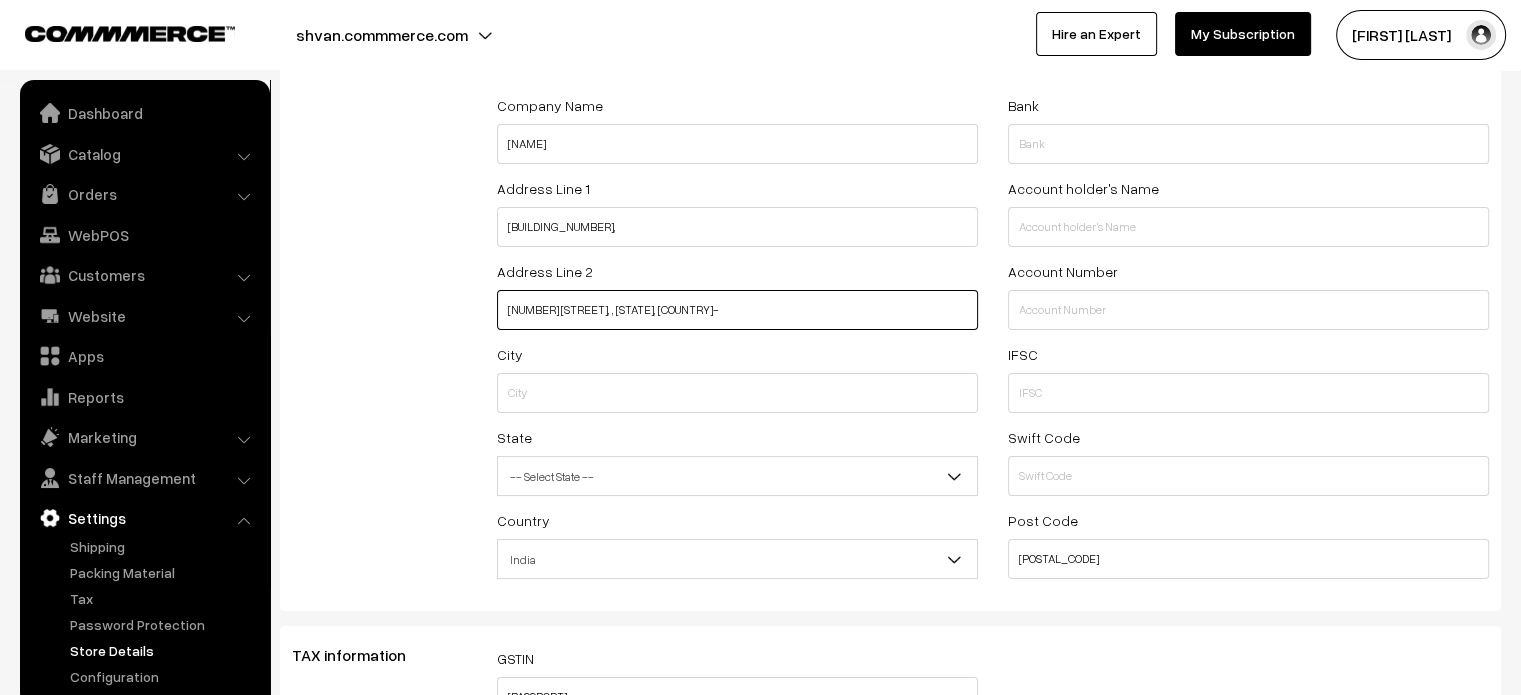 type on "One North Society, Magarpata City Road, , Maharashtra, India-" 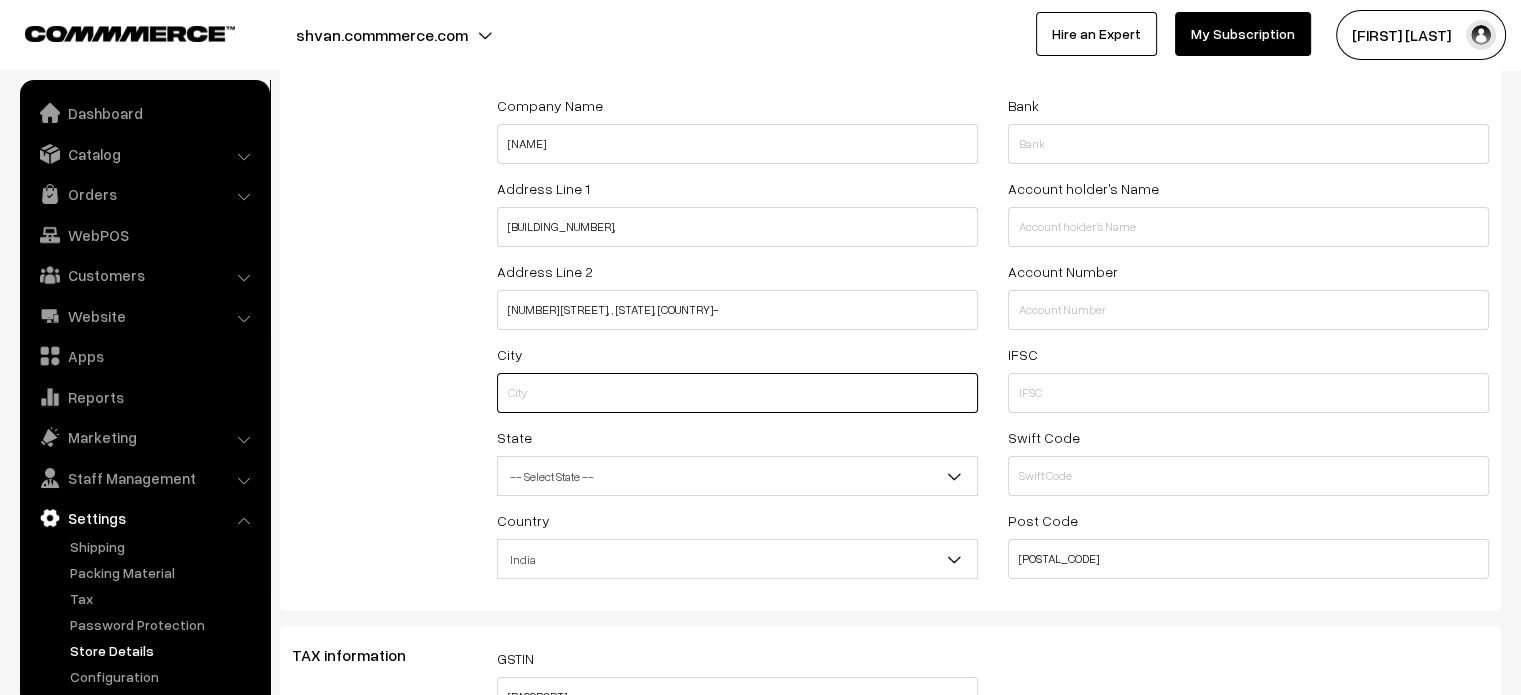 paste on "[CITY]" 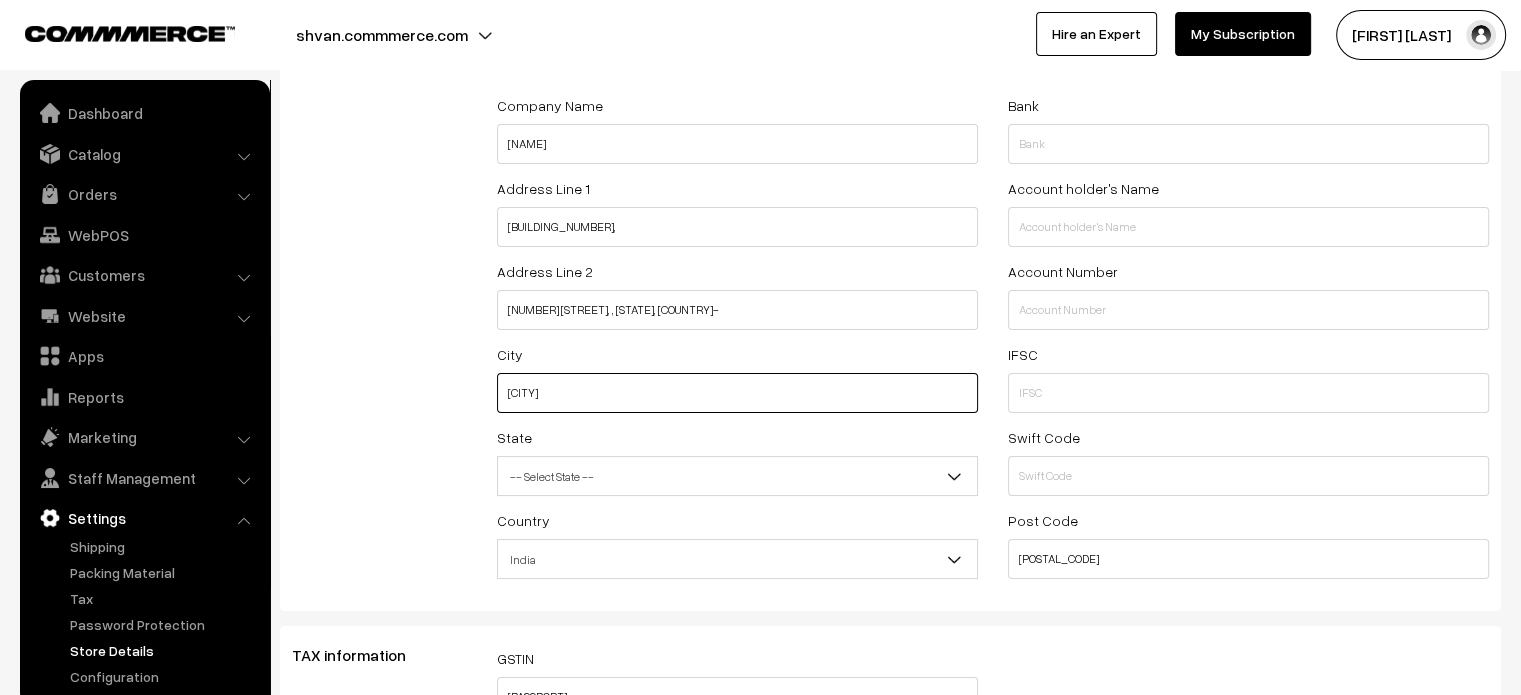 click on "[CITY]" at bounding box center (737, 393) 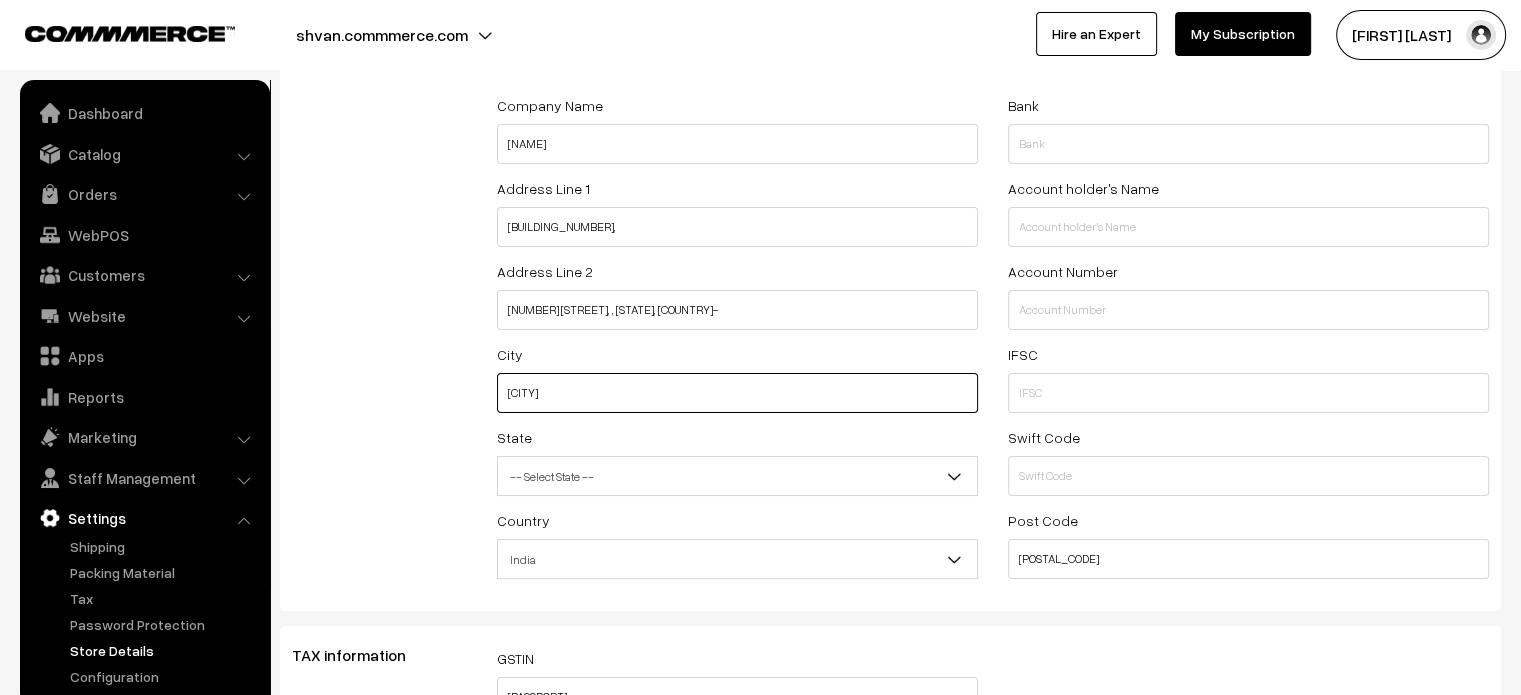 type on "[CITY]" 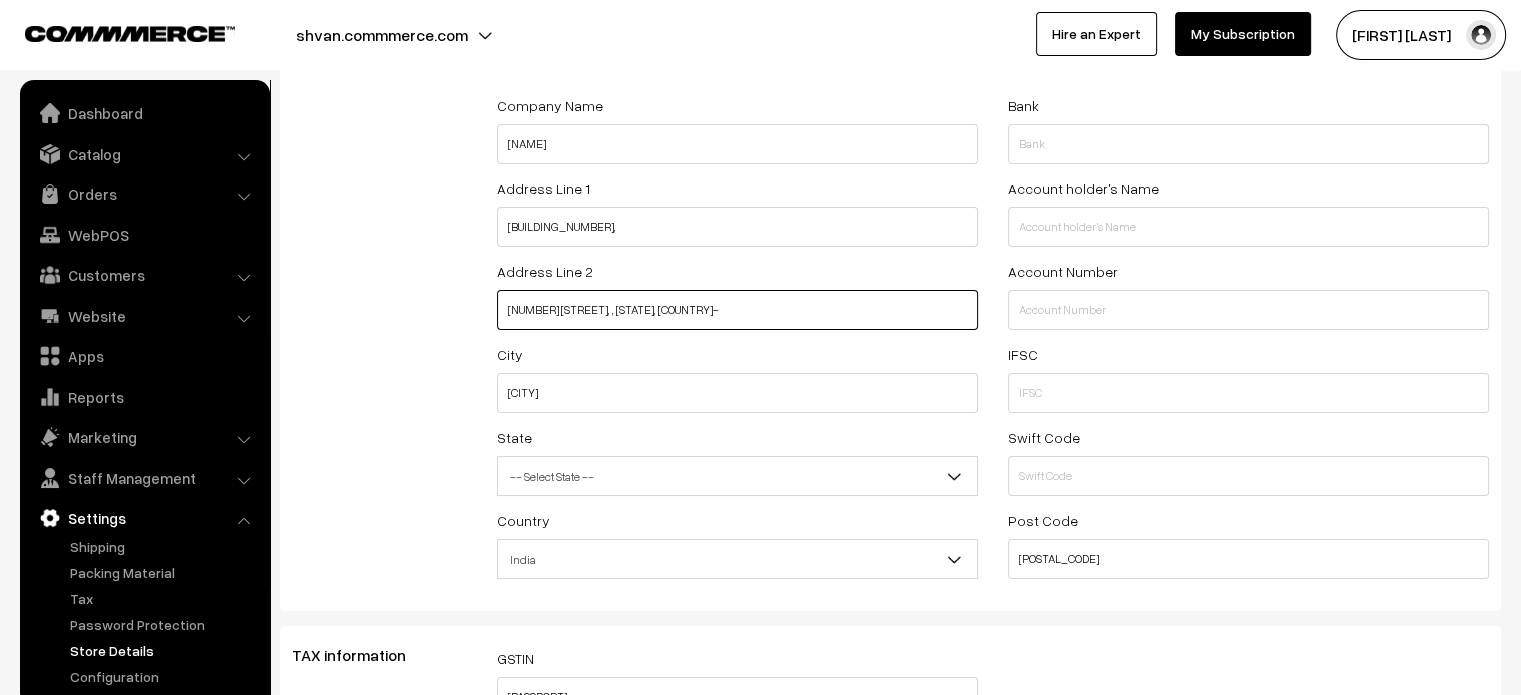 click on "One North Society, Magarpata City Road, , Maharashtra, India-" at bounding box center (737, 310) 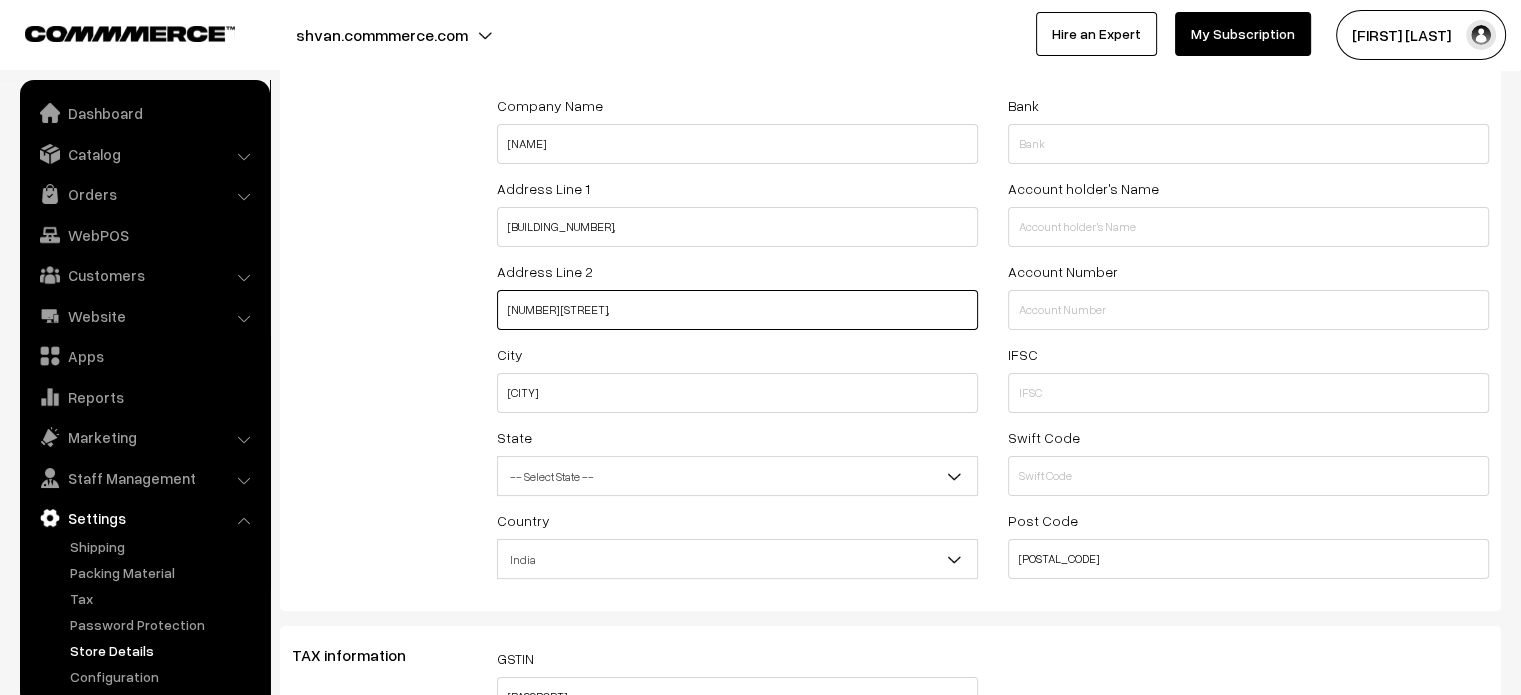 type on "[NUMBER] [STREET], [CITY] [ROAD]" 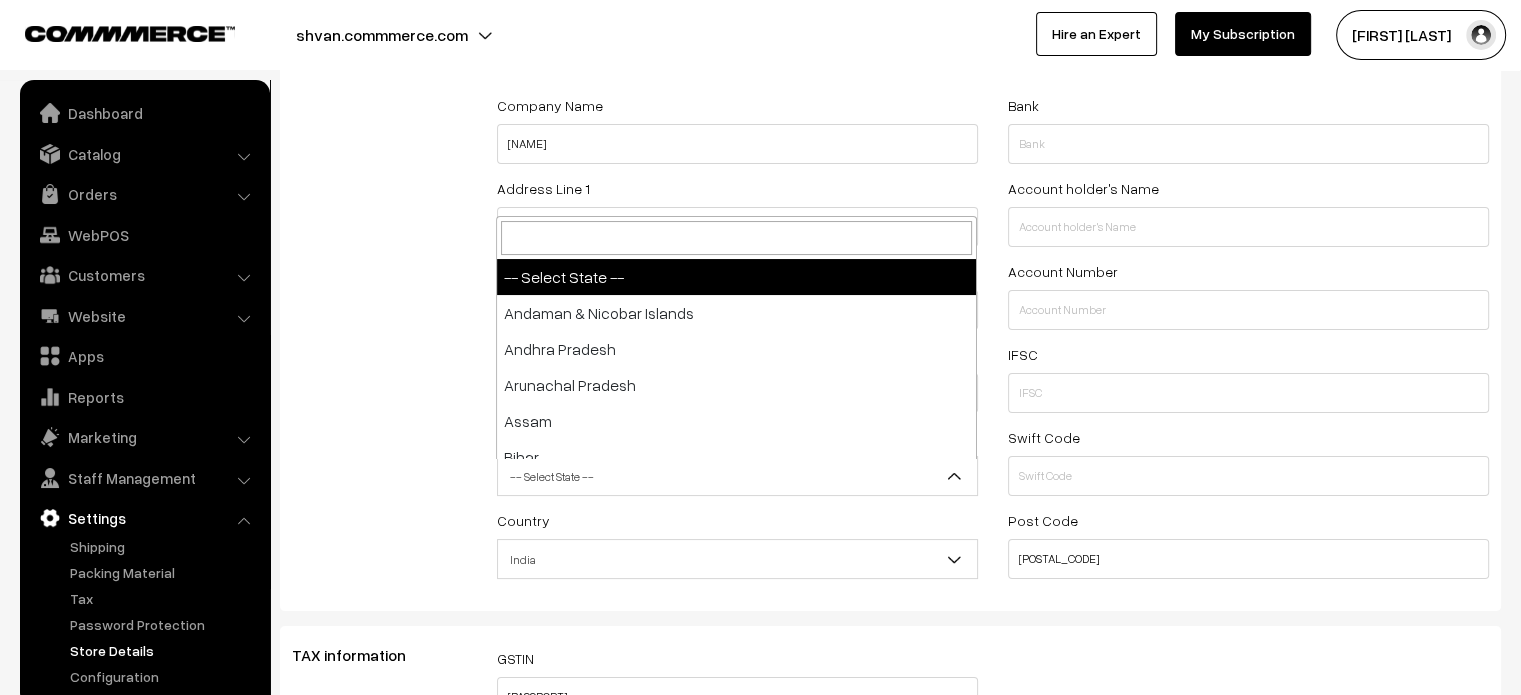 click on "-- Select State --" at bounding box center [737, 476] 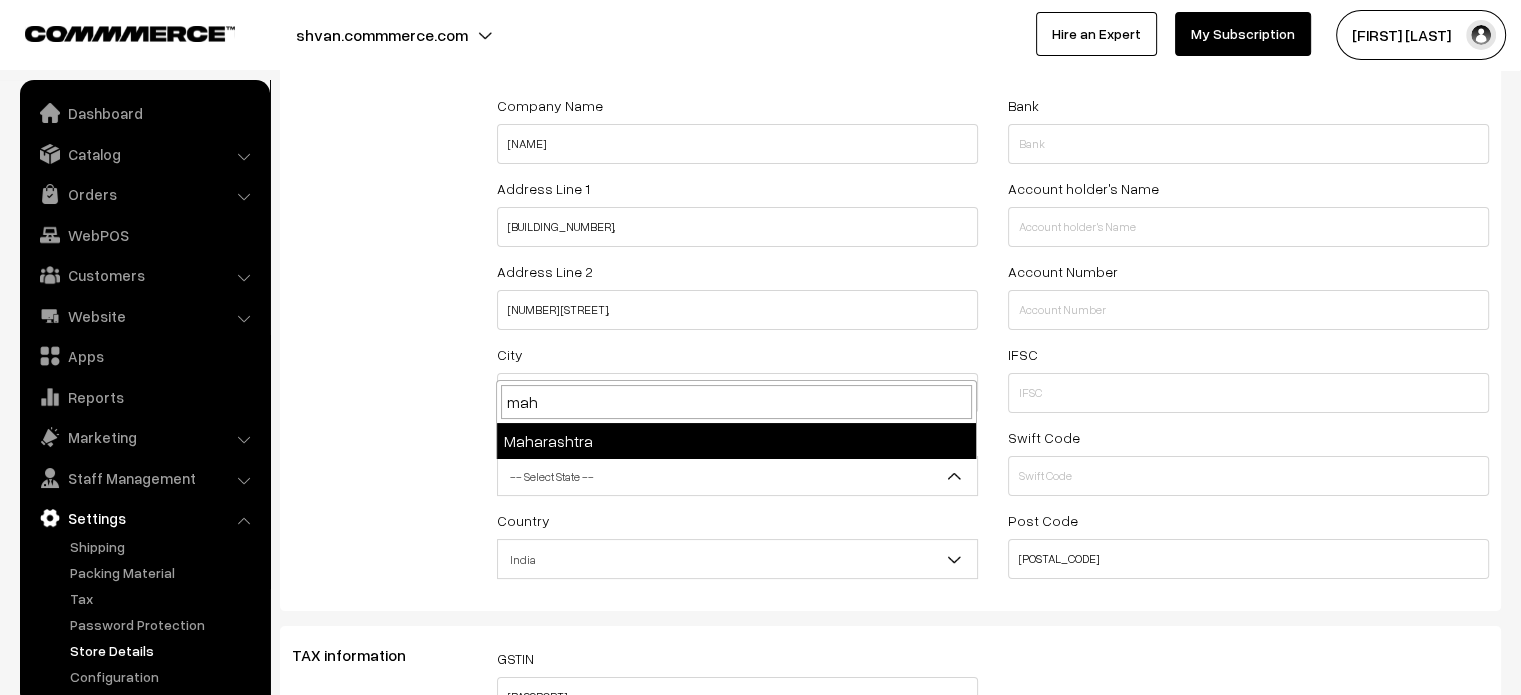 type on "mah" 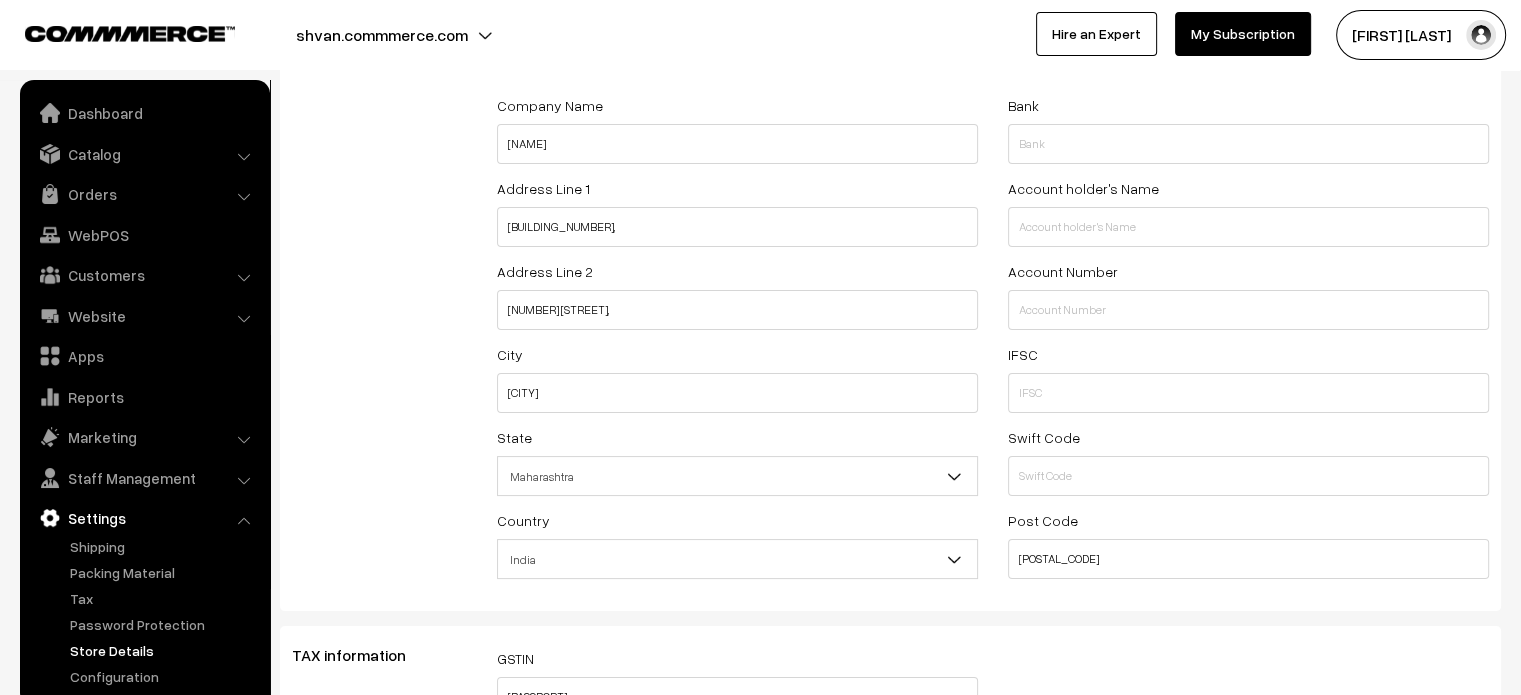 scroll, scrollTop: 379, scrollLeft: 0, axis: vertical 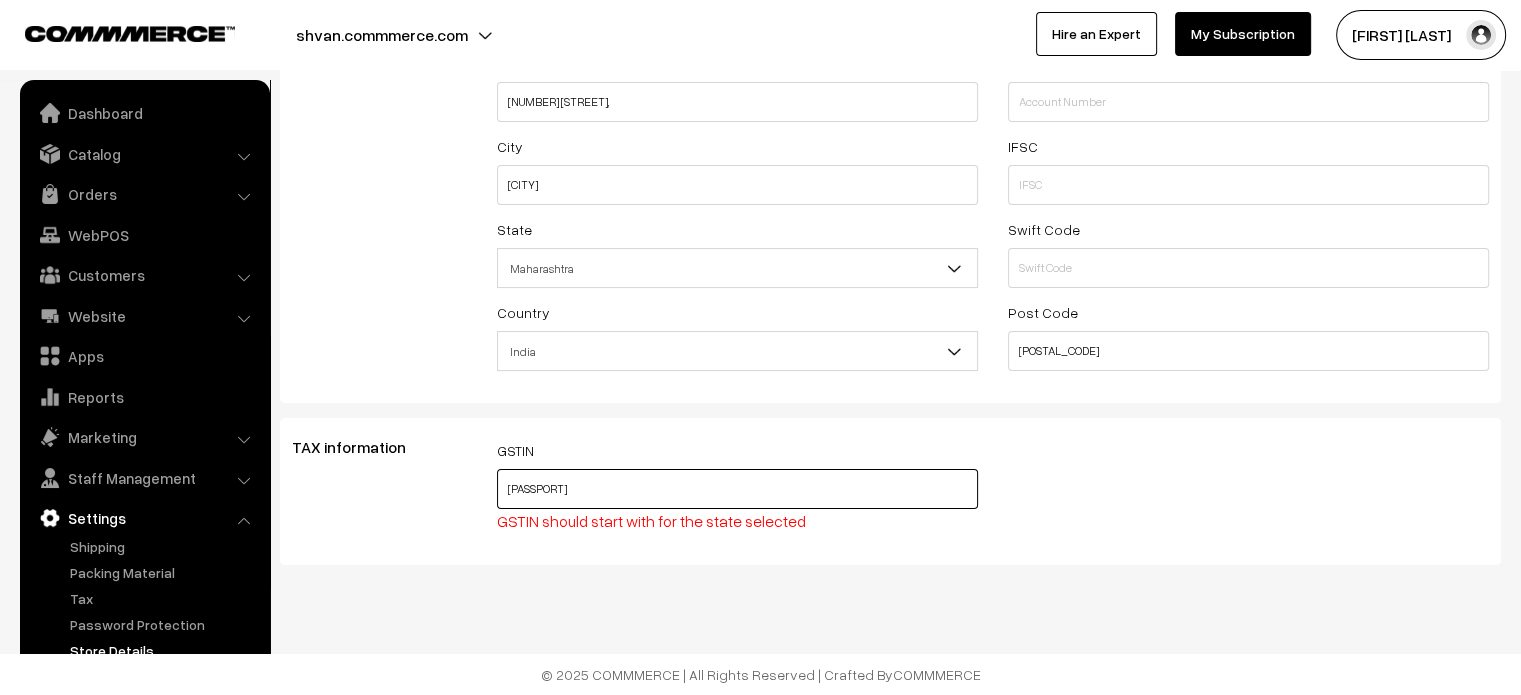 click on "[LICENSE_NUMBER]" at bounding box center [737, 489] 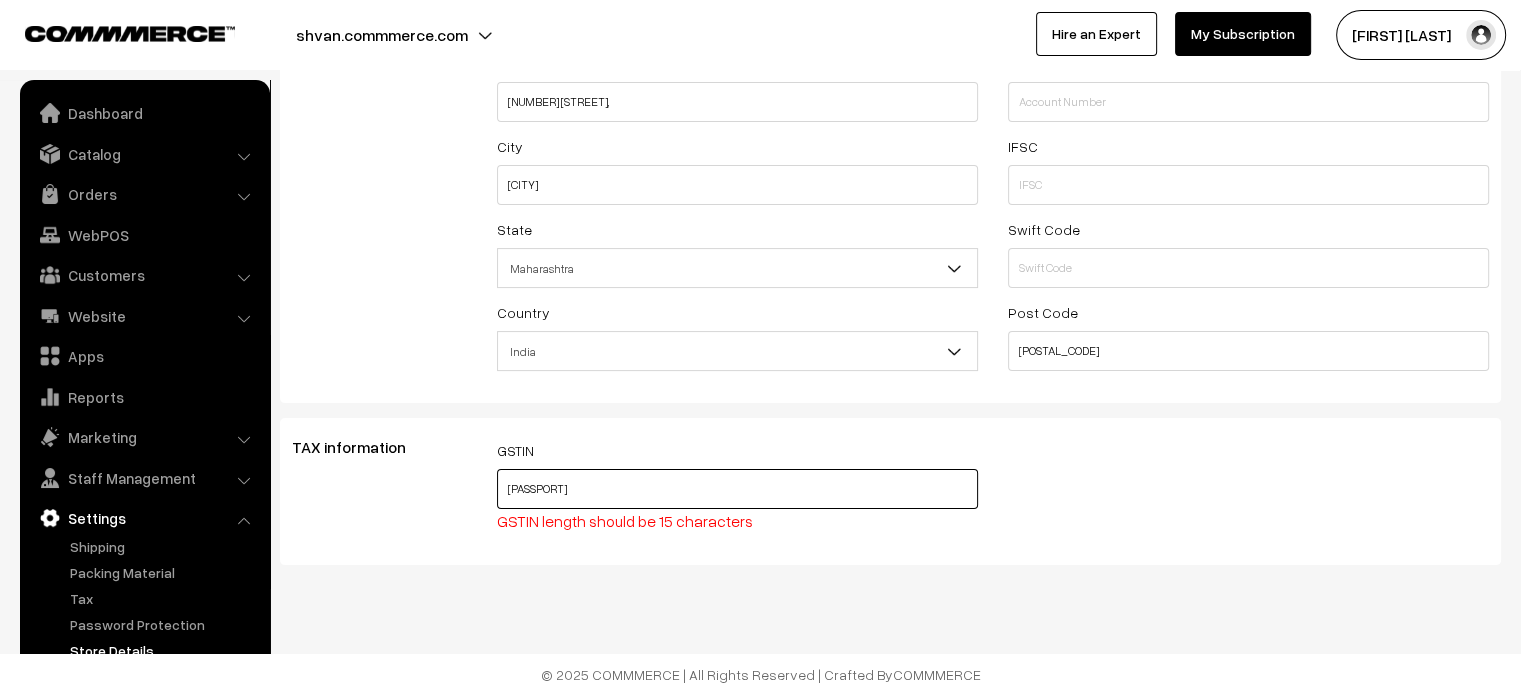 click on "27DXJPS3174N1M" at bounding box center [737, 489] 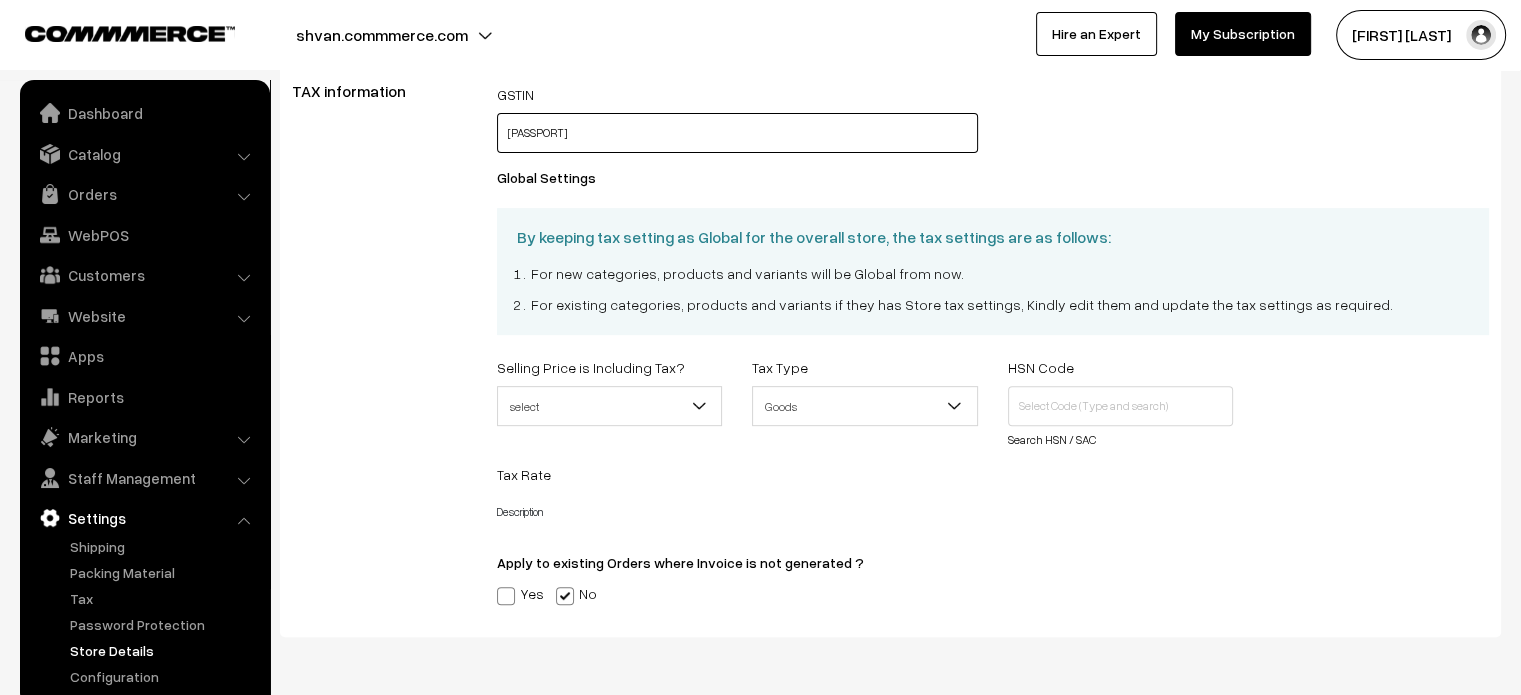 scroll, scrollTop: 808, scrollLeft: 0, axis: vertical 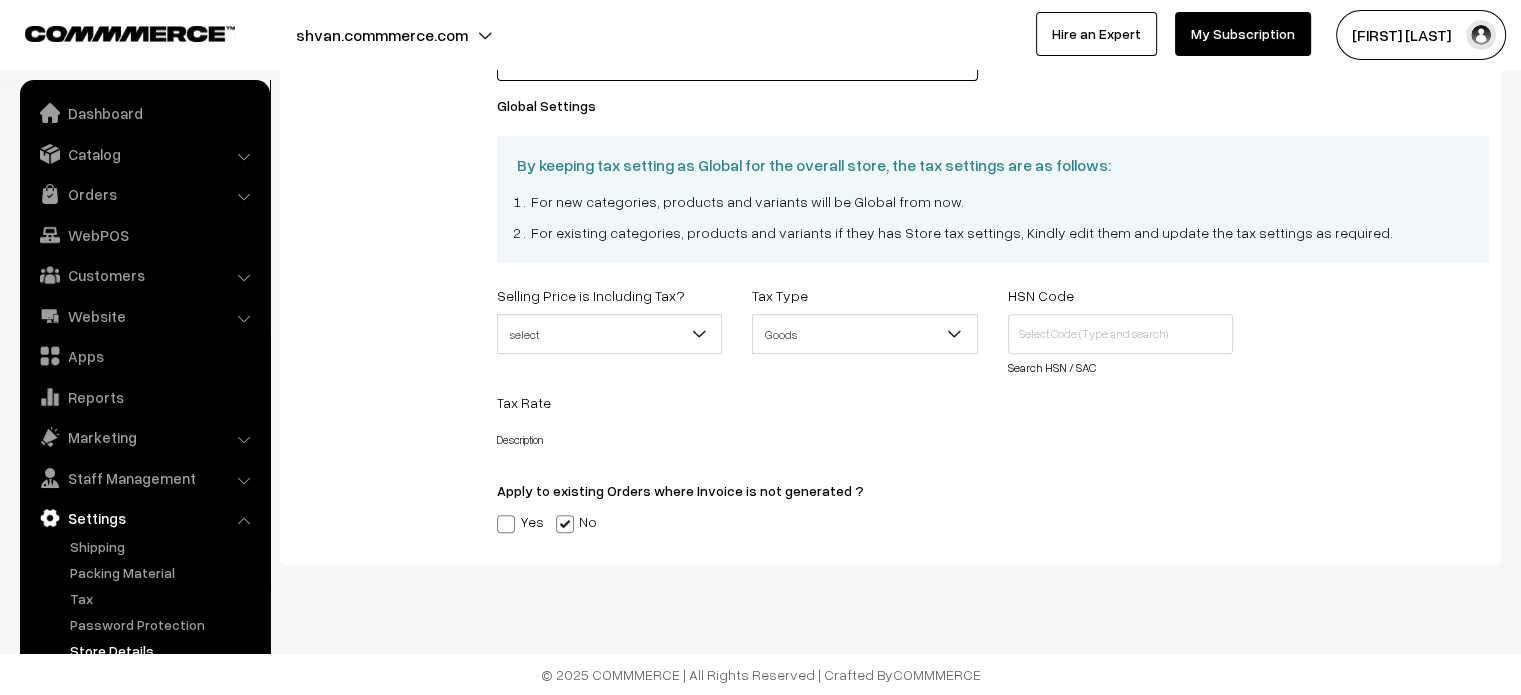 type on "[LICENSE_NUMBER]" 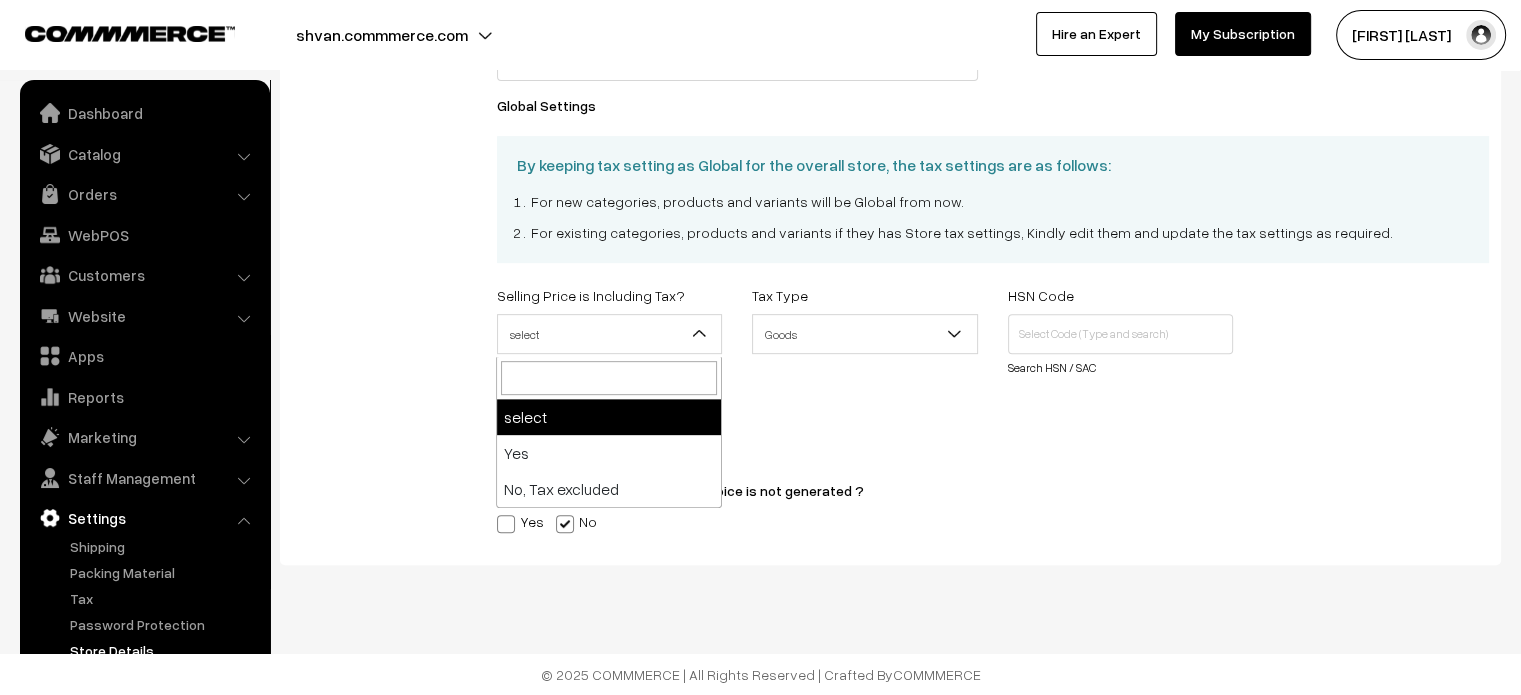 click on "select" at bounding box center [610, 334] 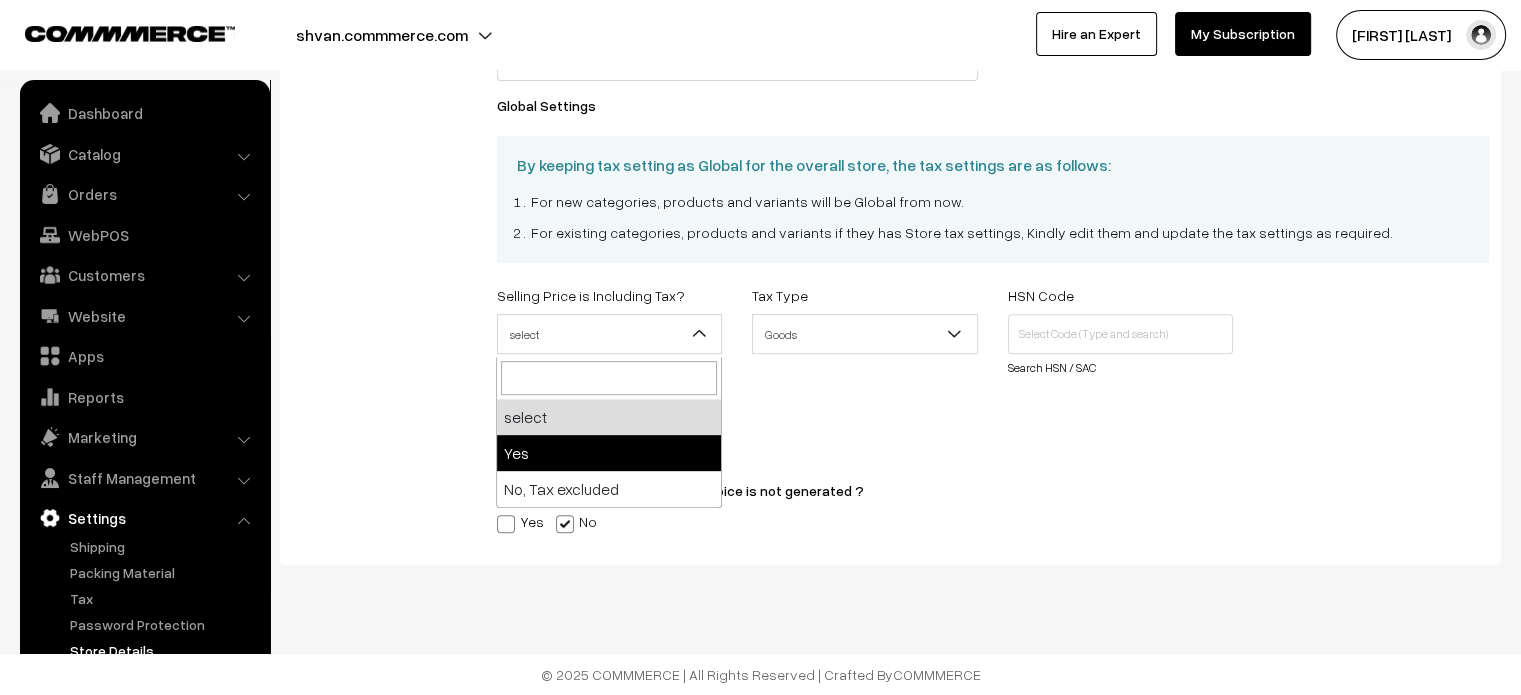 select on "1" 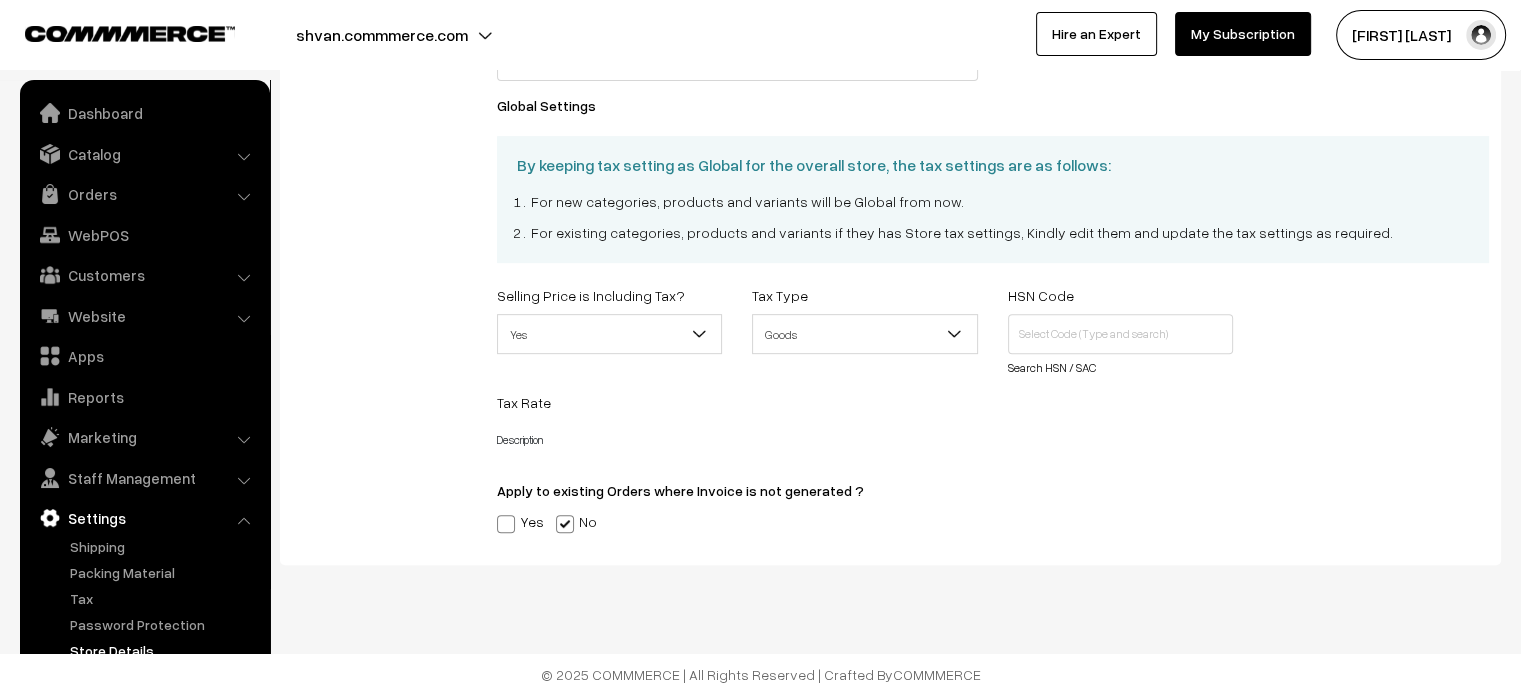 click on "Search HSN / SAC" at bounding box center (1052, 367) 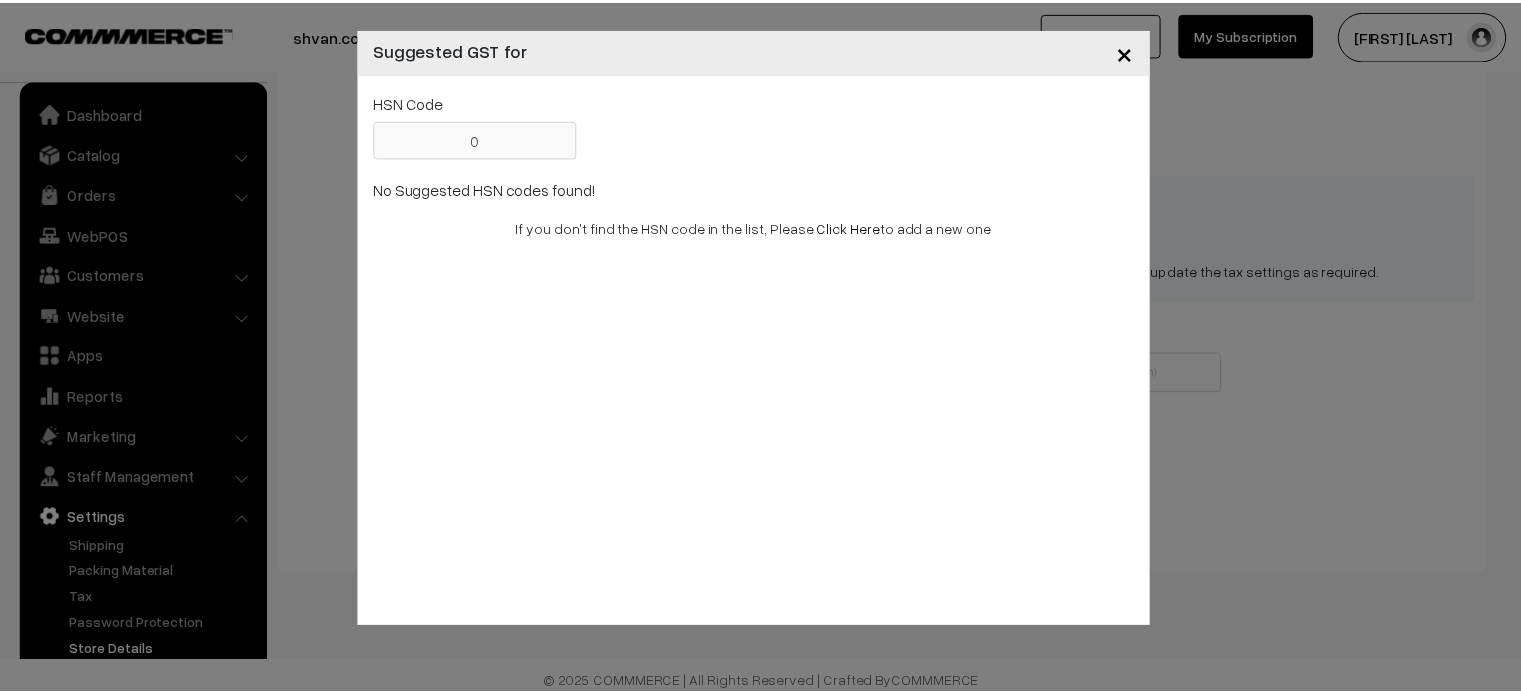 scroll, scrollTop: 763, scrollLeft: 0, axis: vertical 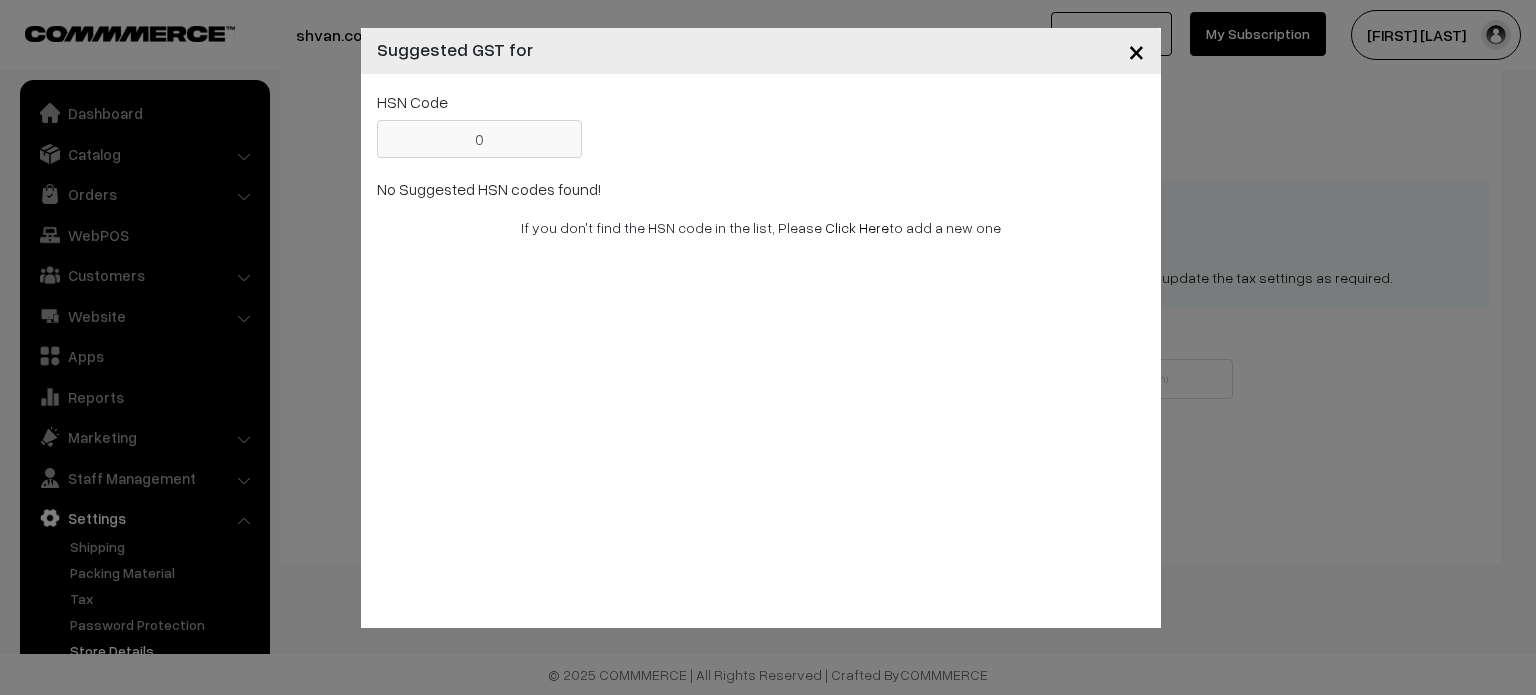 click on "Click Here" at bounding box center (857, 227) 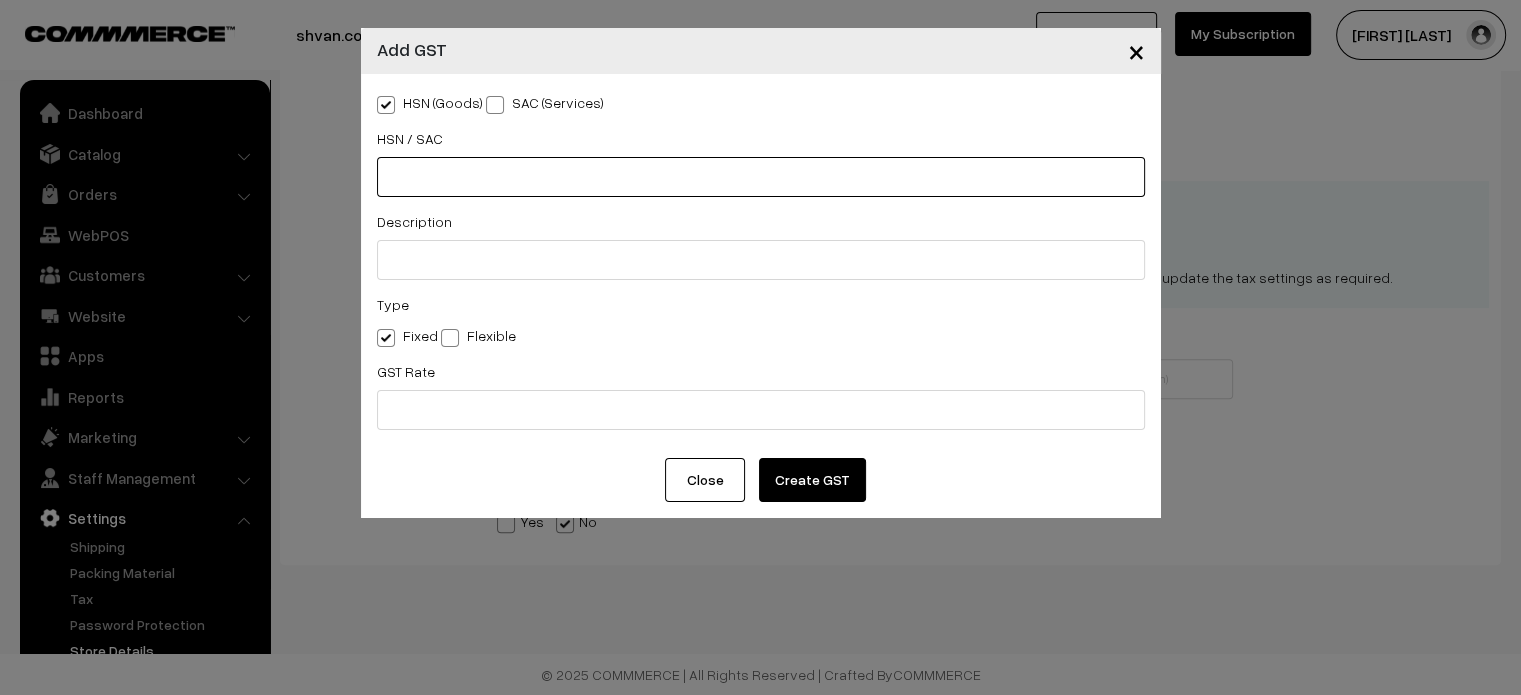click at bounding box center [761, 177] 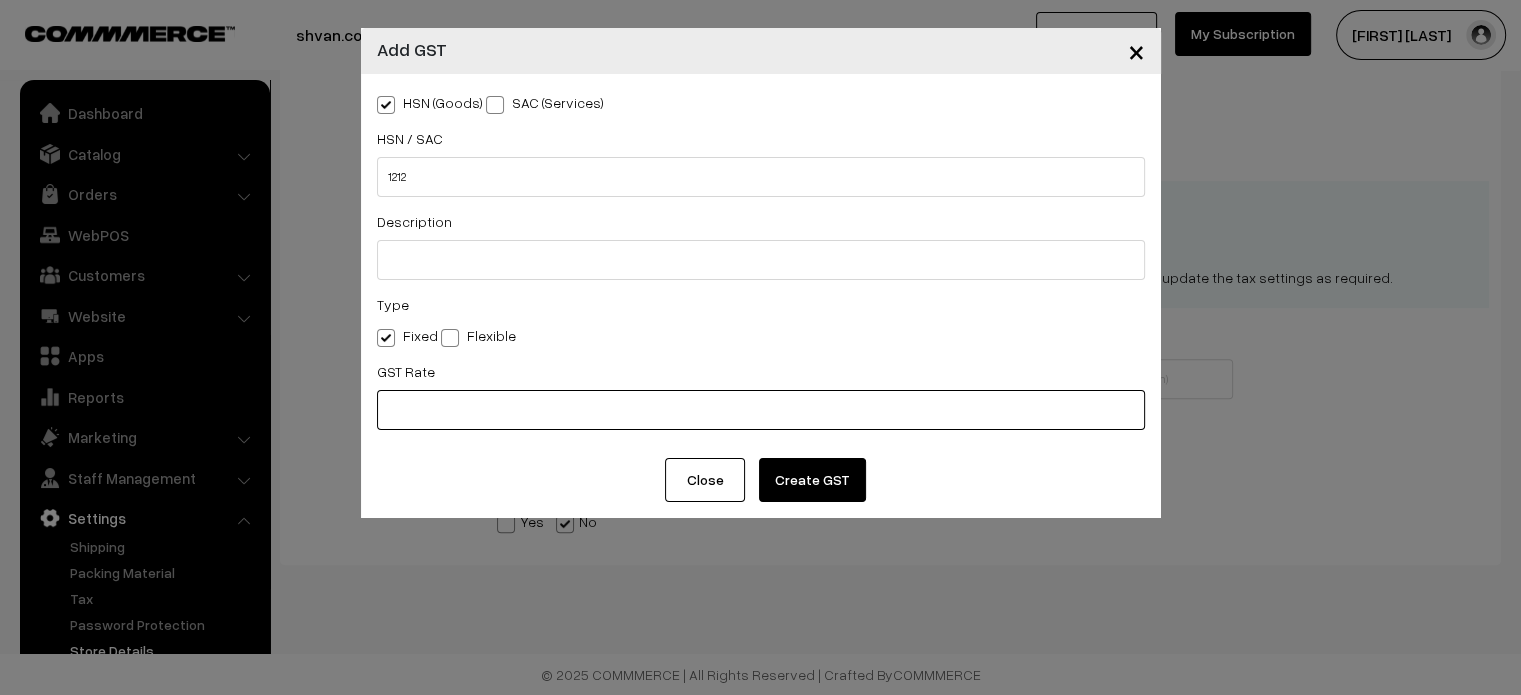 click at bounding box center (761, 410) 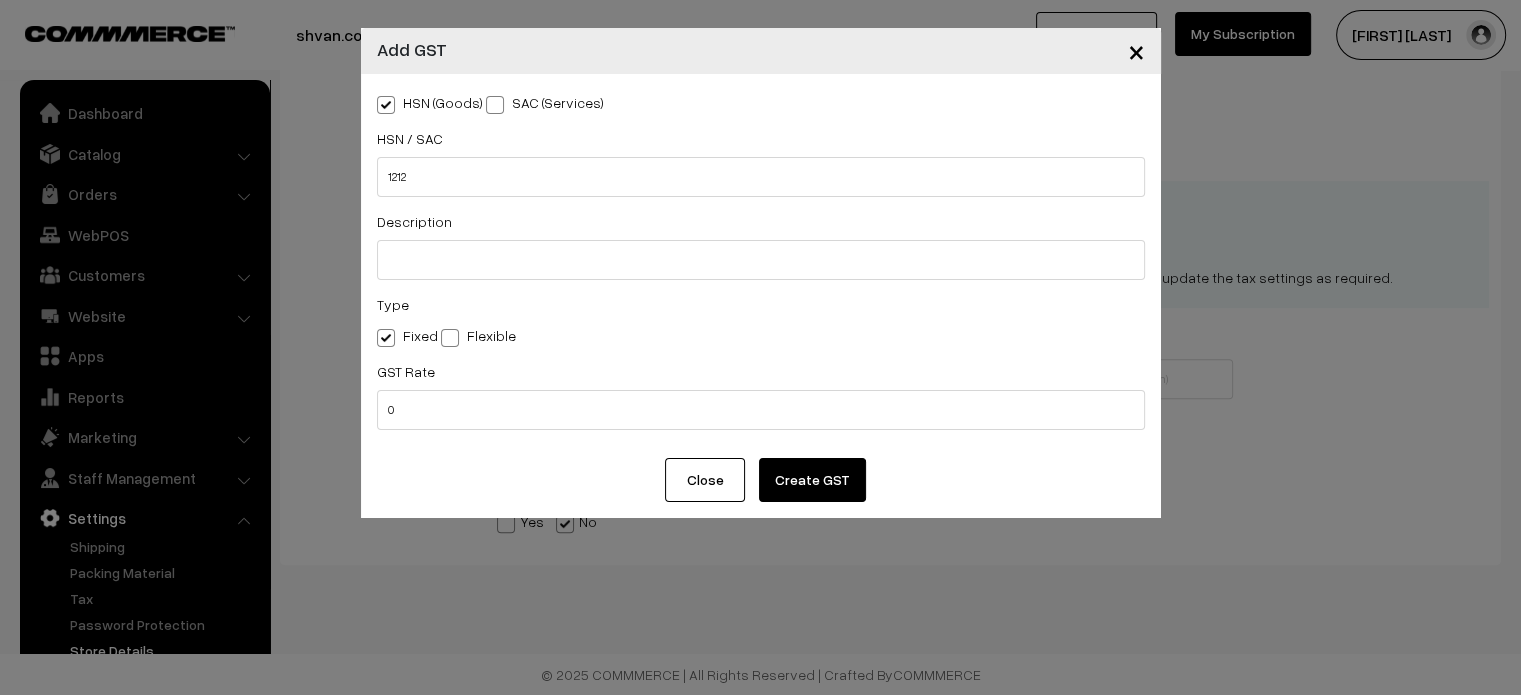 click on "Create GST" at bounding box center [812, 480] 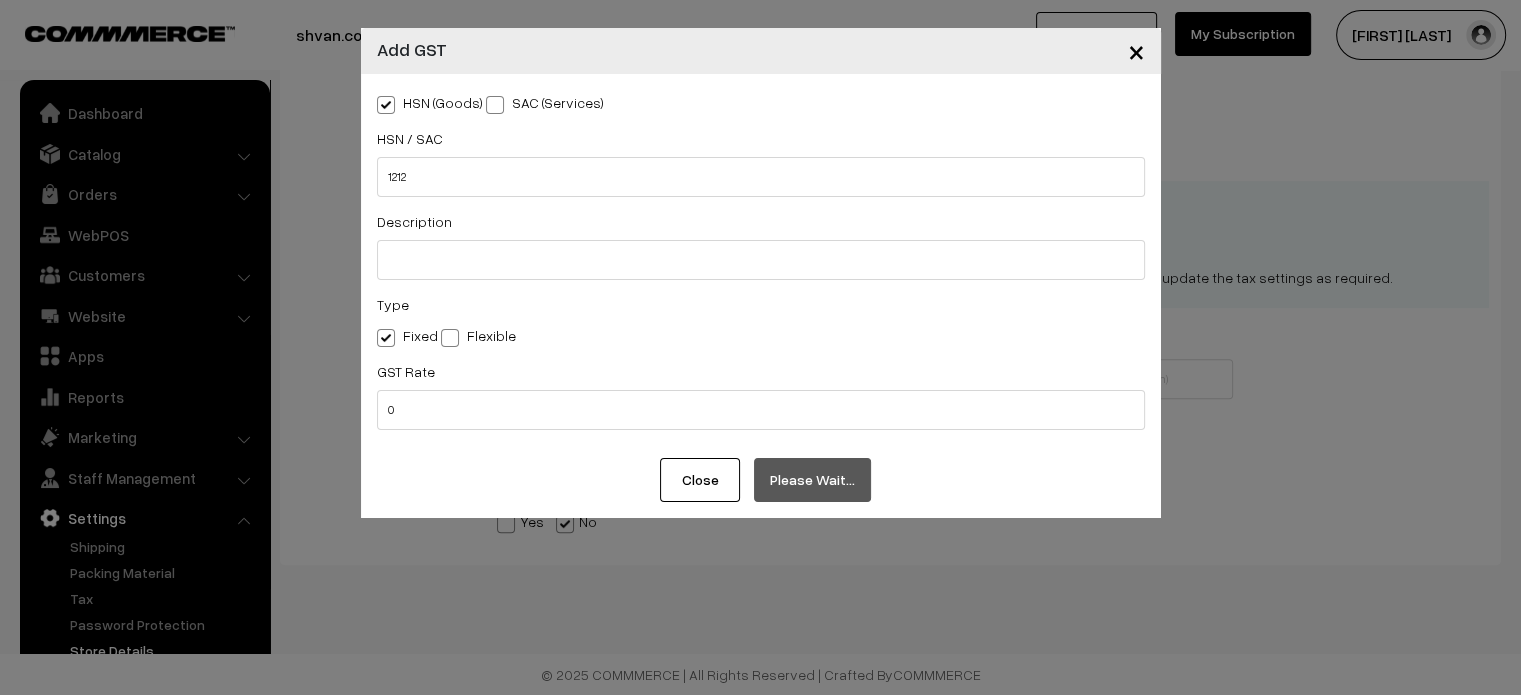 type on "1212" 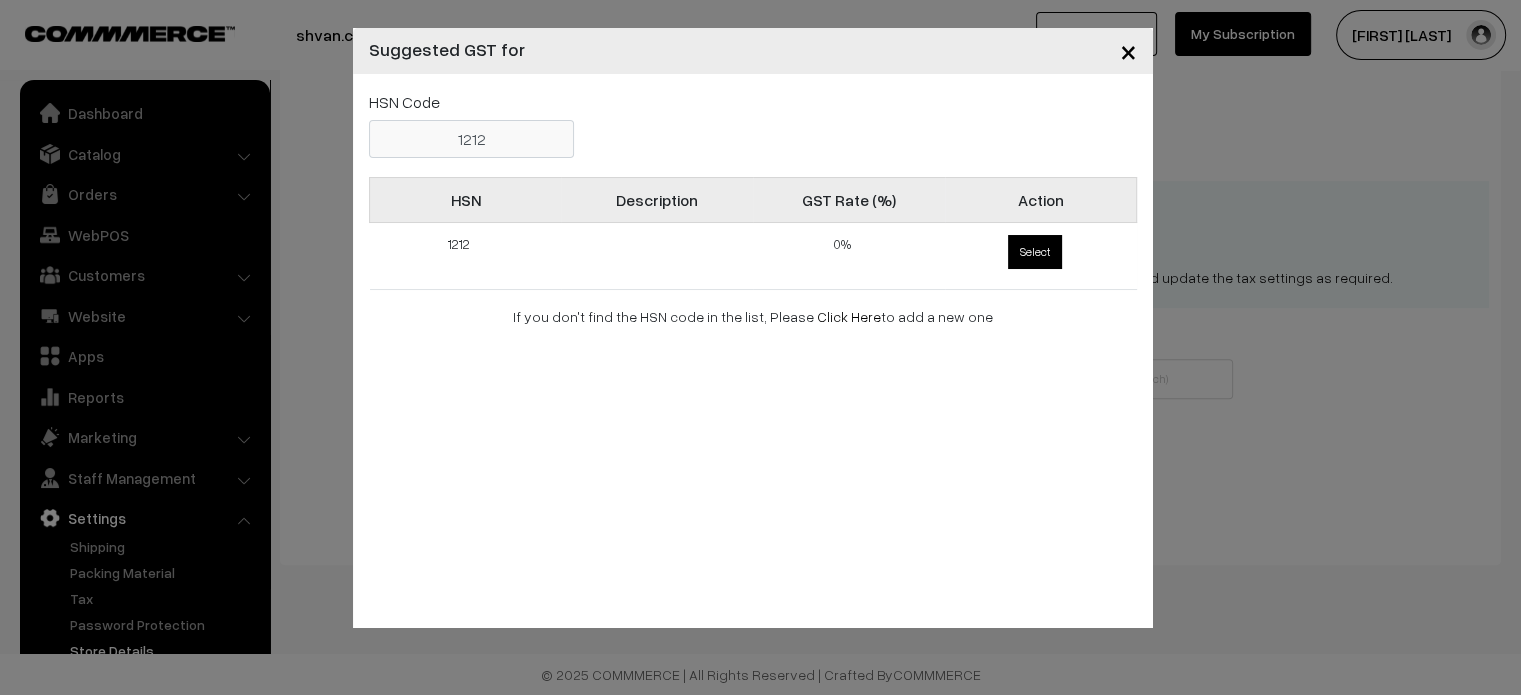 click on "Select" at bounding box center (1035, 252) 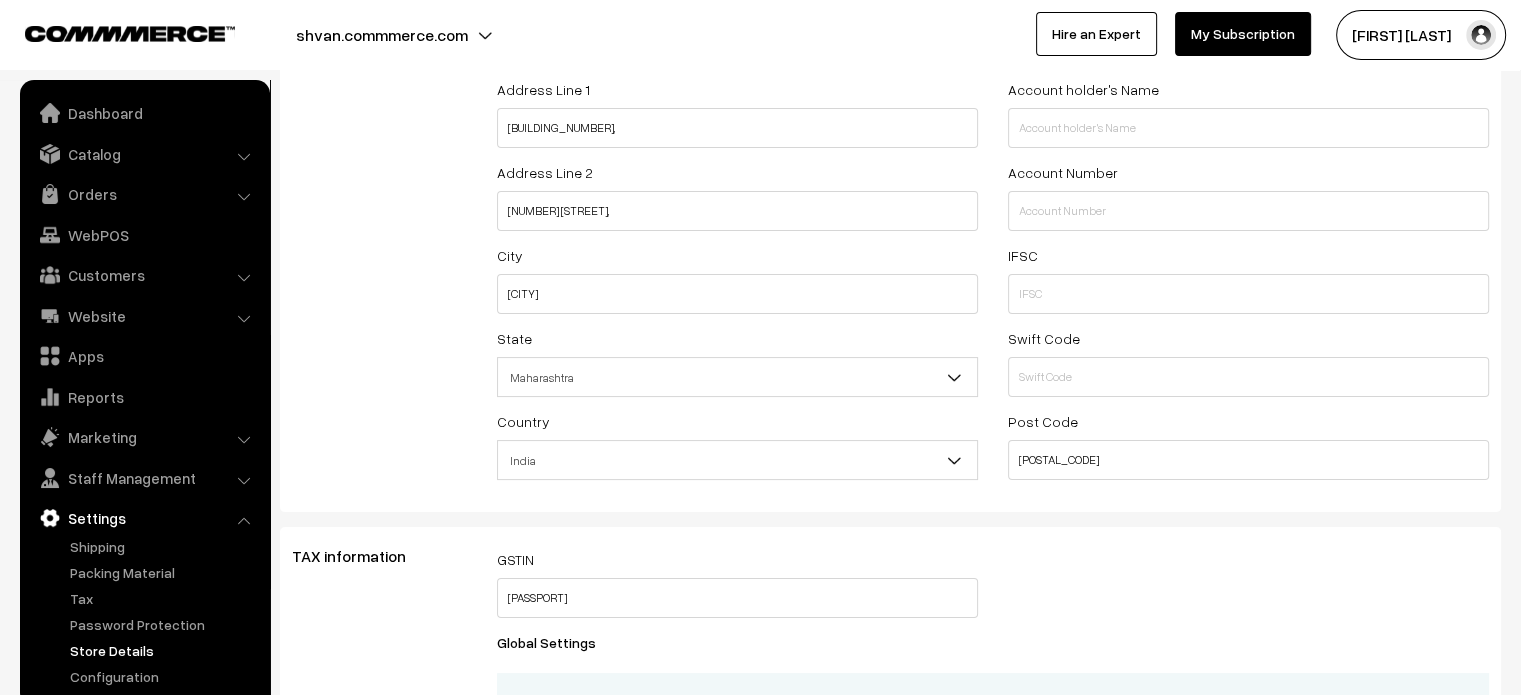 scroll, scrollTop: 0, scrollLeft: 0, axis: both 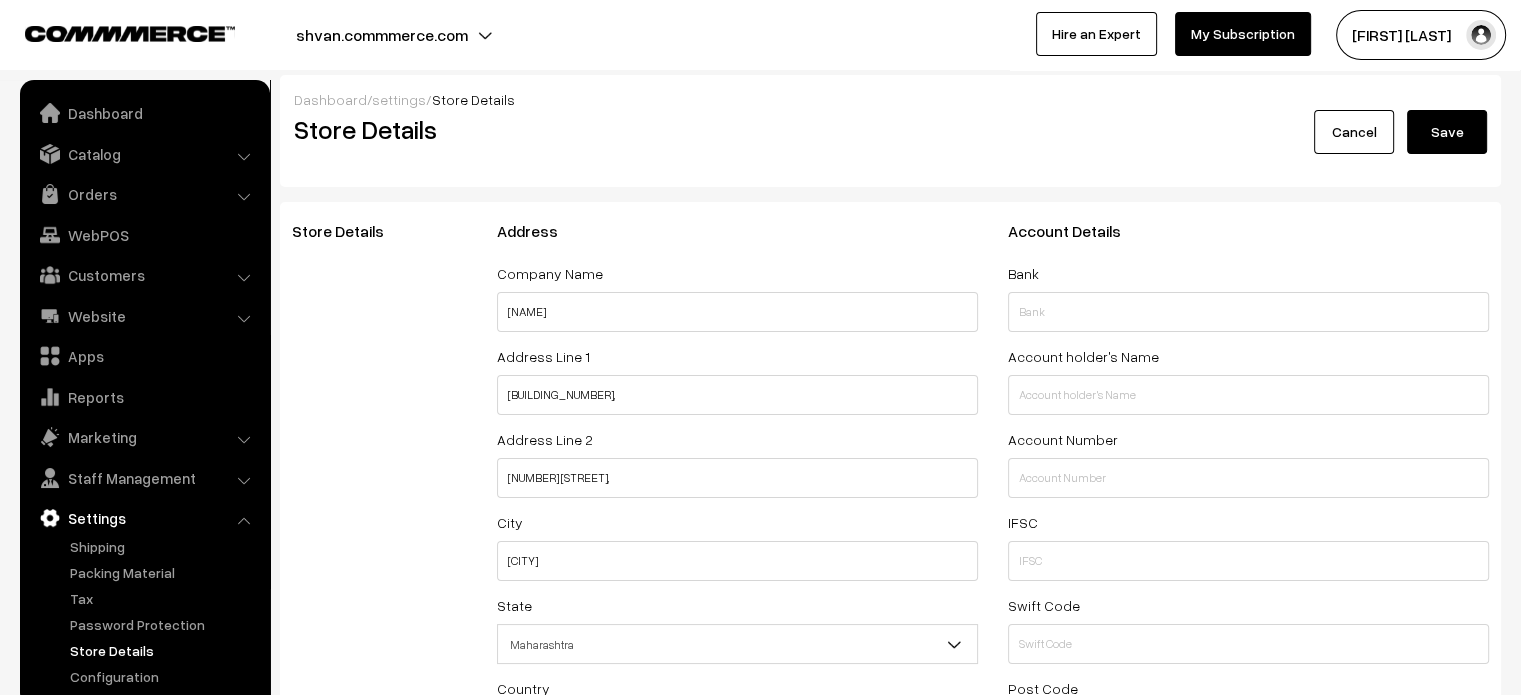 click on "Save" at bounding box center [1447, 132] 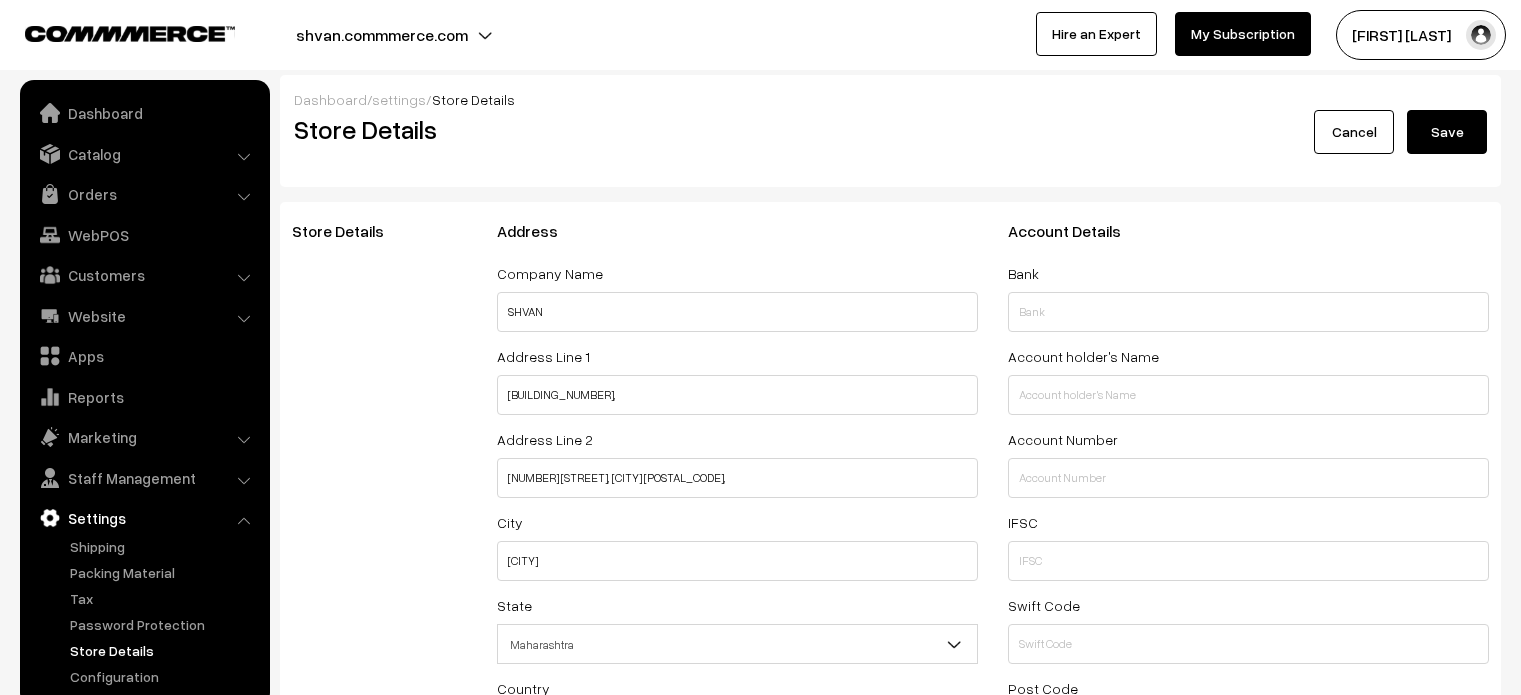 select on "99" 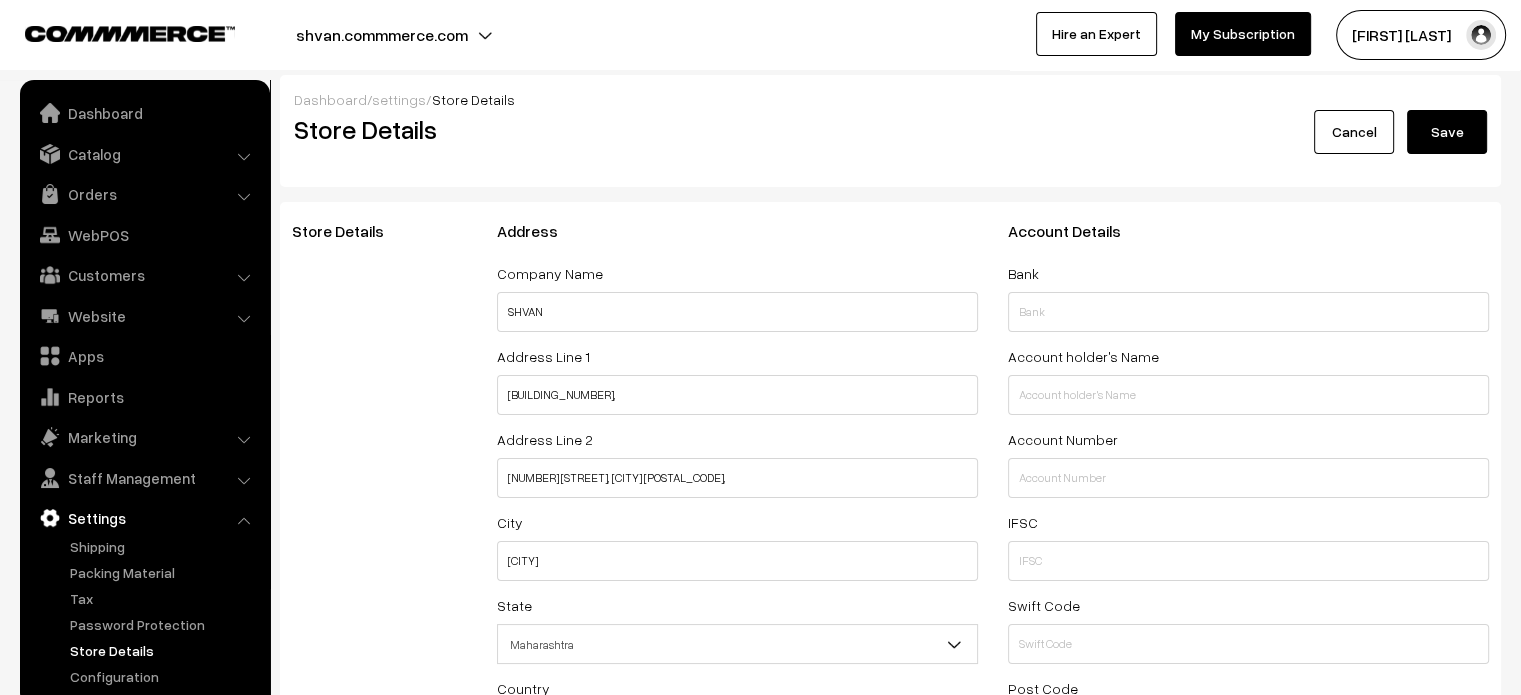 click on "Save" at bounding box center (1447, 132) 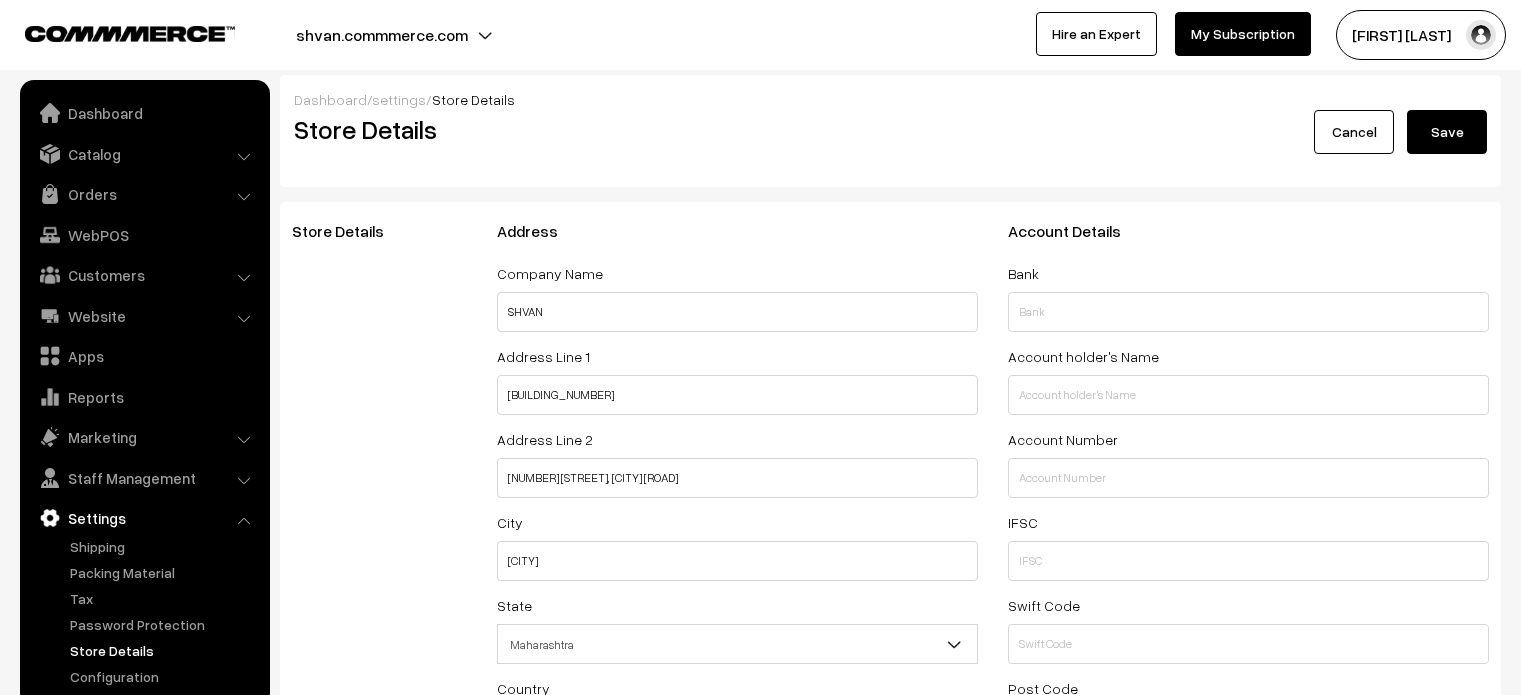 select on "99" 